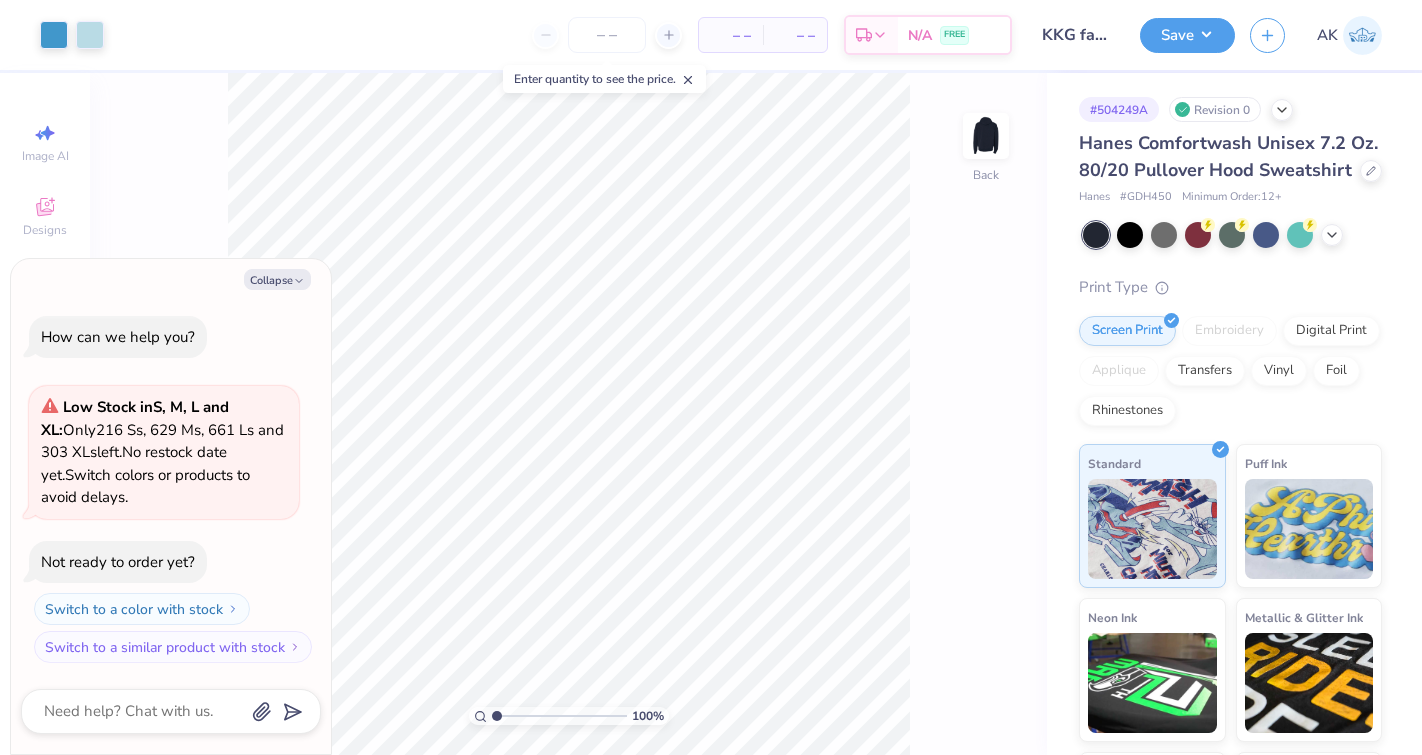scroll, scrollTop: 0, scrollLeft: 0, axis: both 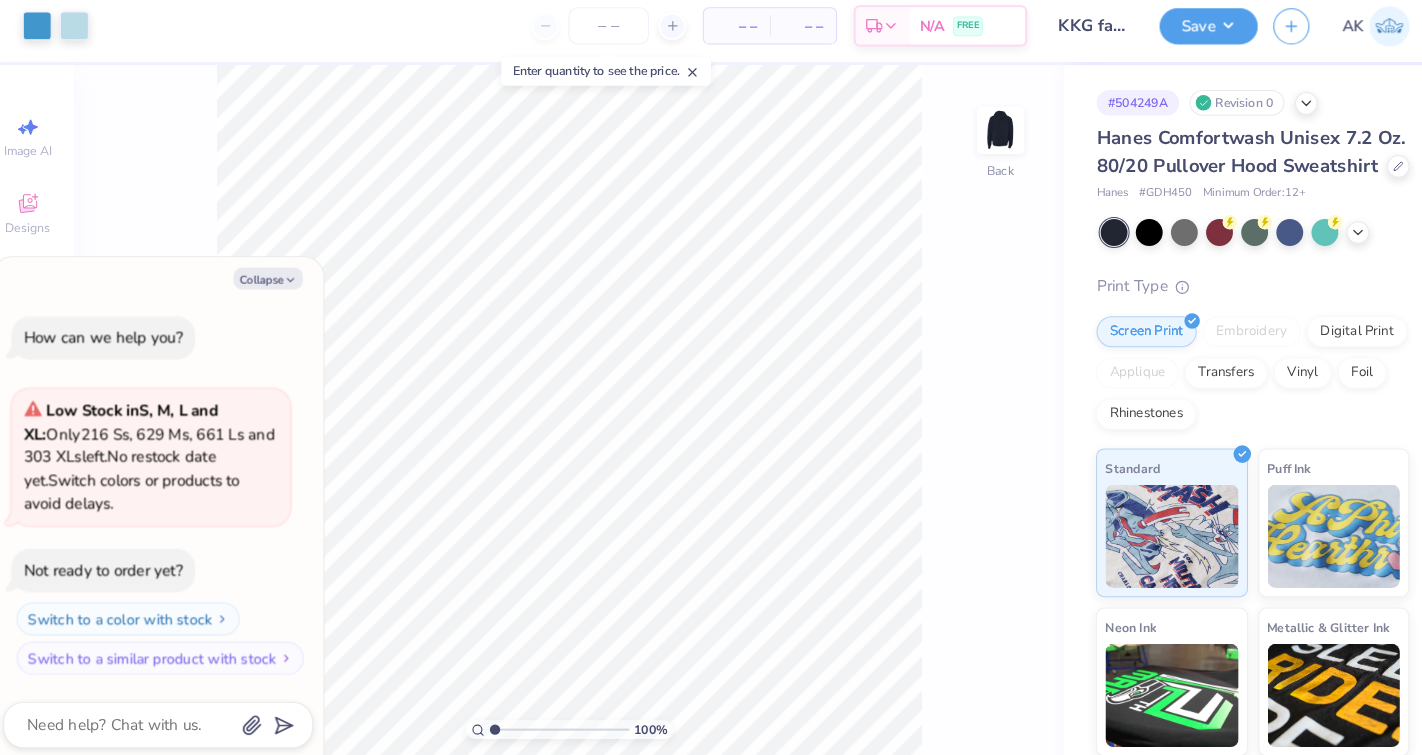 type on "x" 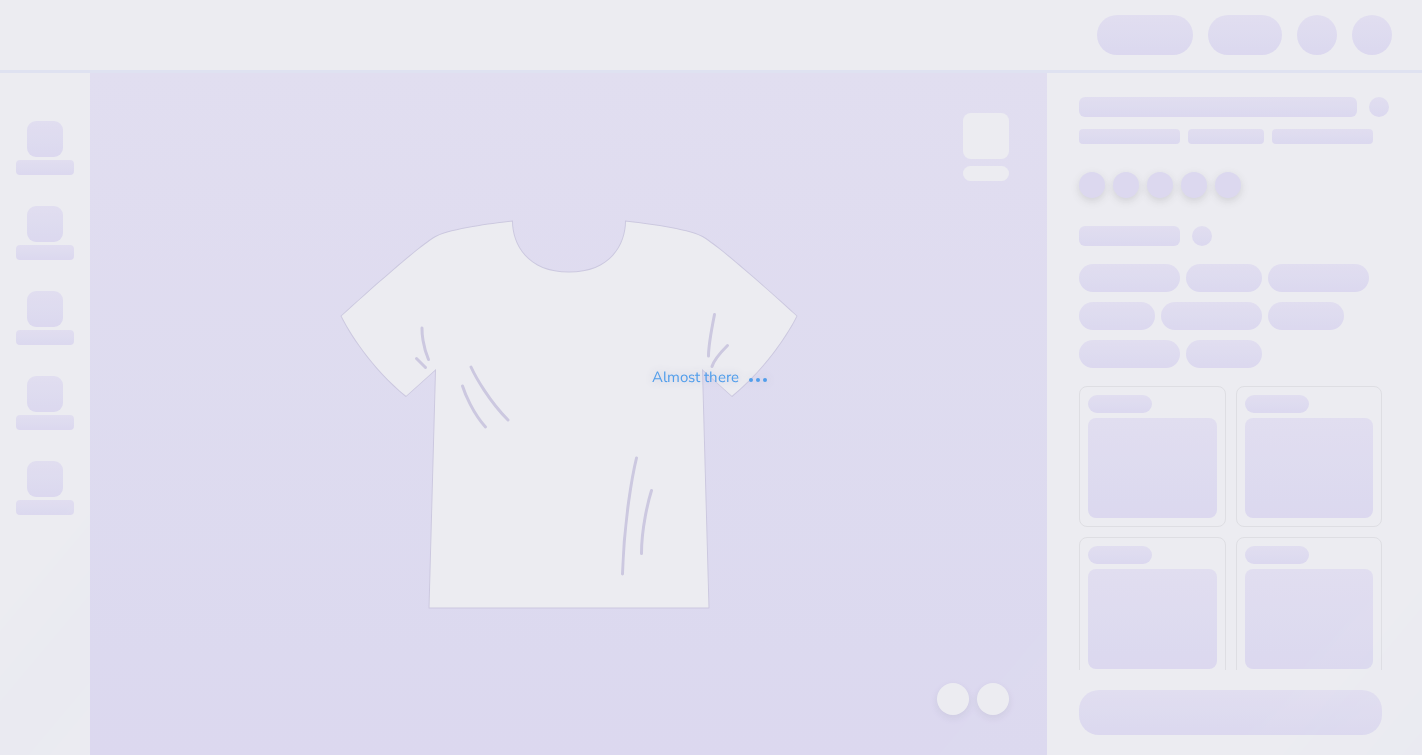 scroll, scrollTop: 0, scrollLeft: 0, axis: both 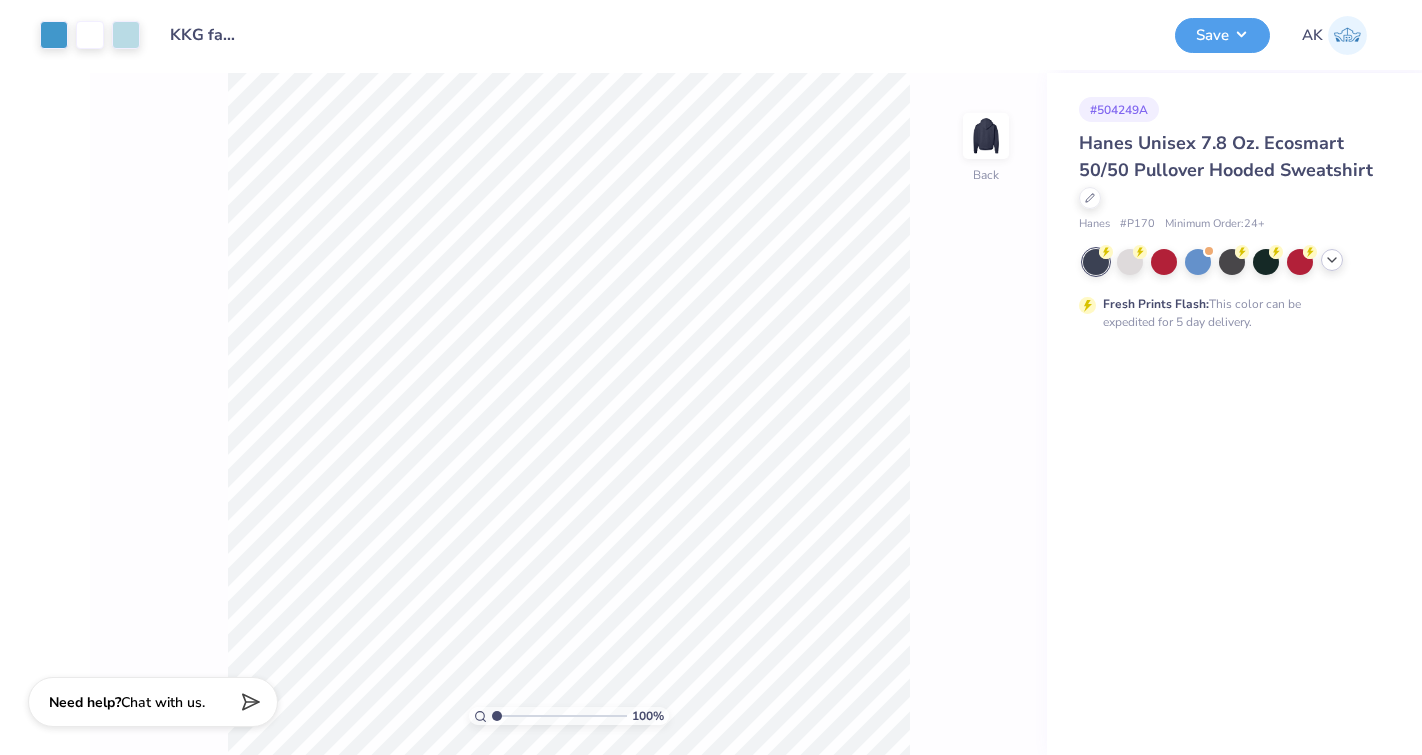 click at bounding box center [1332, 260] 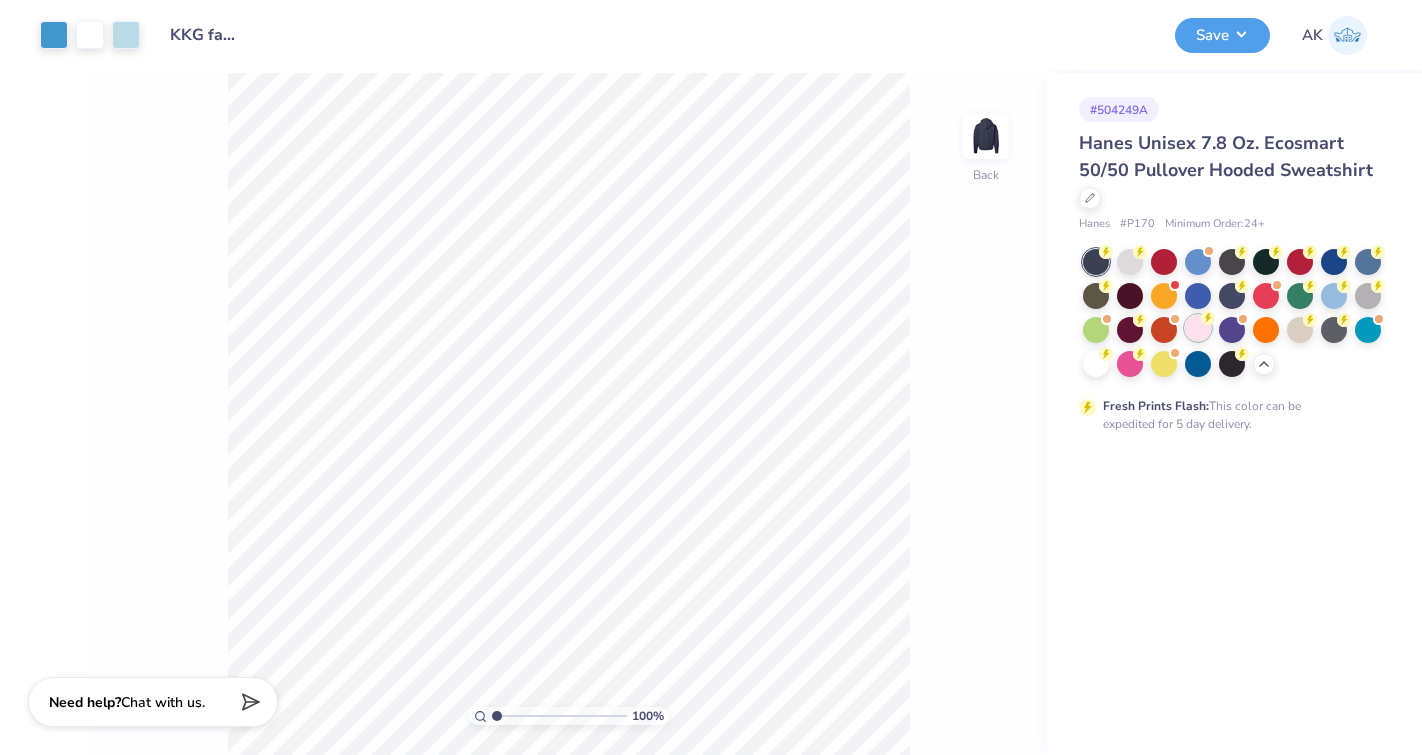 click at bounding box center [1198, 328] 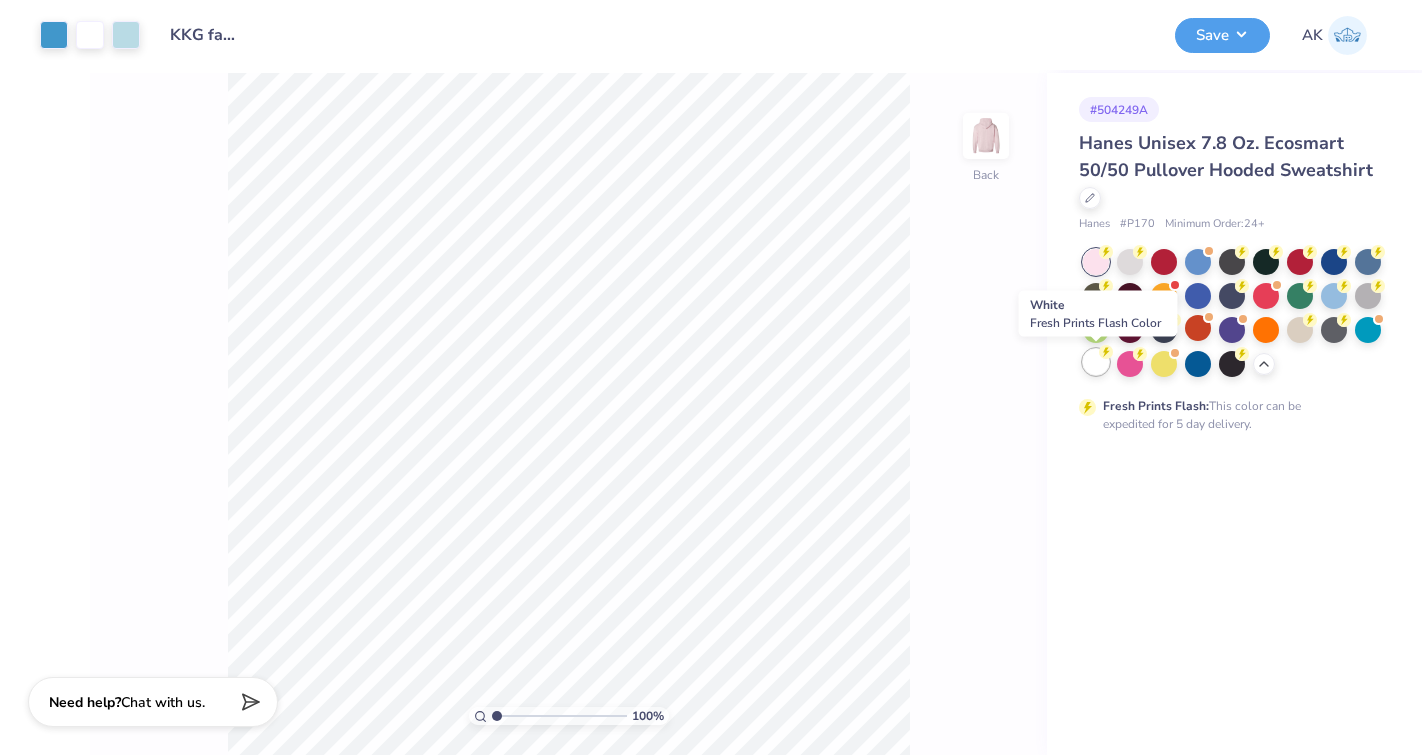 click at bounding box center (1096, 362) 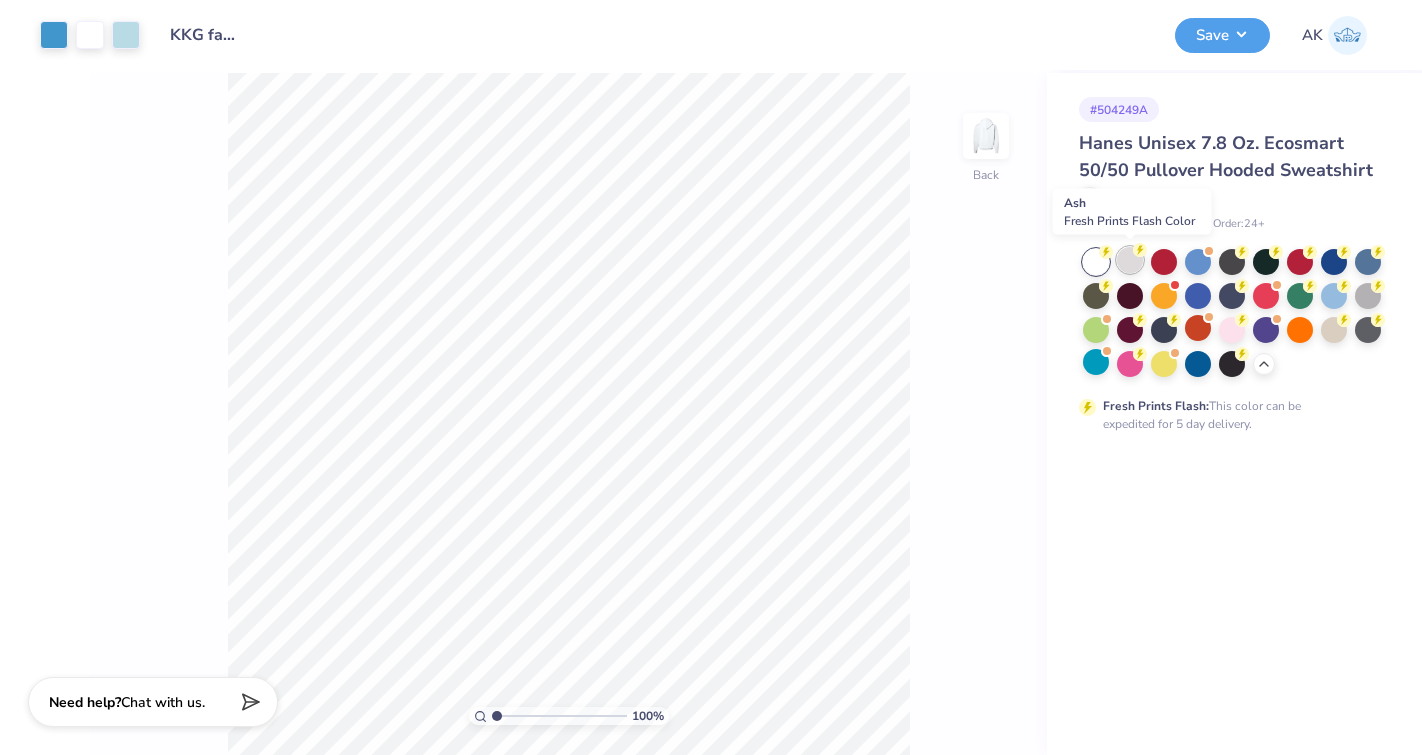 click at bounding box center [1130, 260] 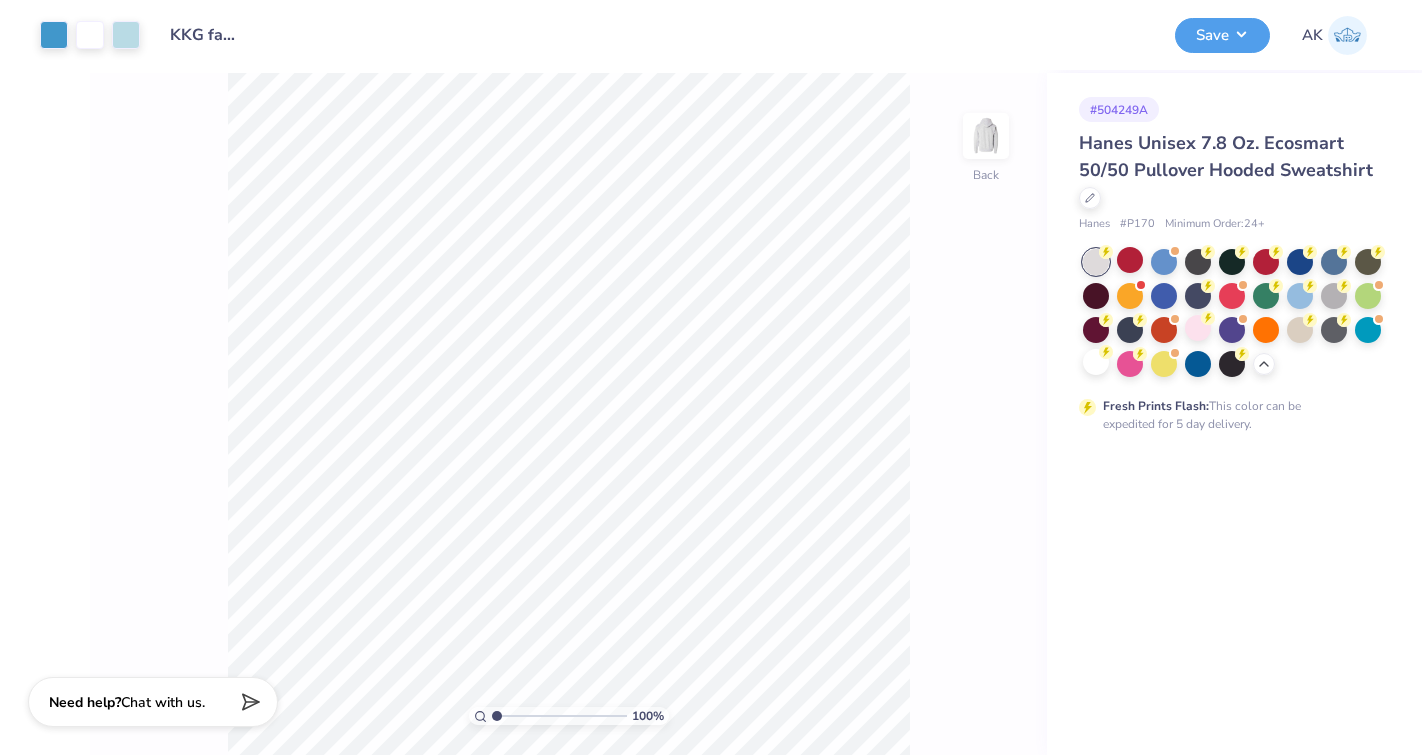click at bounding box center [1096, 262] 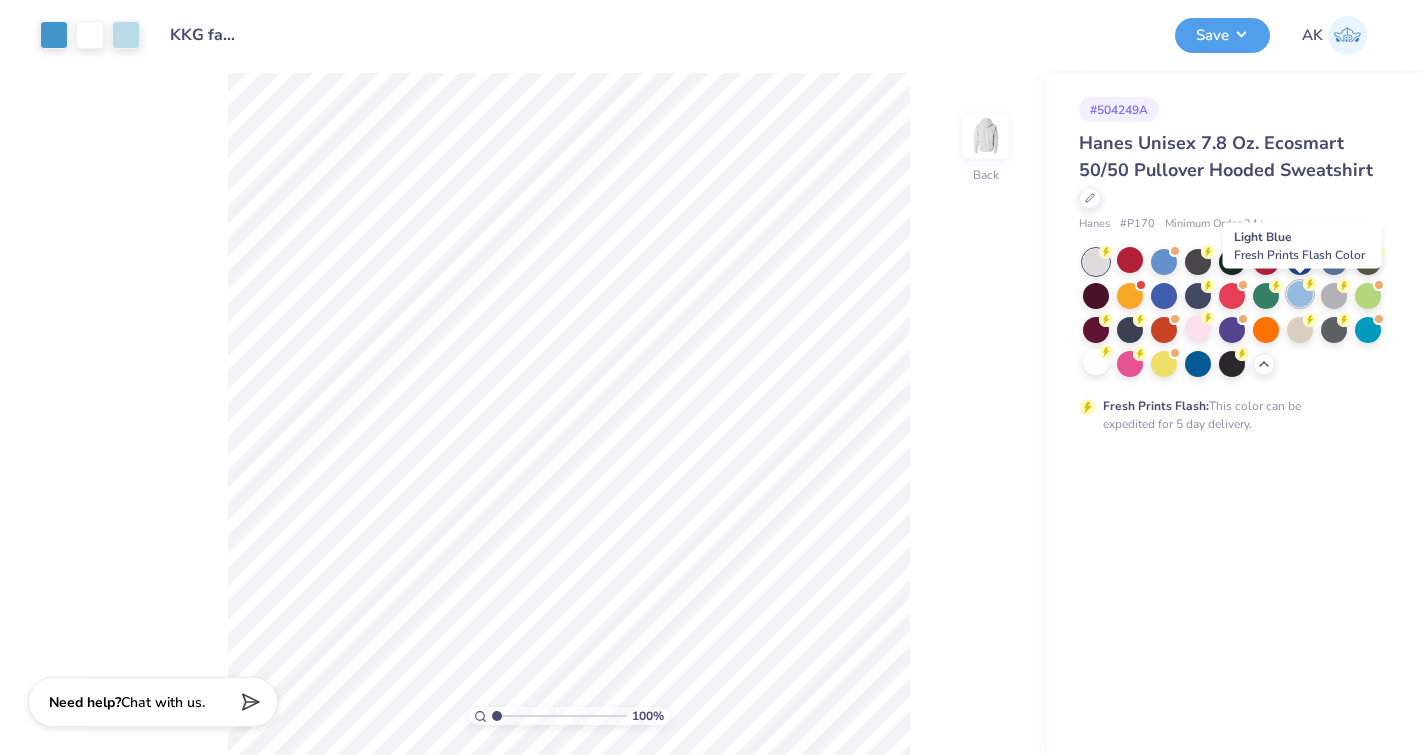 click at bounding box center (1300, 294) 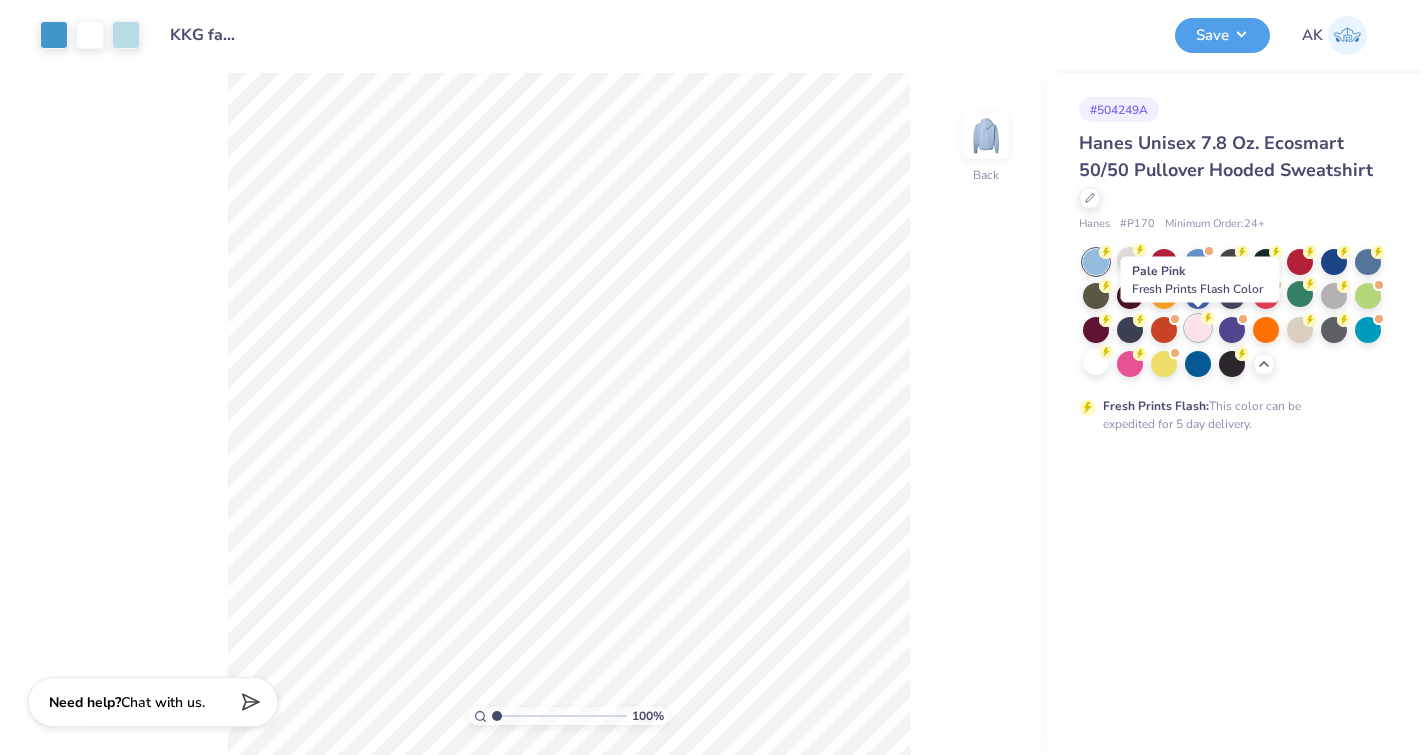 click 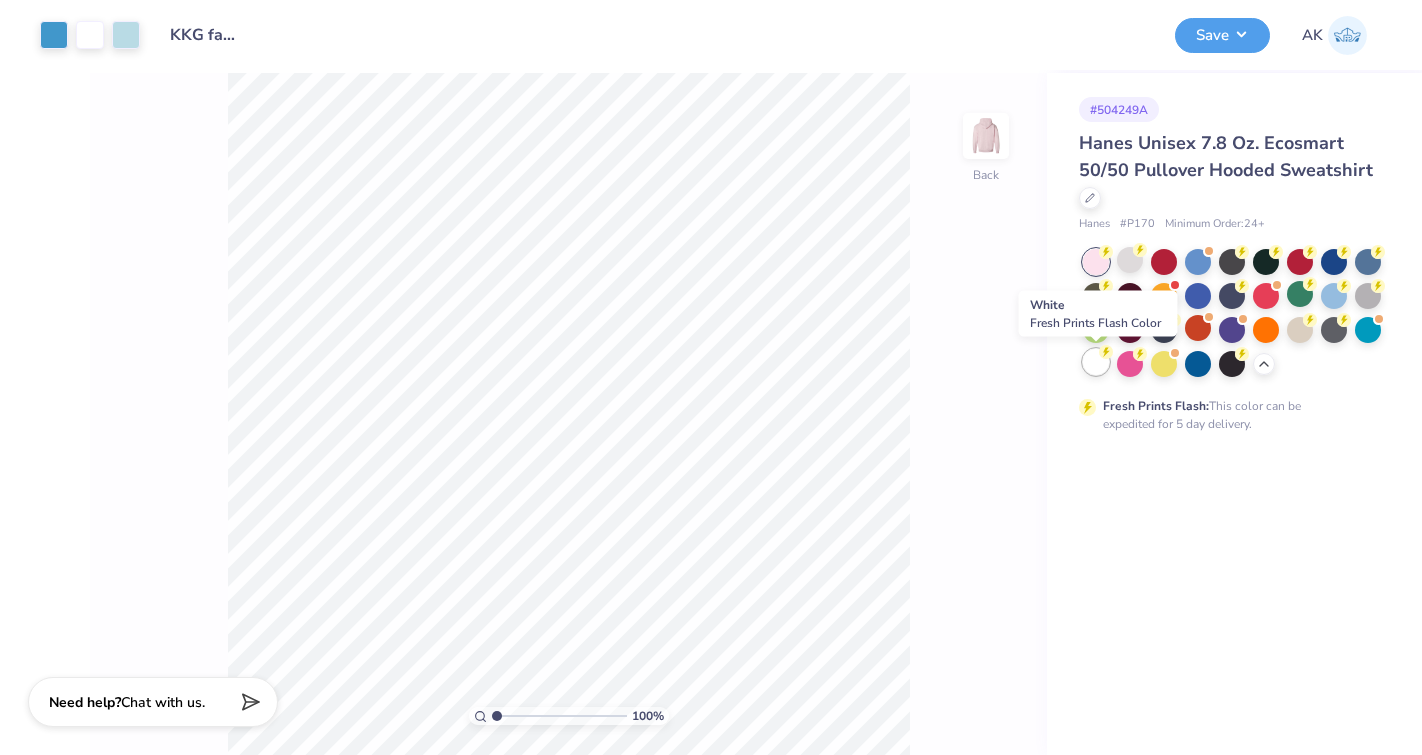 click at bounding box center [1096, 362] 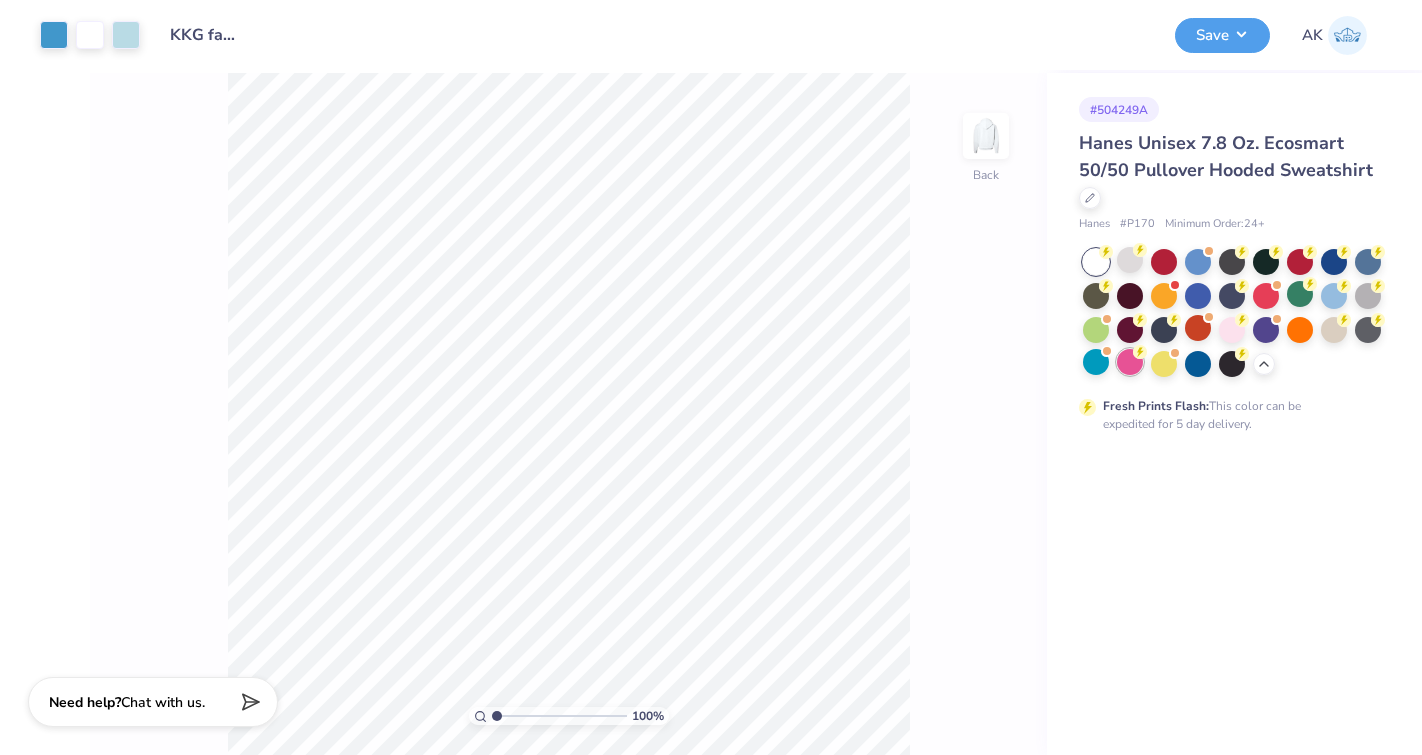click at bounding box center [1130, 362] 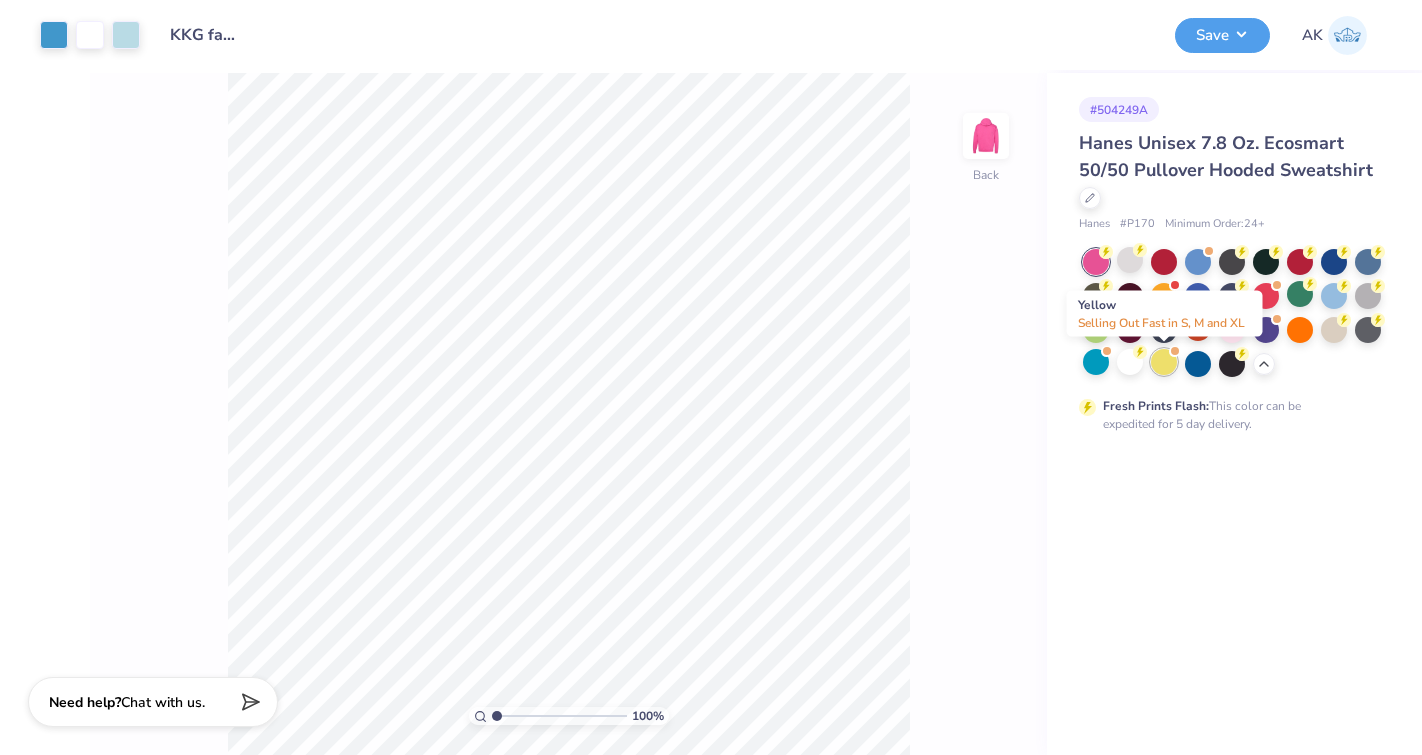 click at bounding box center (1164, 362) 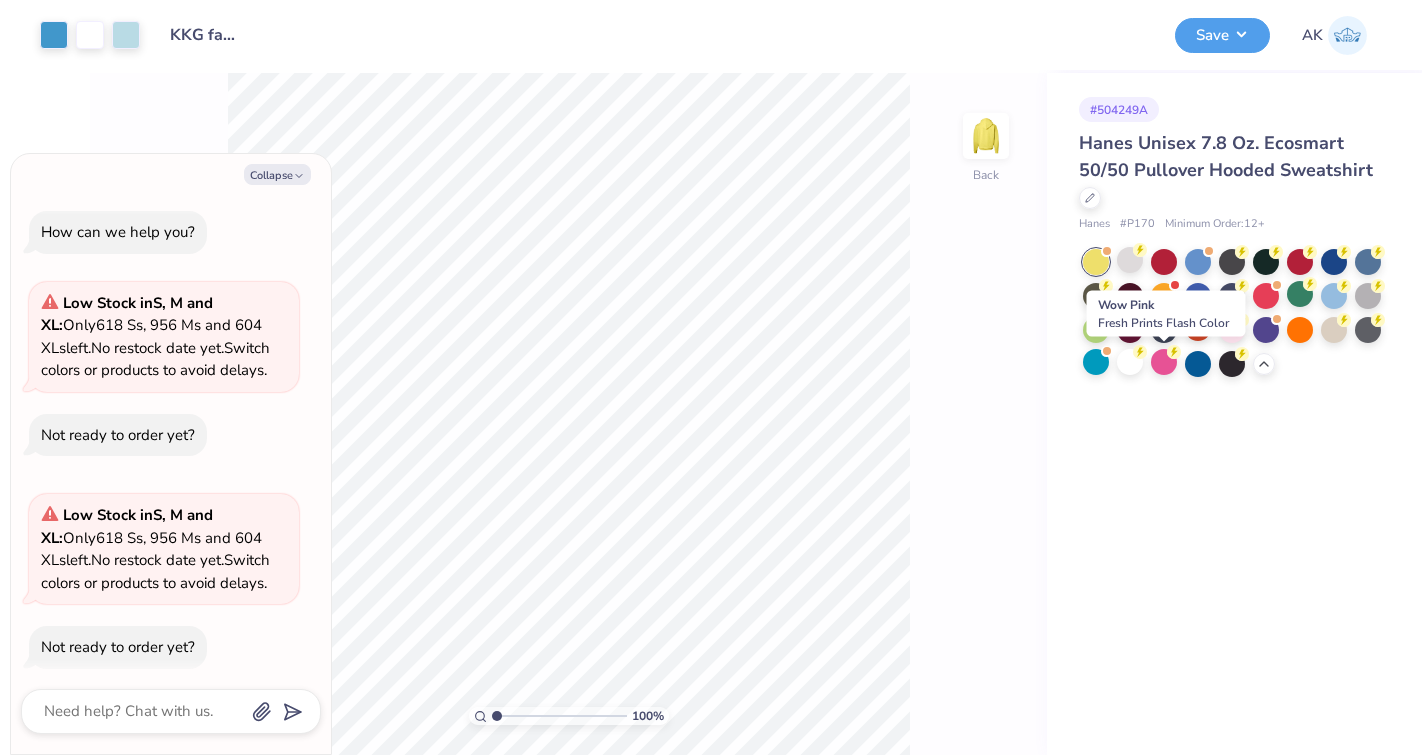 scroll, scrollTop: 15, scrollLeft: 0, axis: vertical 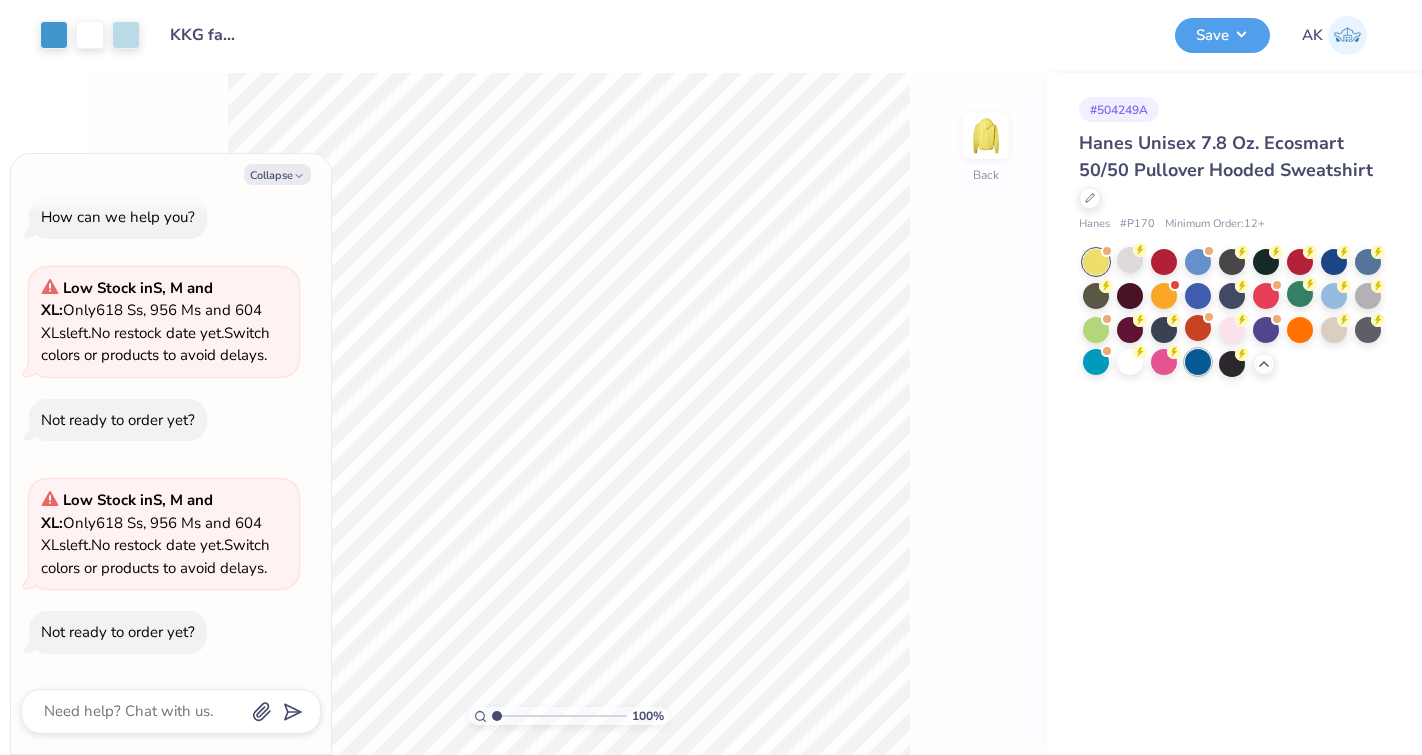 click at bounding box center (1198, 362) 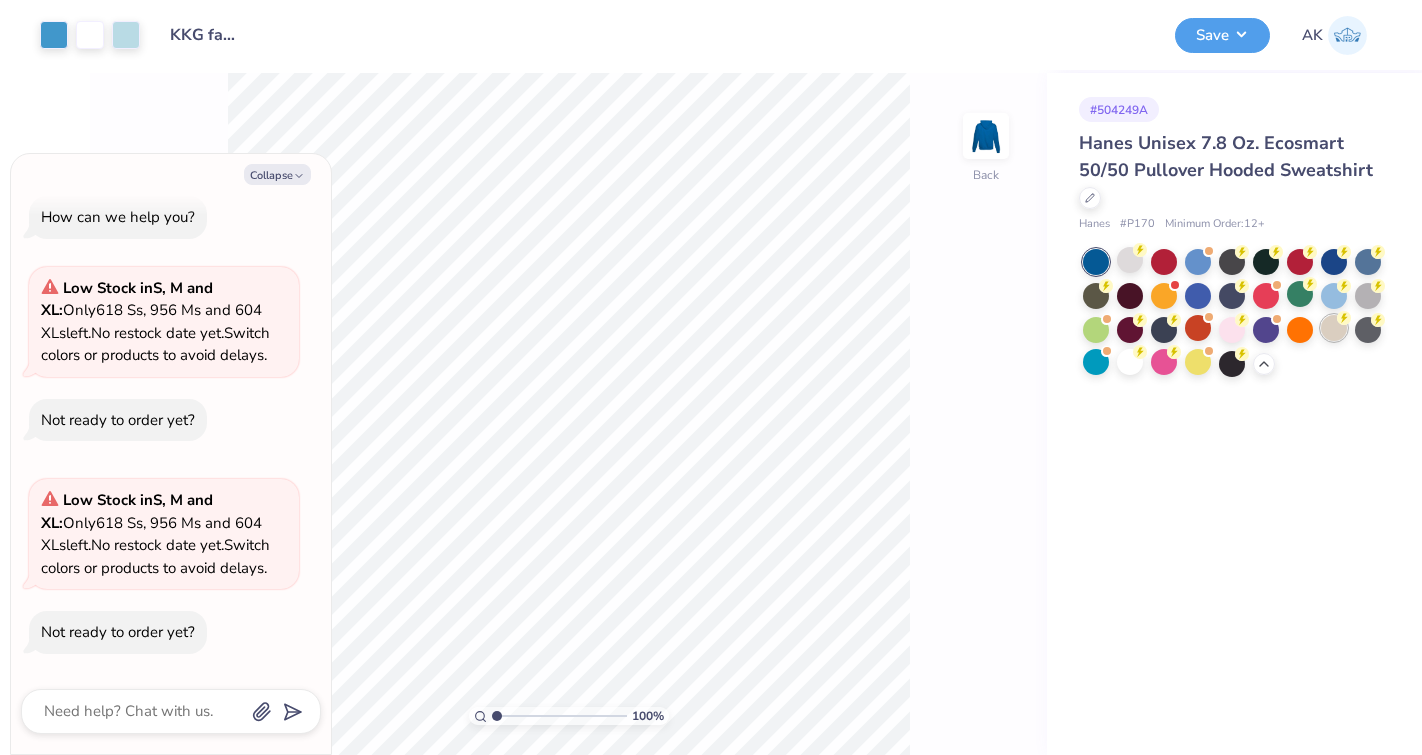 click at bounding box center (1334, 328) 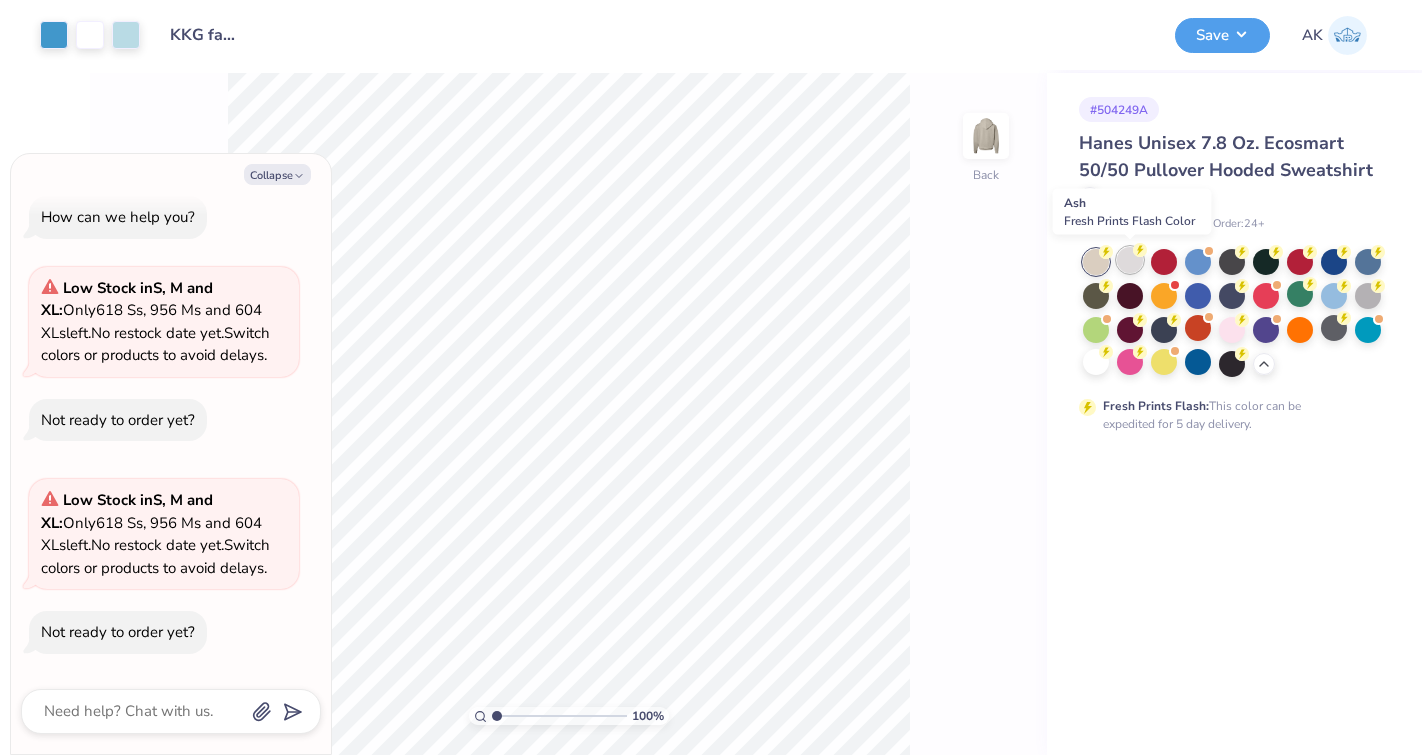 click at bounding box center (1130, 260) 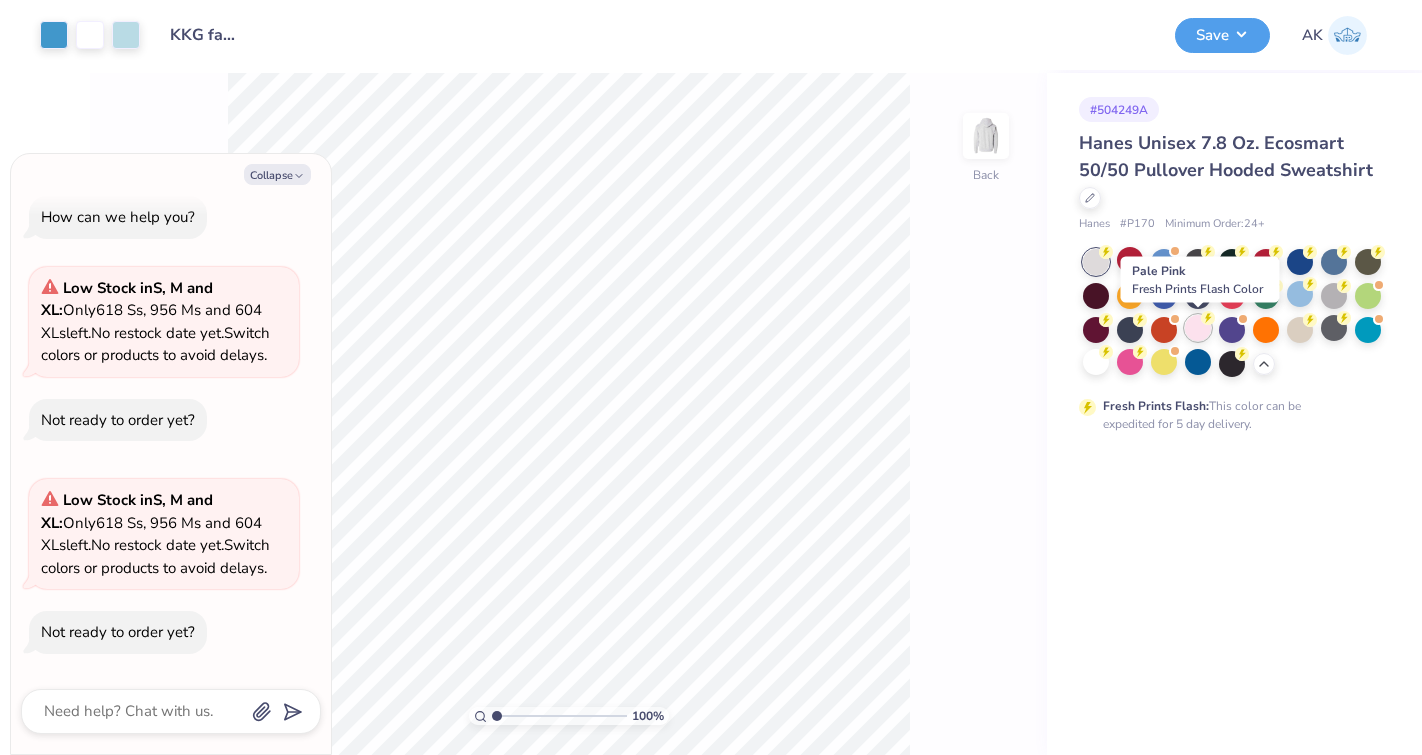 click at bounding box center (1198, 328) 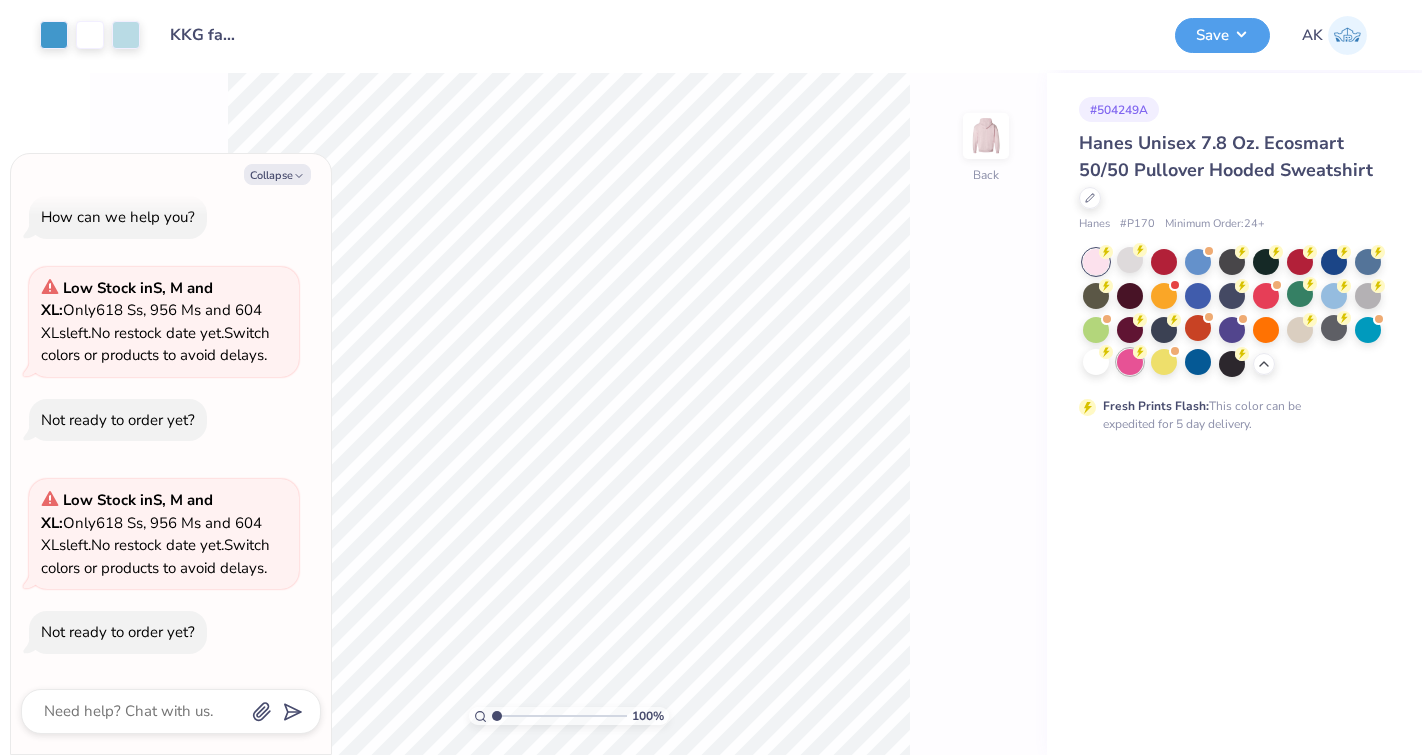 click at bounding box center (1130, 362) 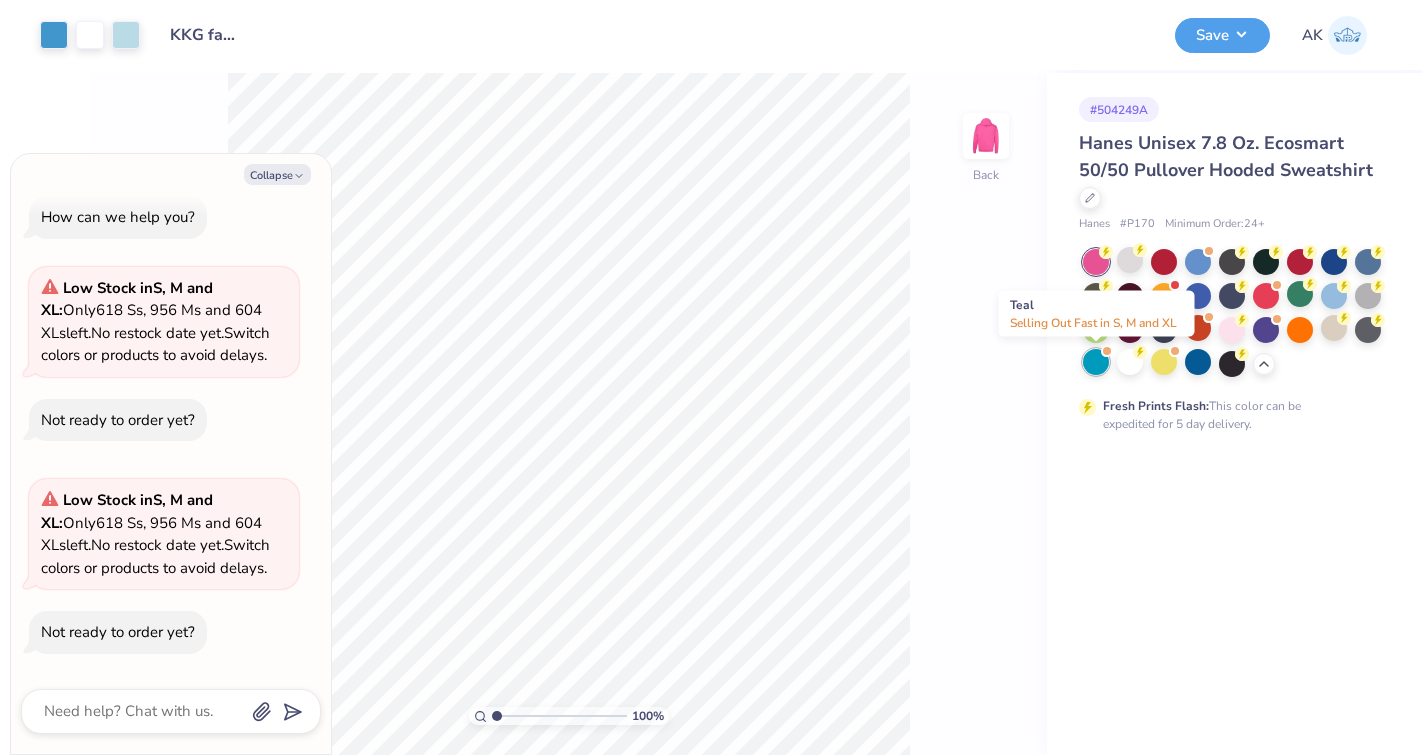 click at bounding box center (1096, 362) 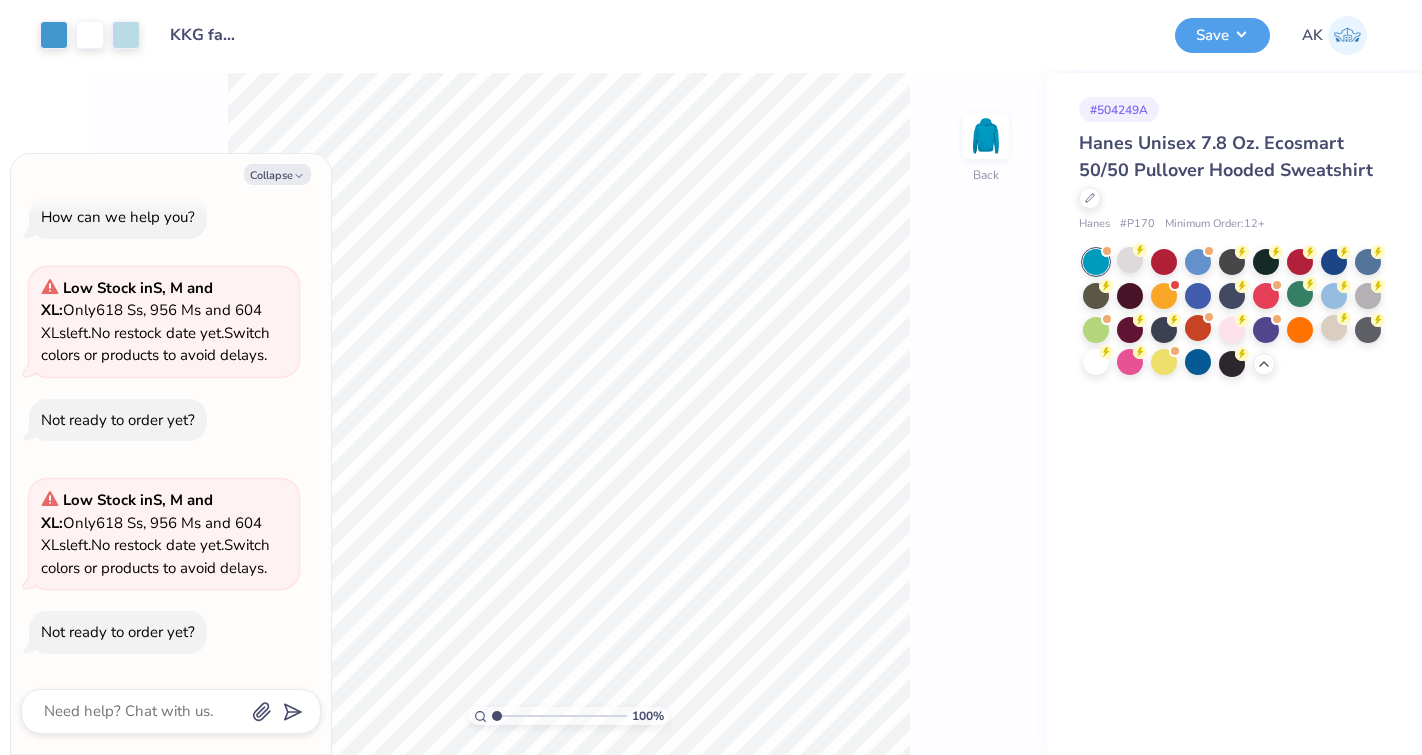 scroll, scrollTop: 228, scrollLeft: 0, axis: vertical 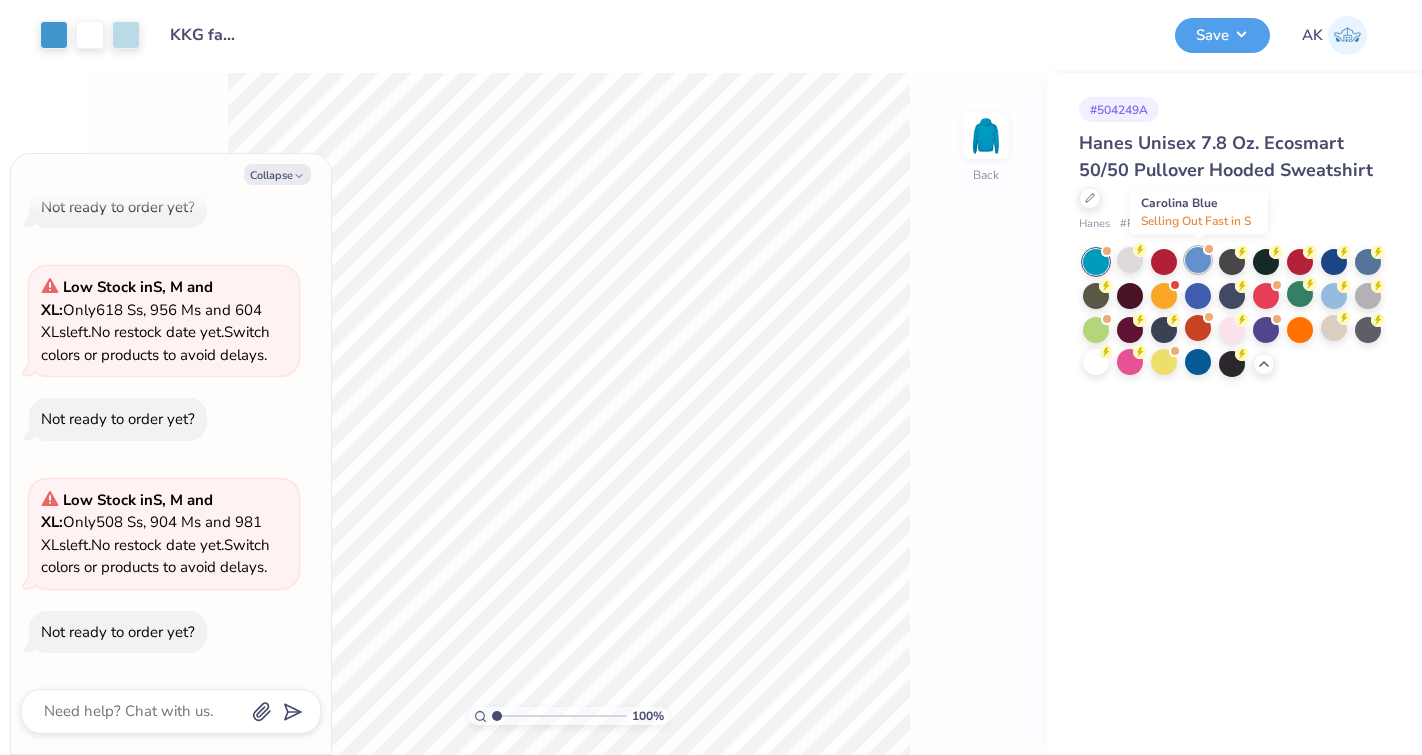 click at bounding box center [1198, 260] 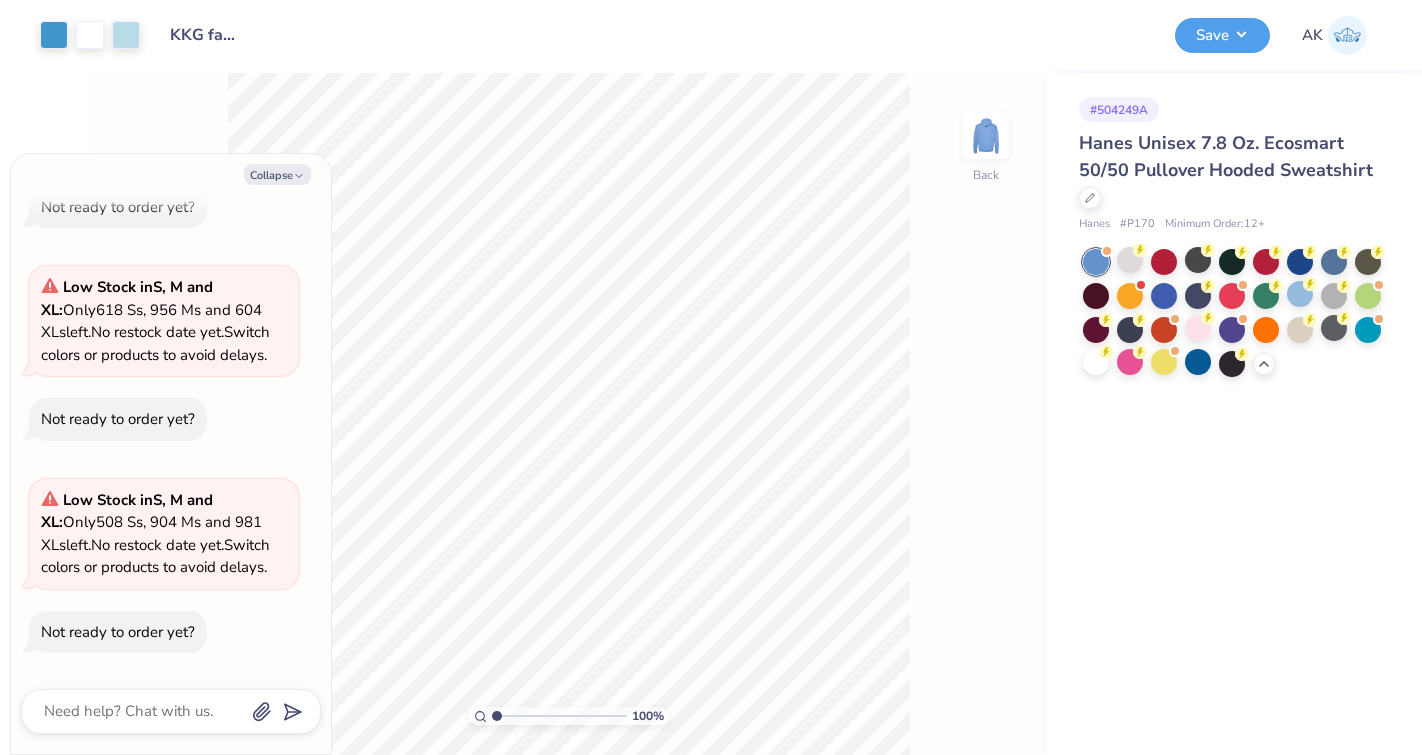 scroll, scrollTop: 418, scrollLeft: 0, axis: vertical 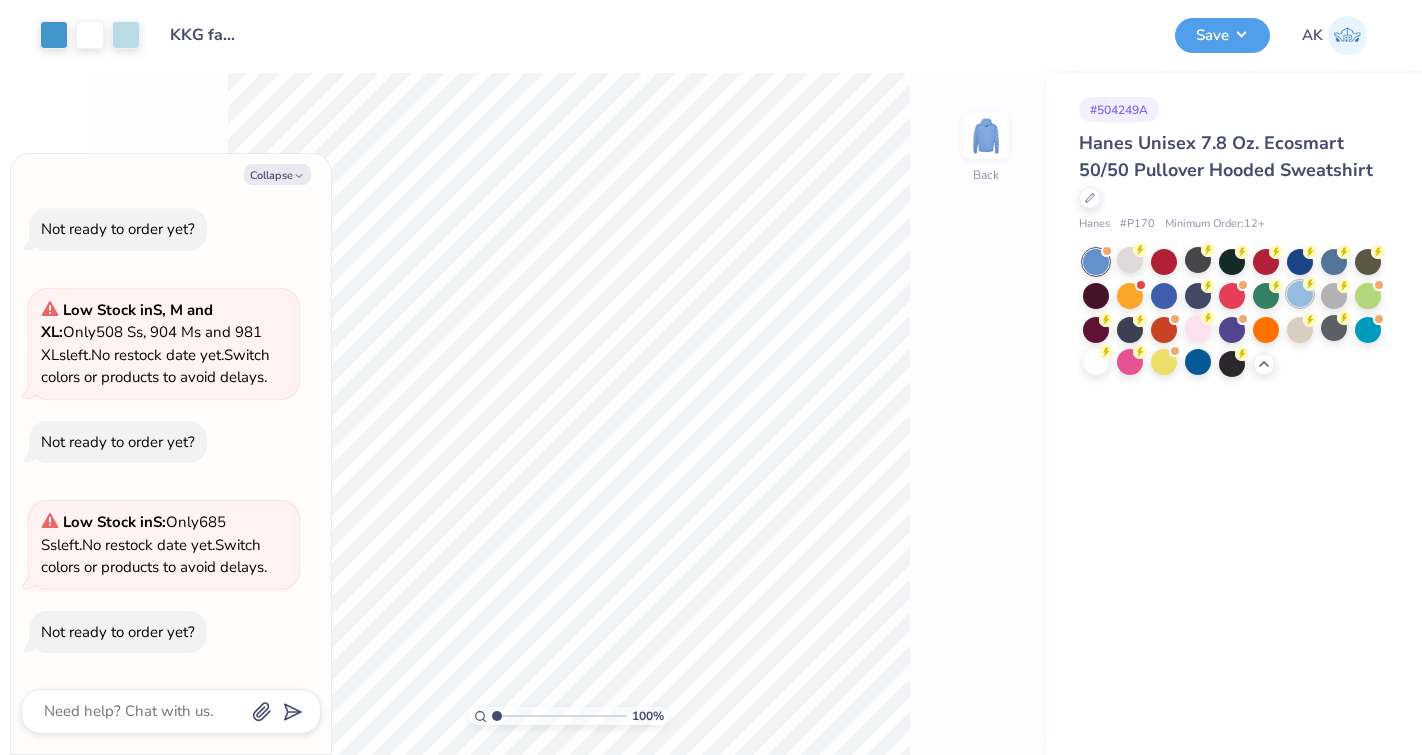 click at bounding box center (1300, 294) 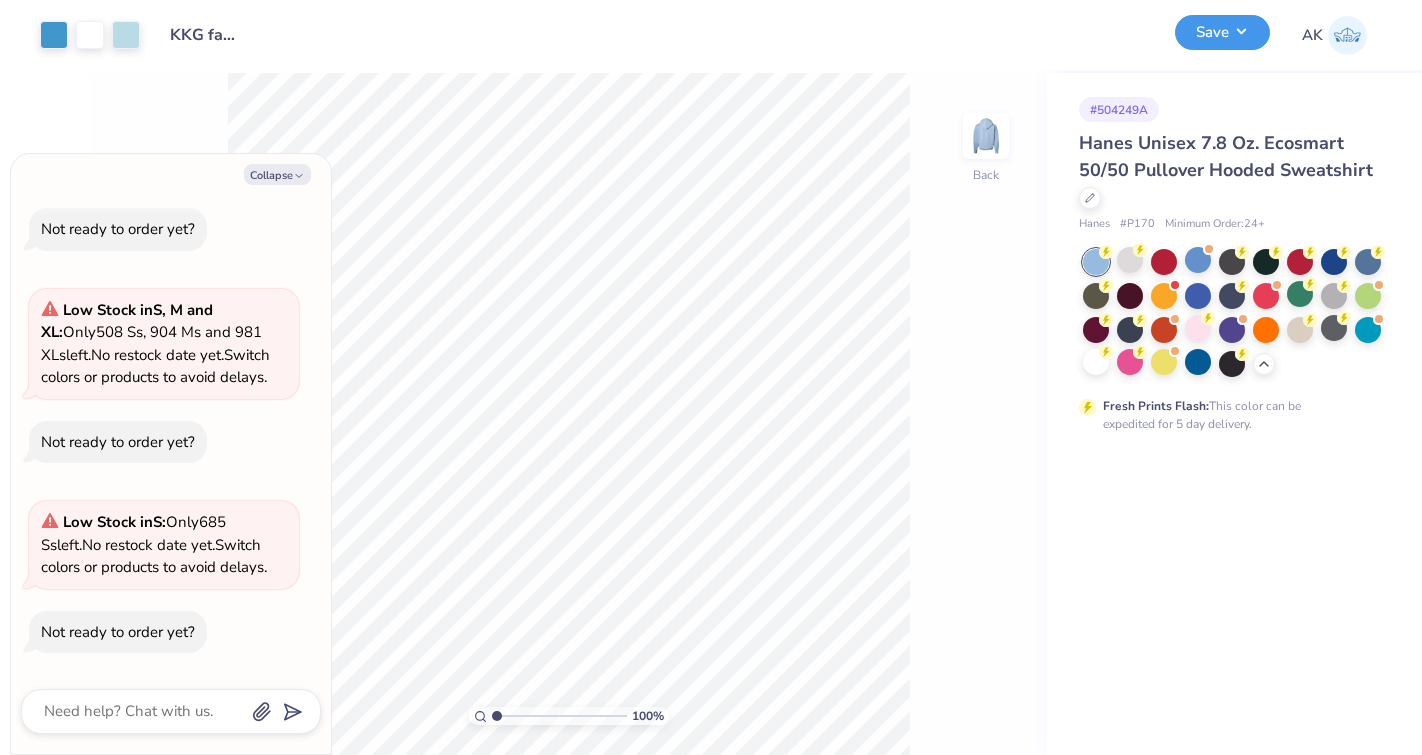 click on "Save" at bounding box center (1222, 32) 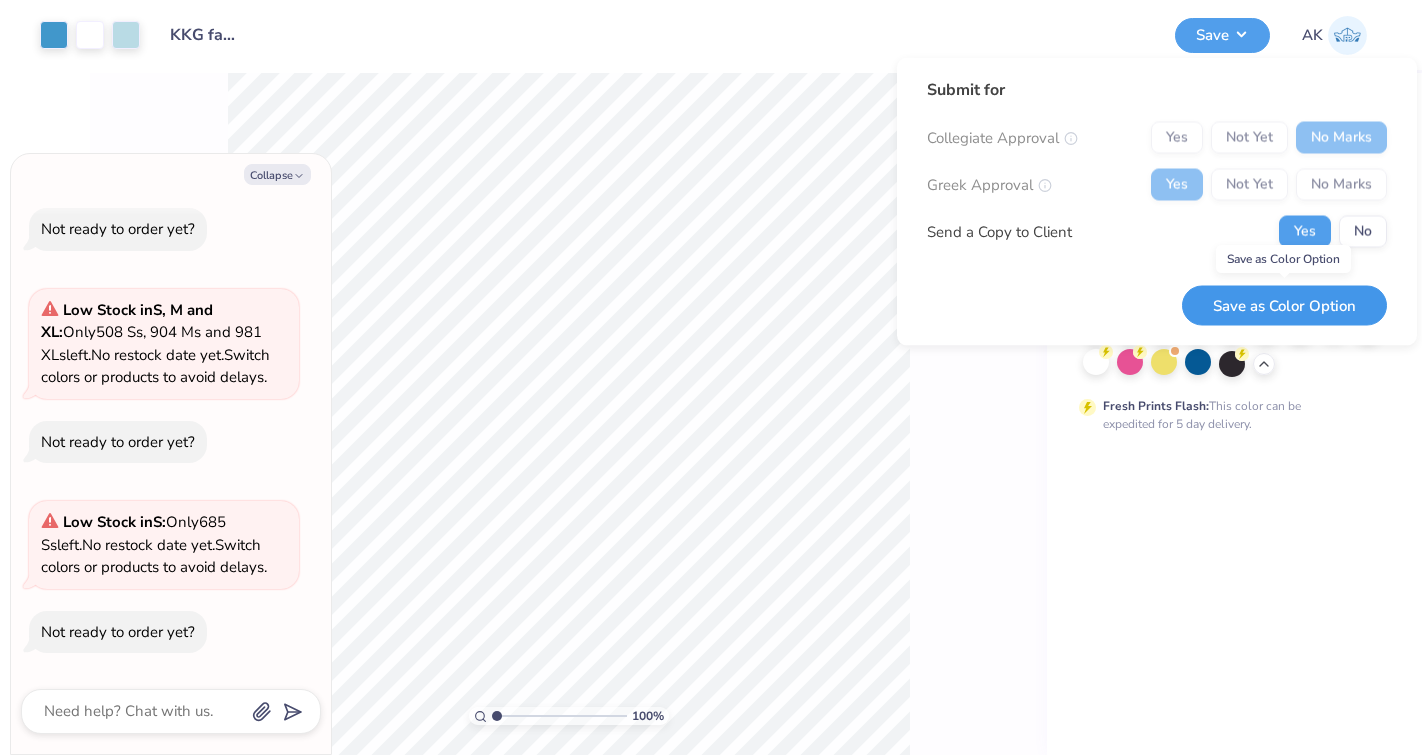 click on "Save as Color Option" at bounding box center [1284, 305] 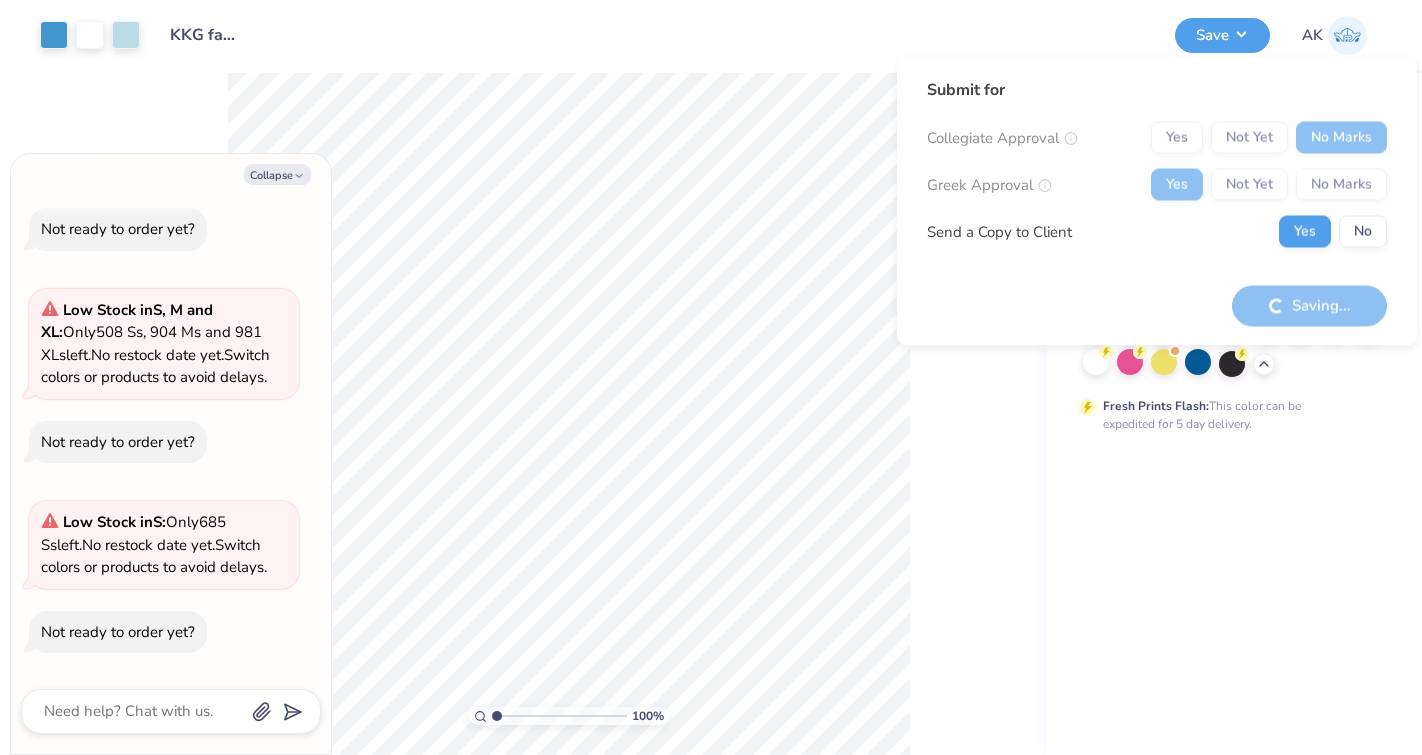 type on "x" 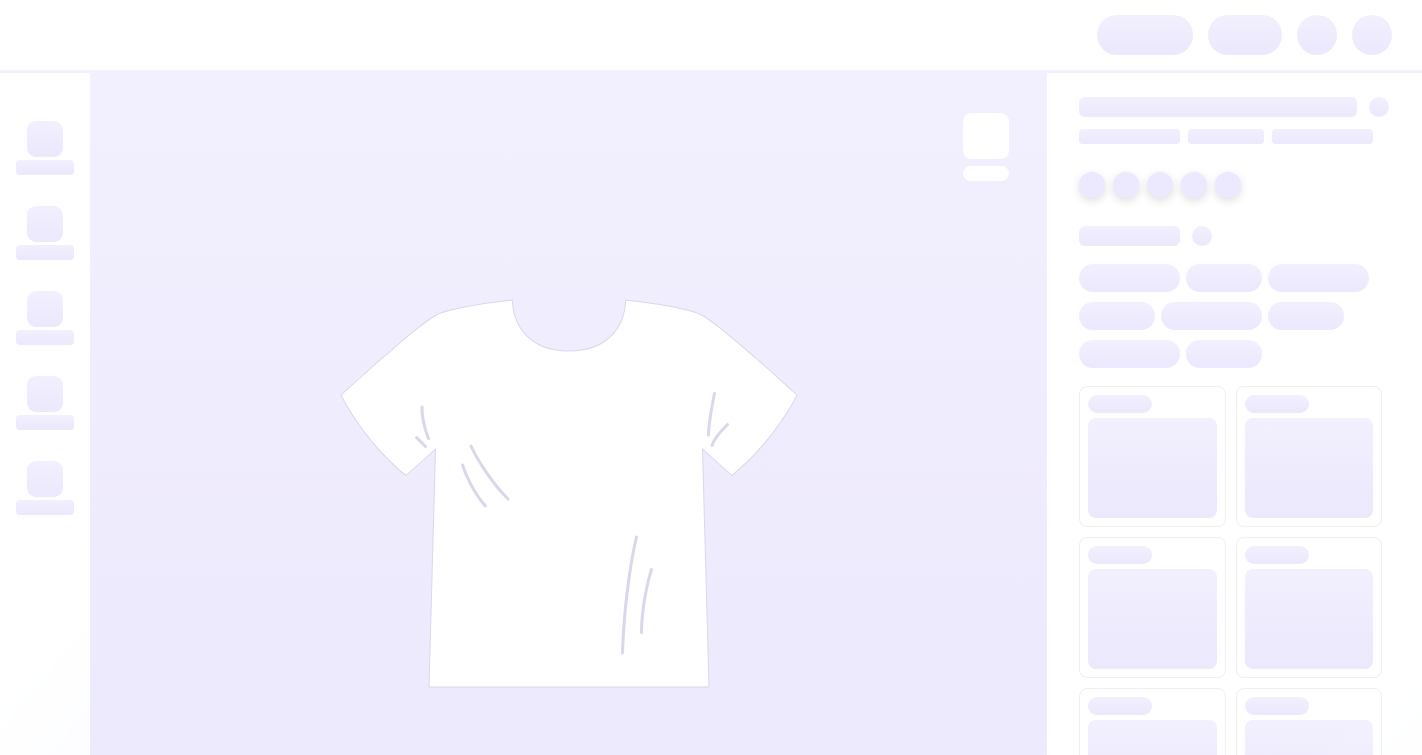 scroll, scrollTop: 0, scrollLeft: 0, axis: both 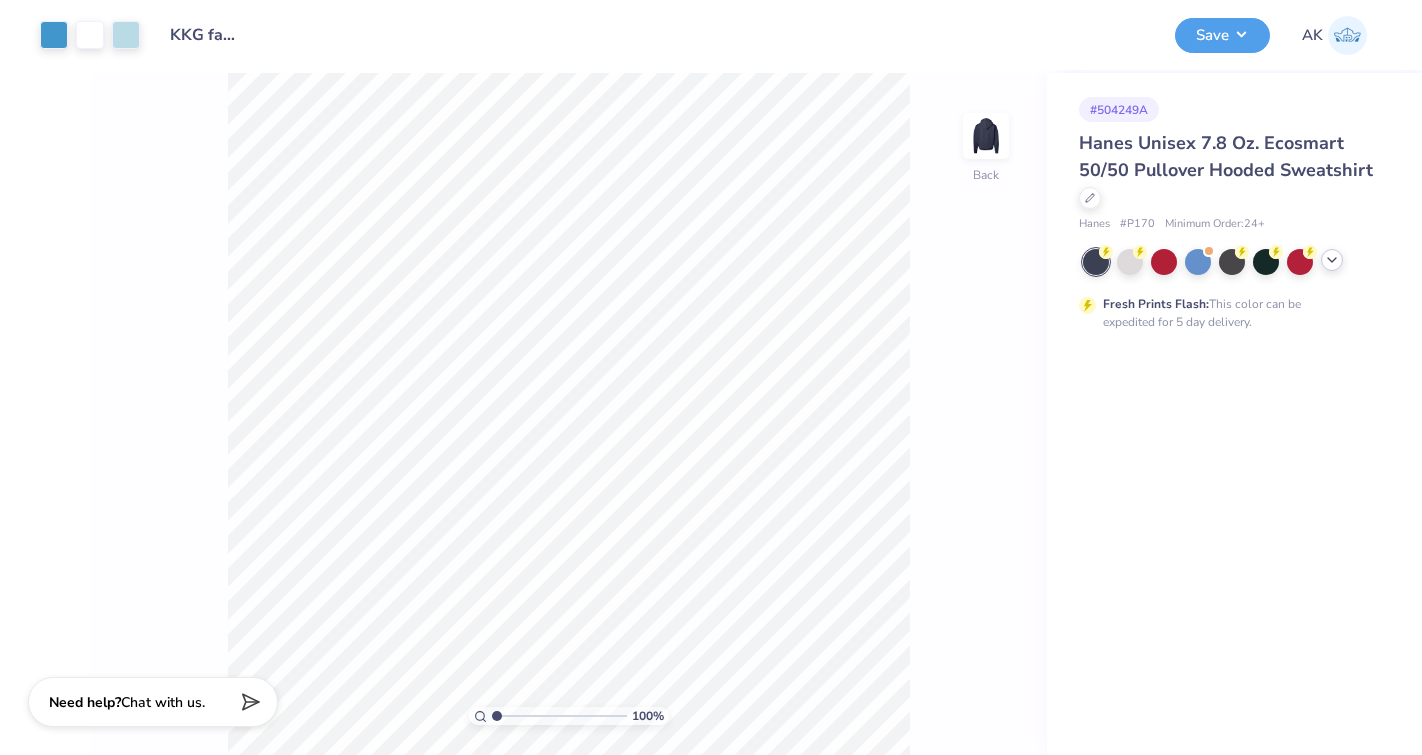 click 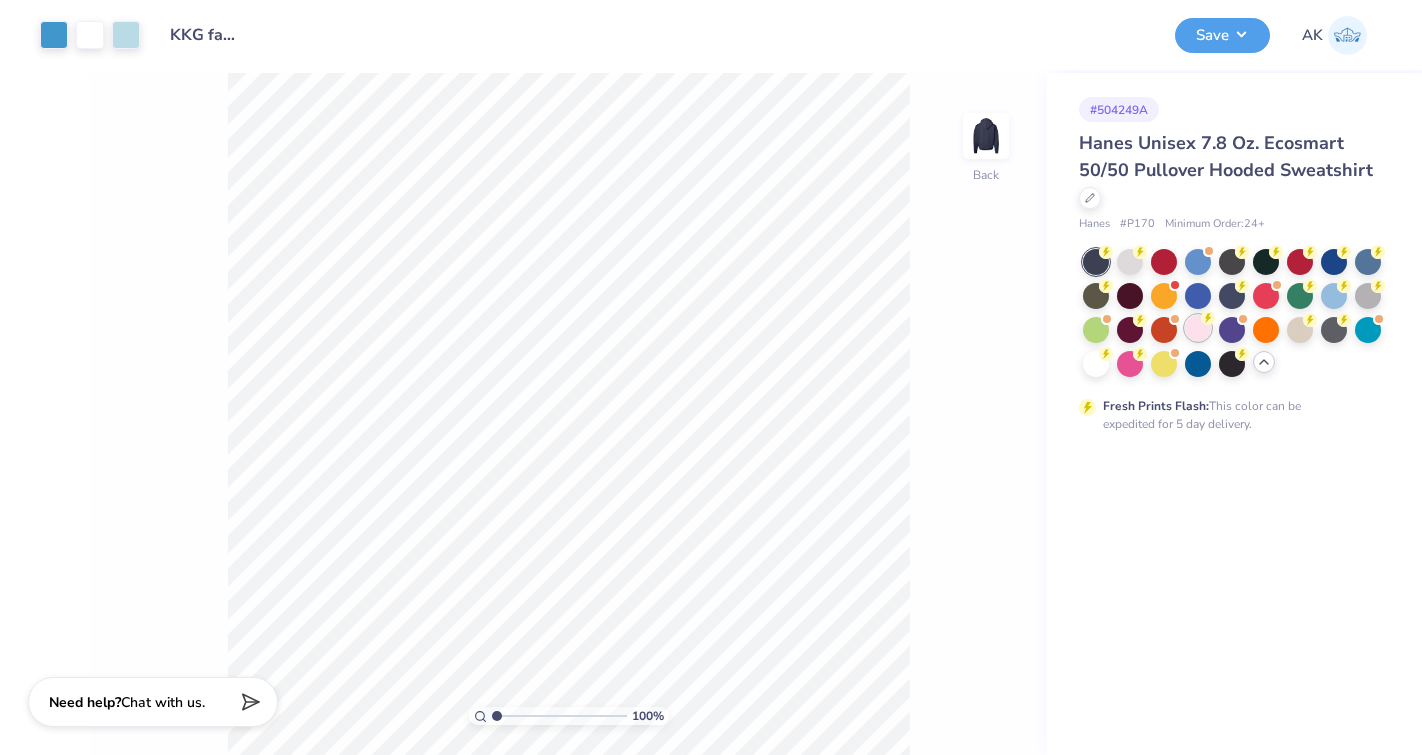 click at bounding box center (1198, 328) 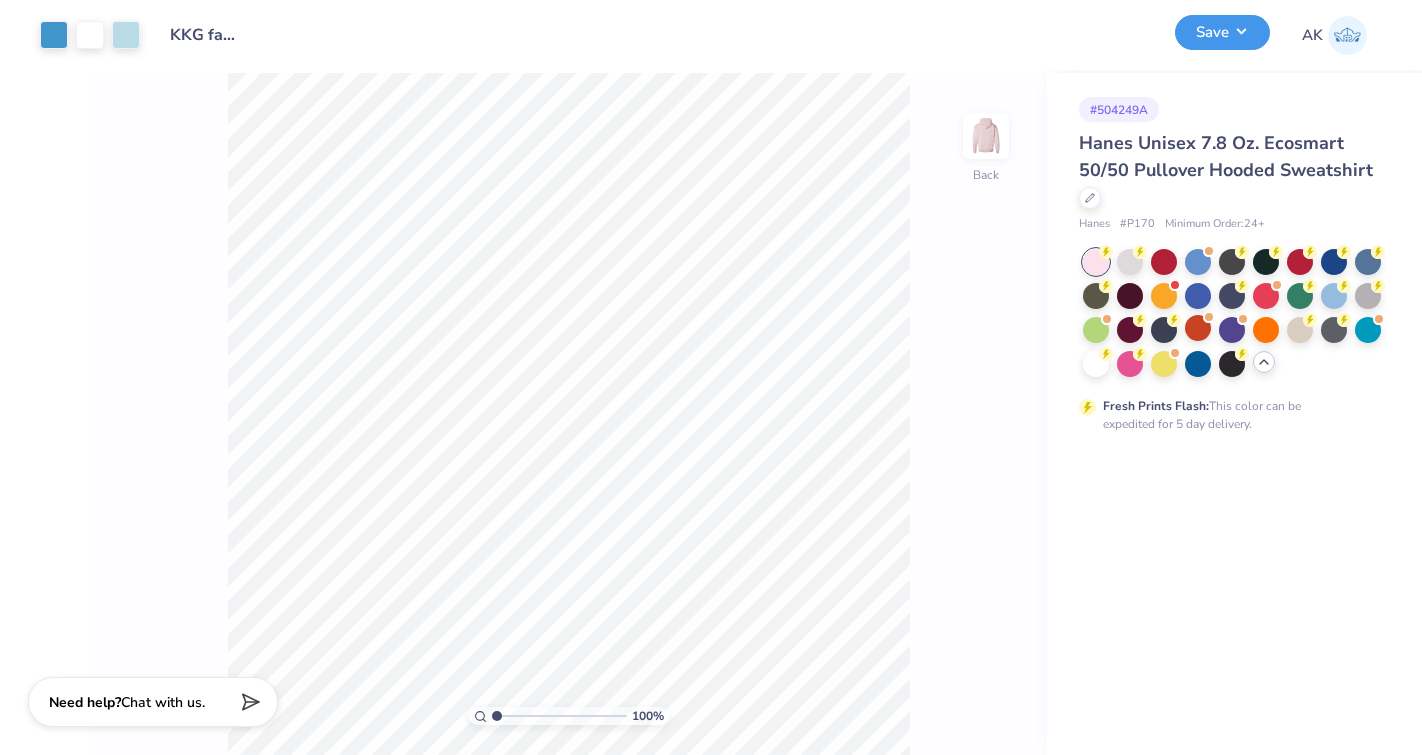 click on "Save" at bounding box center (1222, 32) 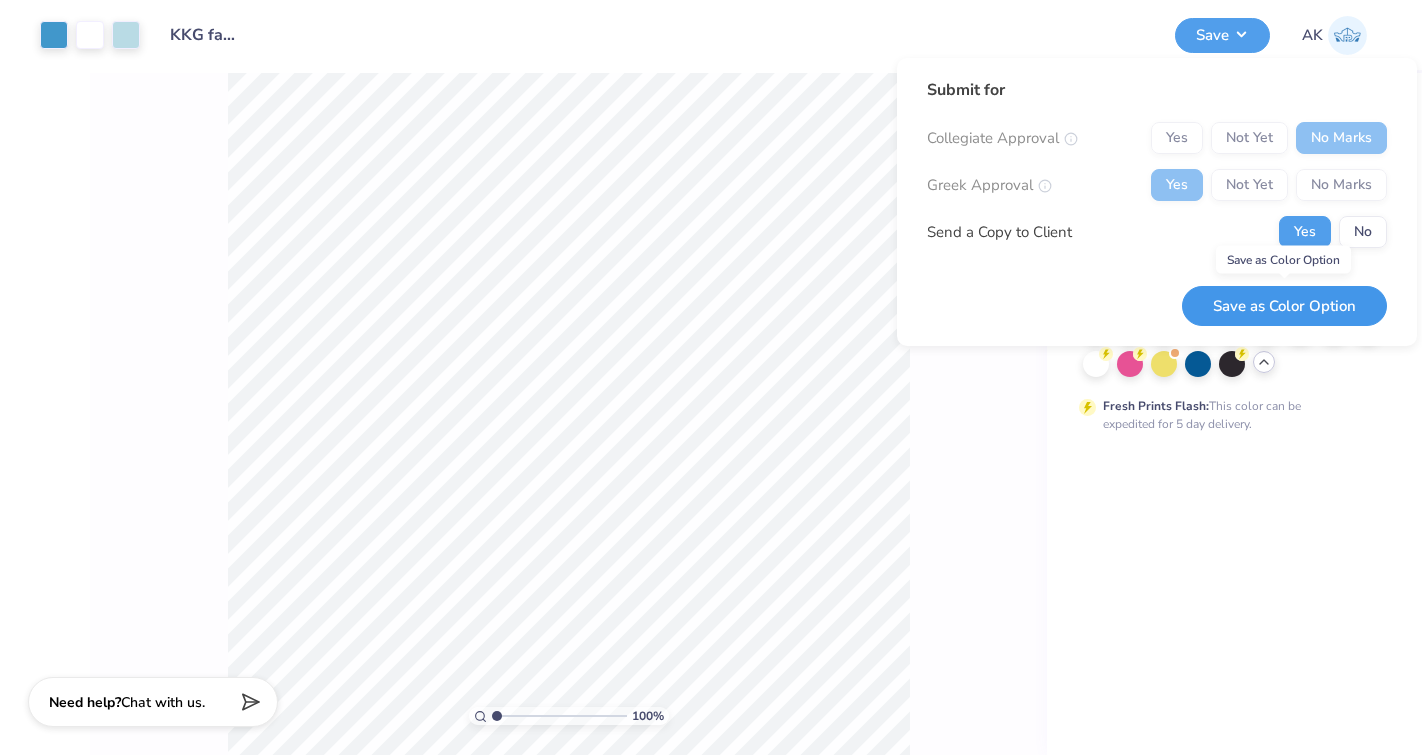 click on "Save as Color Option" at bounding box center (1284, 306) 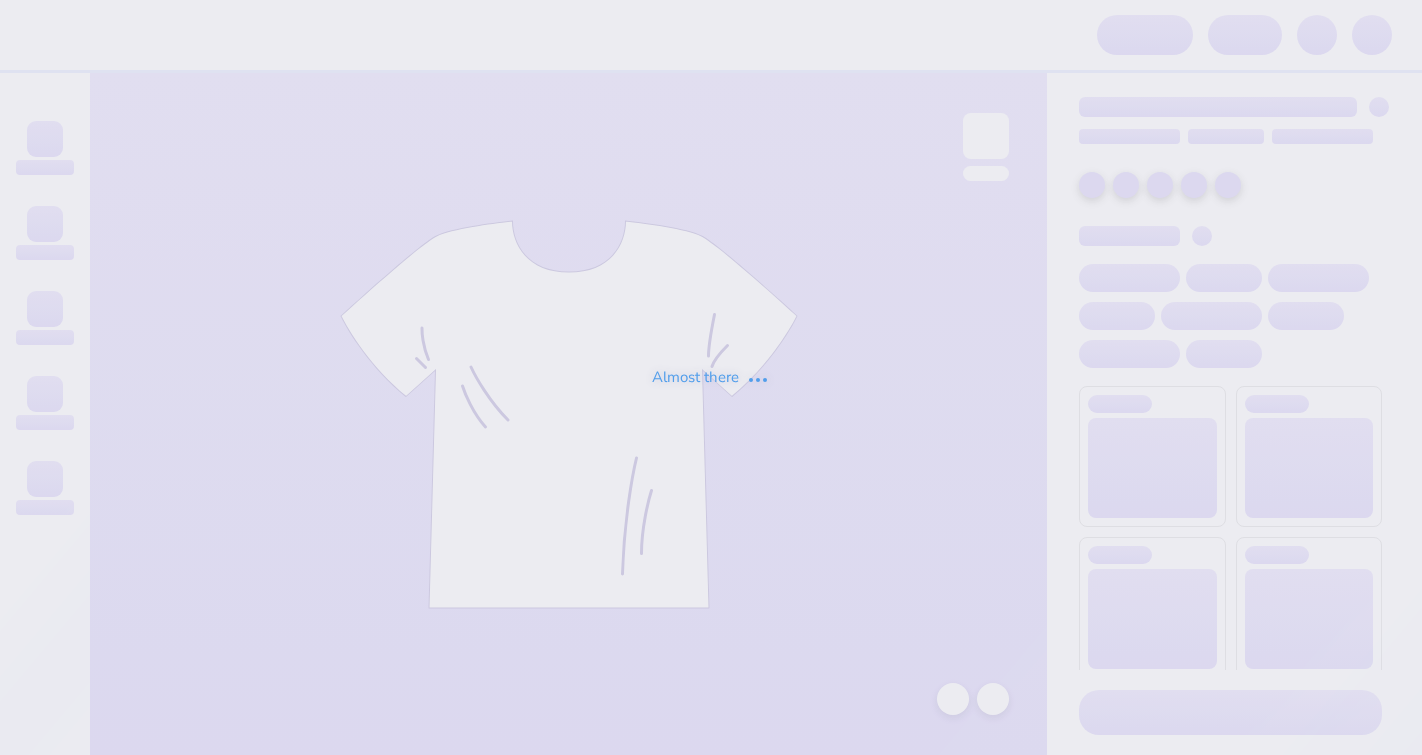 scroll, scrollTop: 0, scrollLeft: 0, axis: both 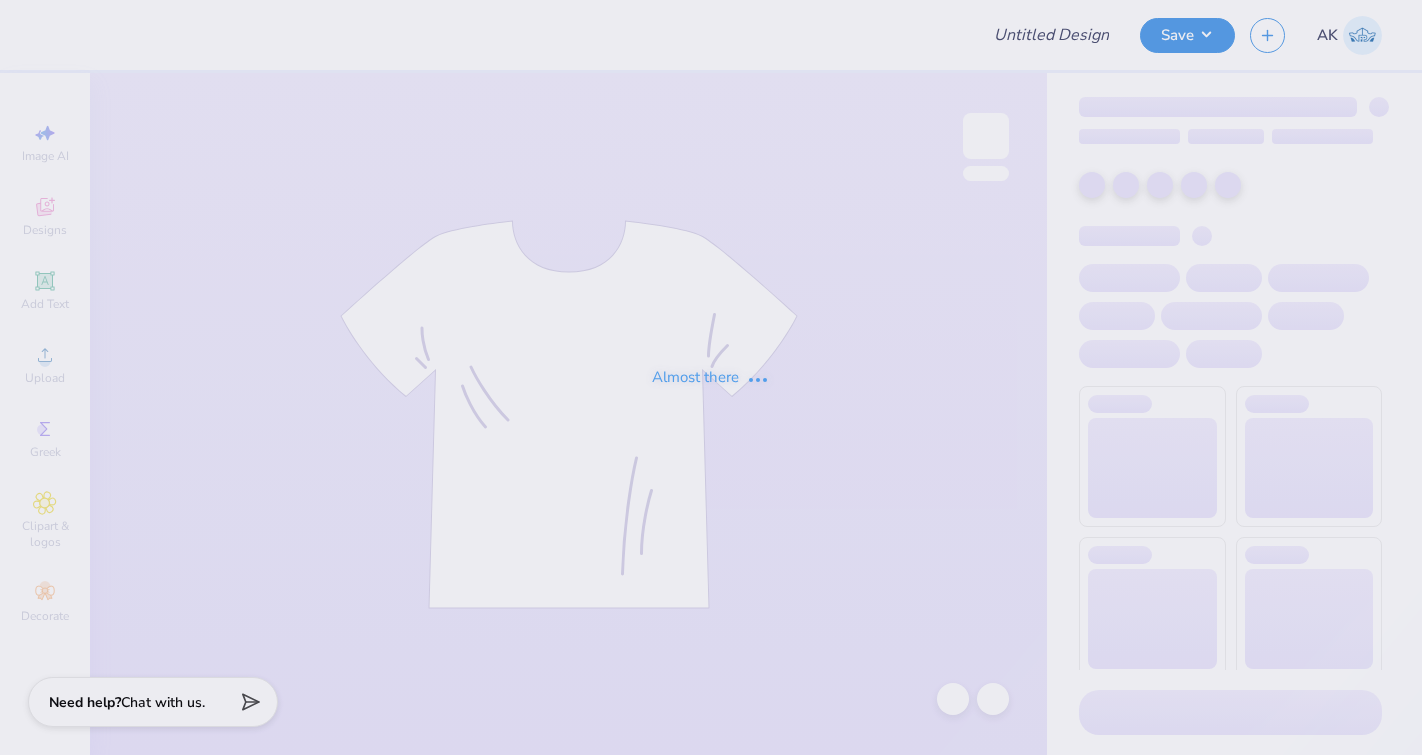 type on "Ellisyn Jackson : Kansas State University" 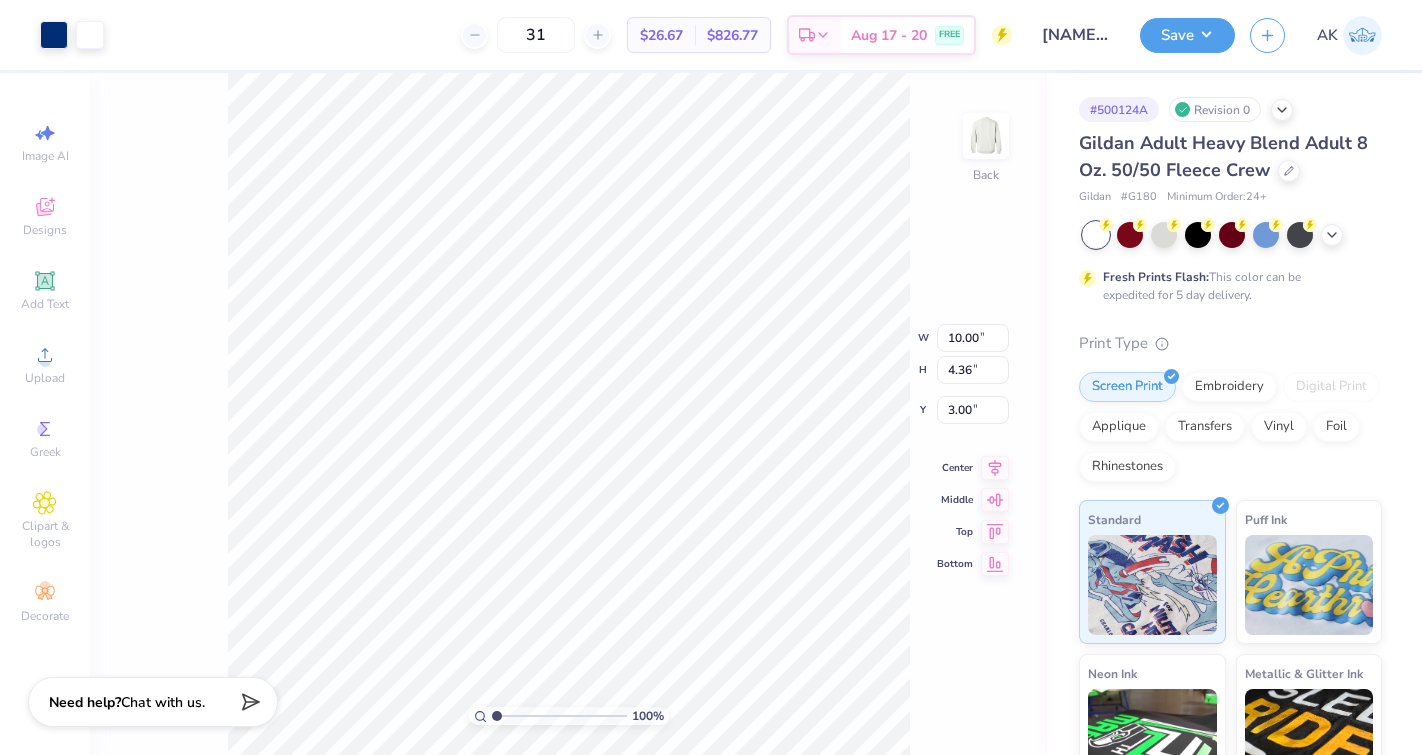 type on "3.59" 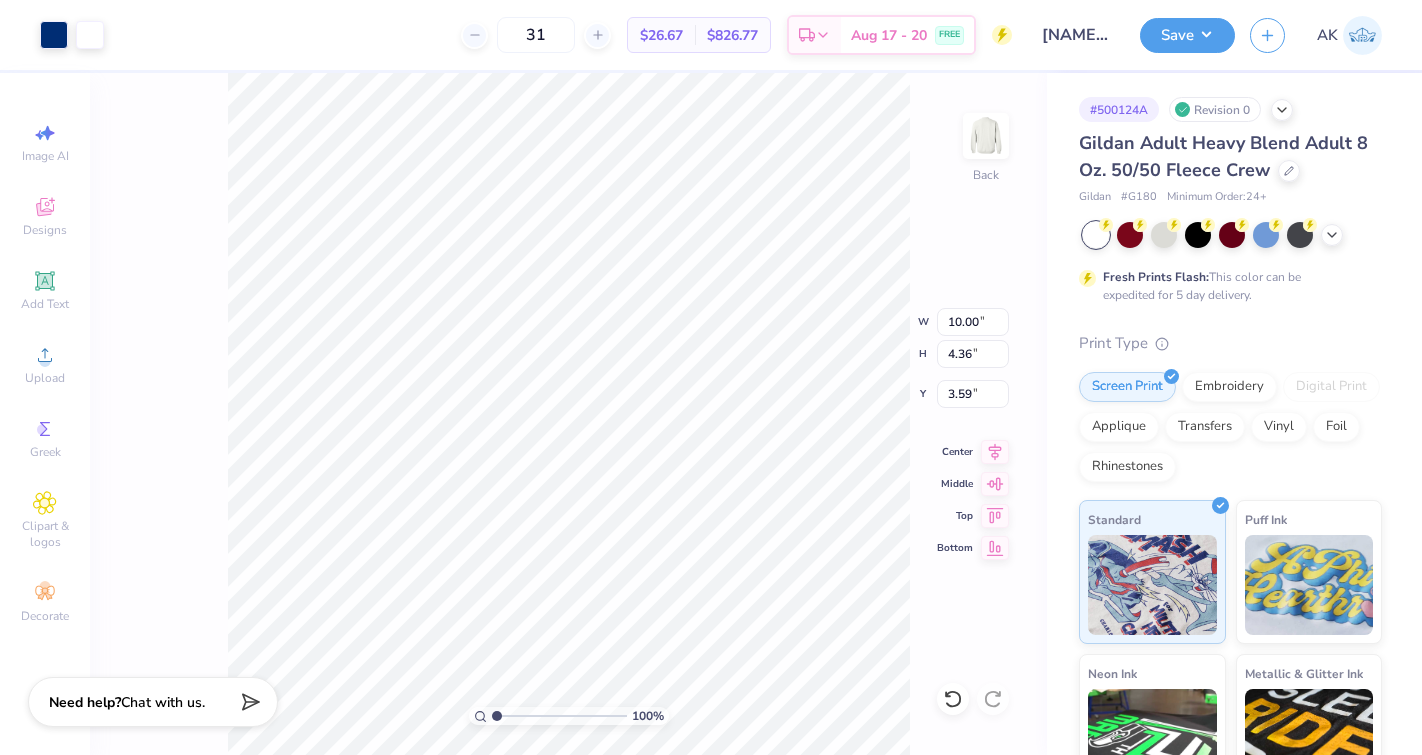type on "11.69" 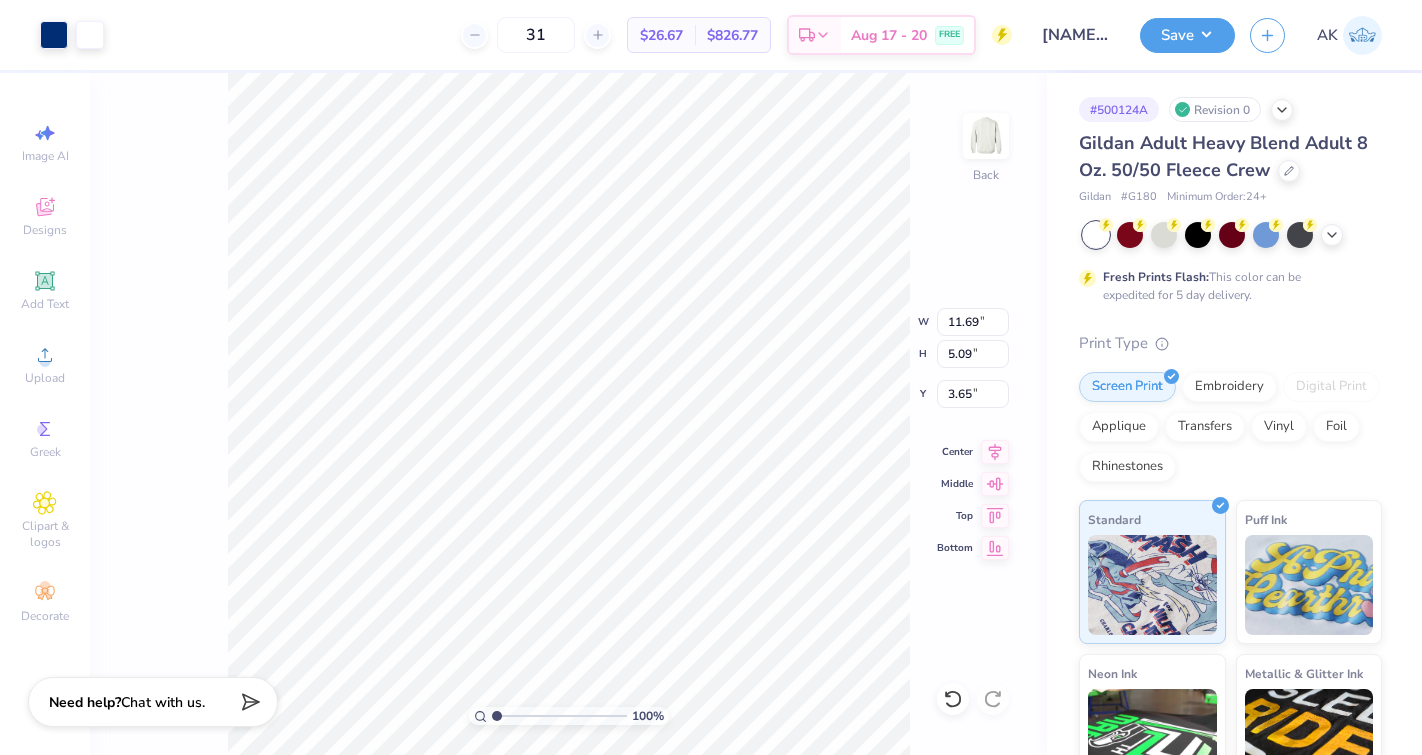 type on "3.65" 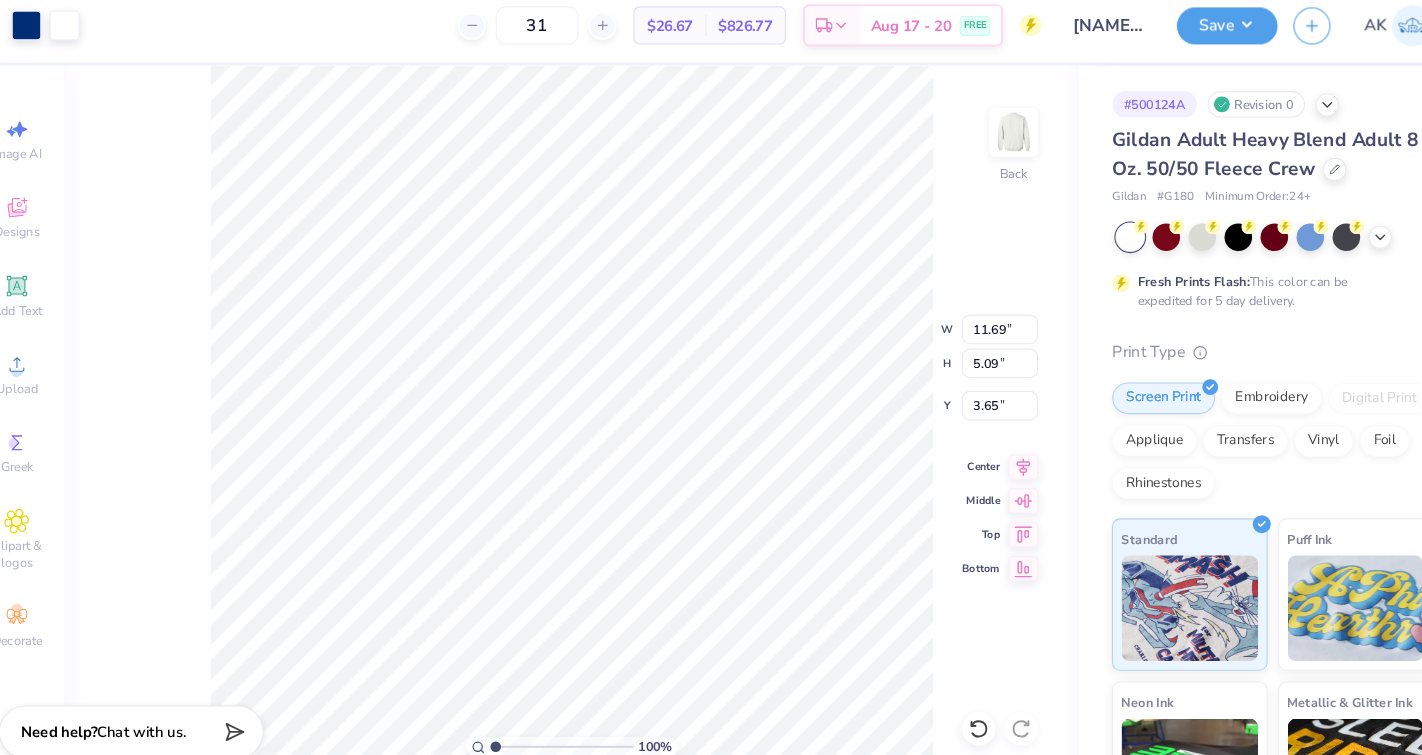 type on "4.35" 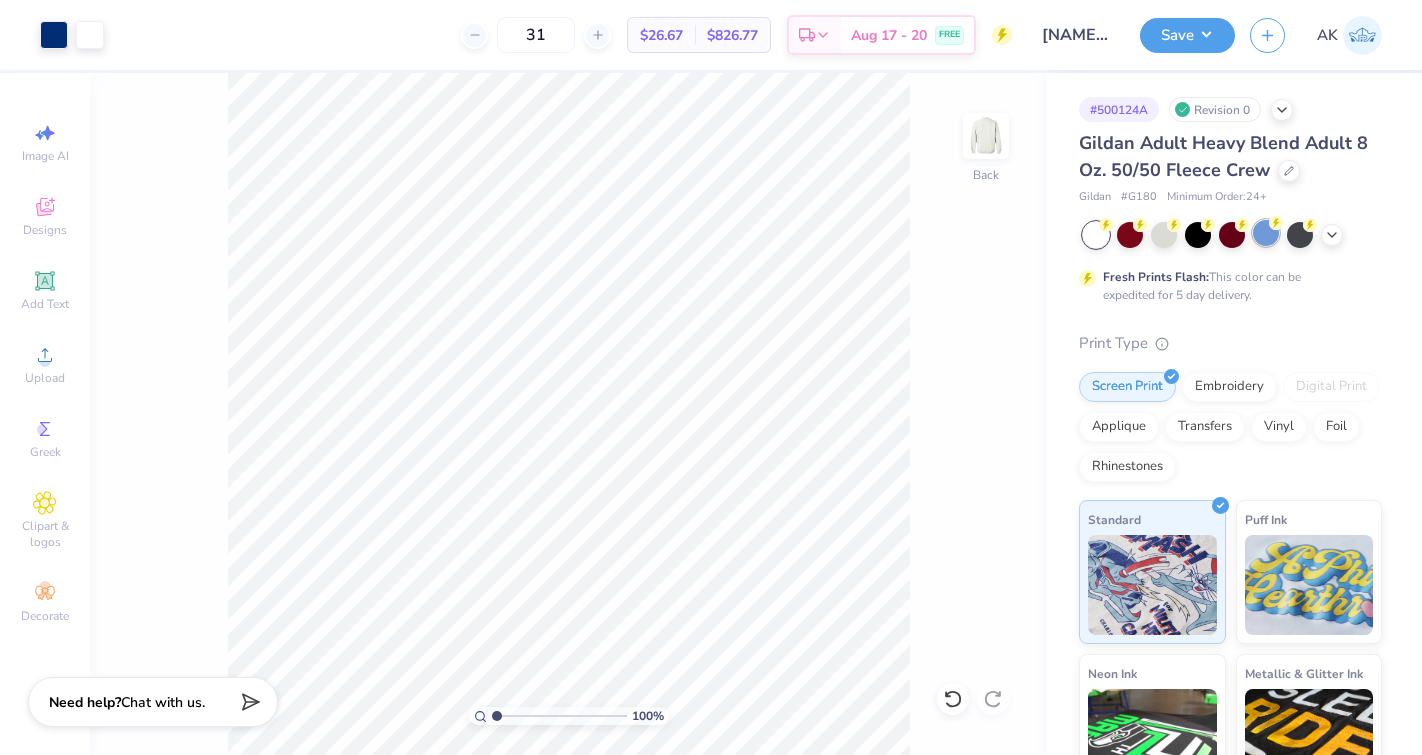 click at bounding box center (1266, 233) 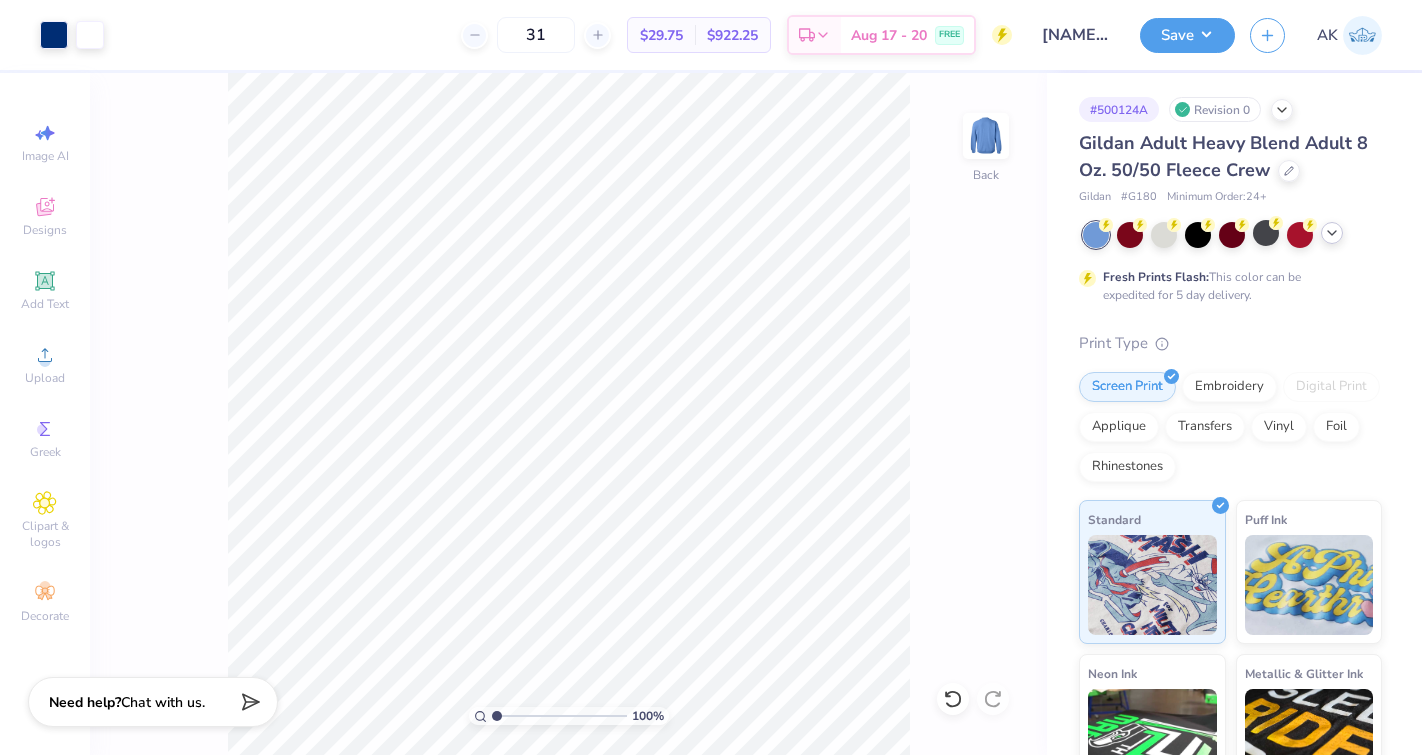 click 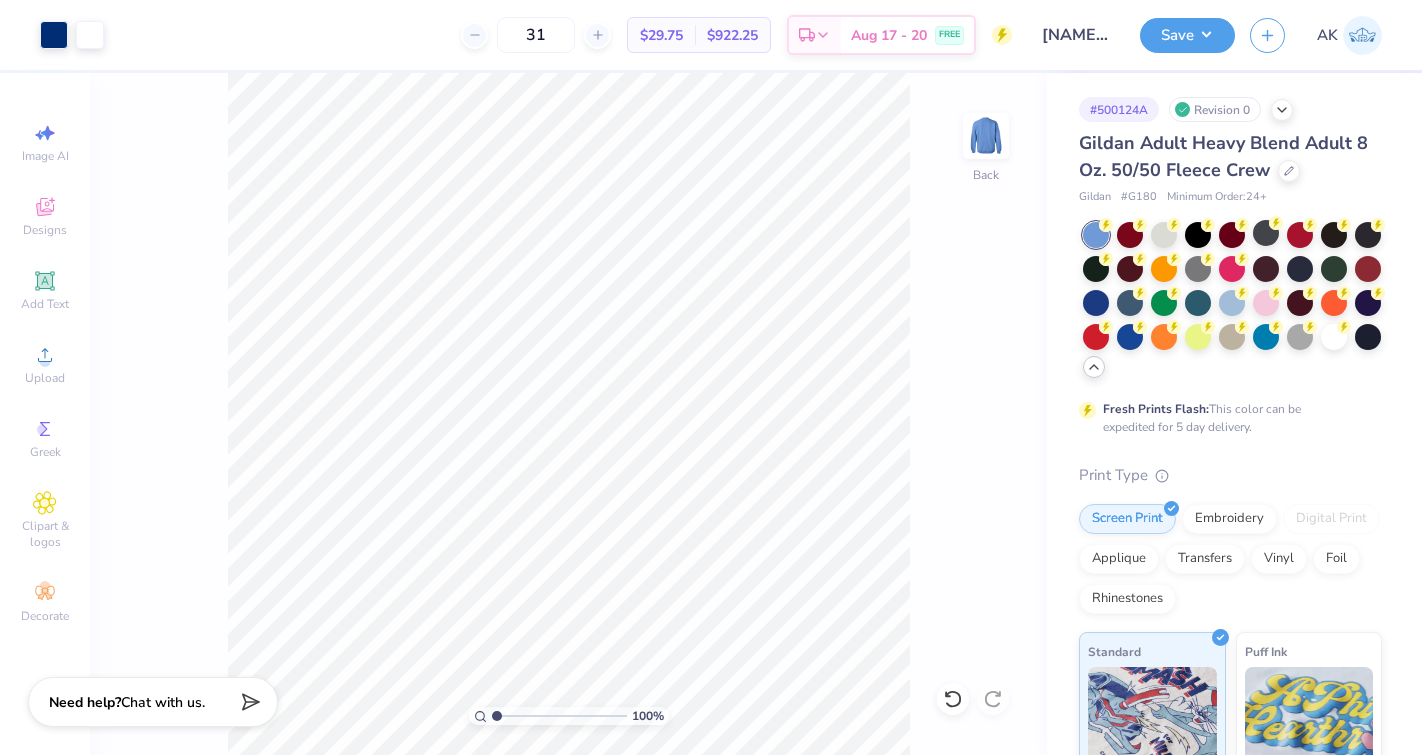 click at bounding box center [1232, 301] 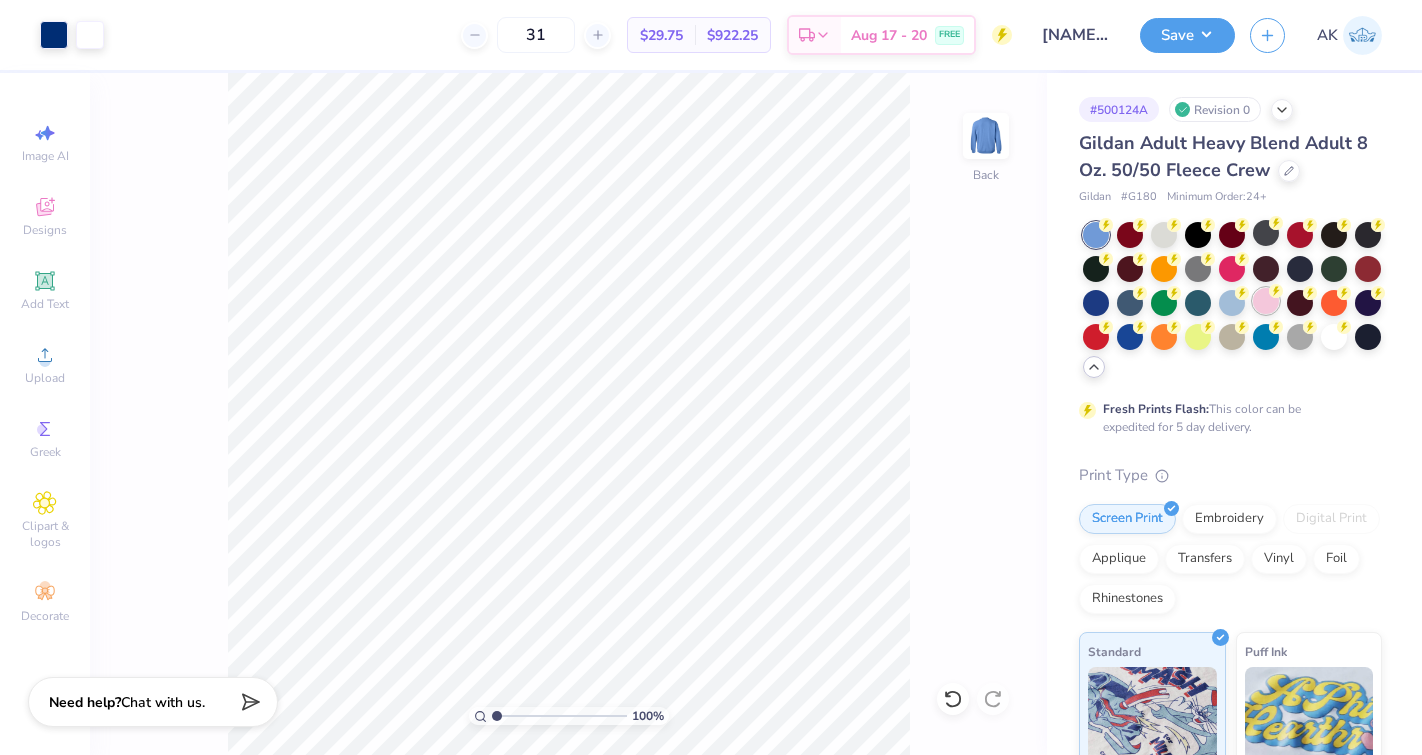 click at bounding box center (1266, 301) 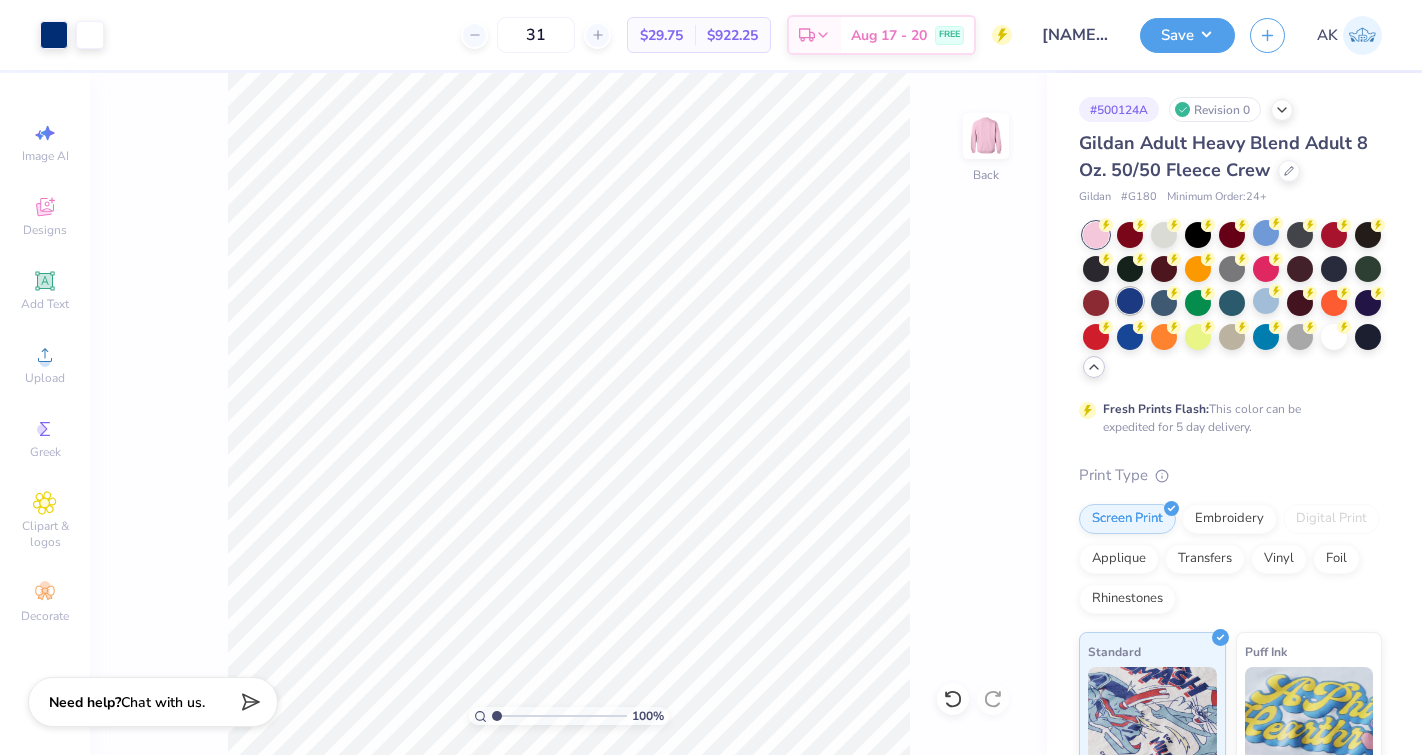 click at bounding box center (1130, 301) 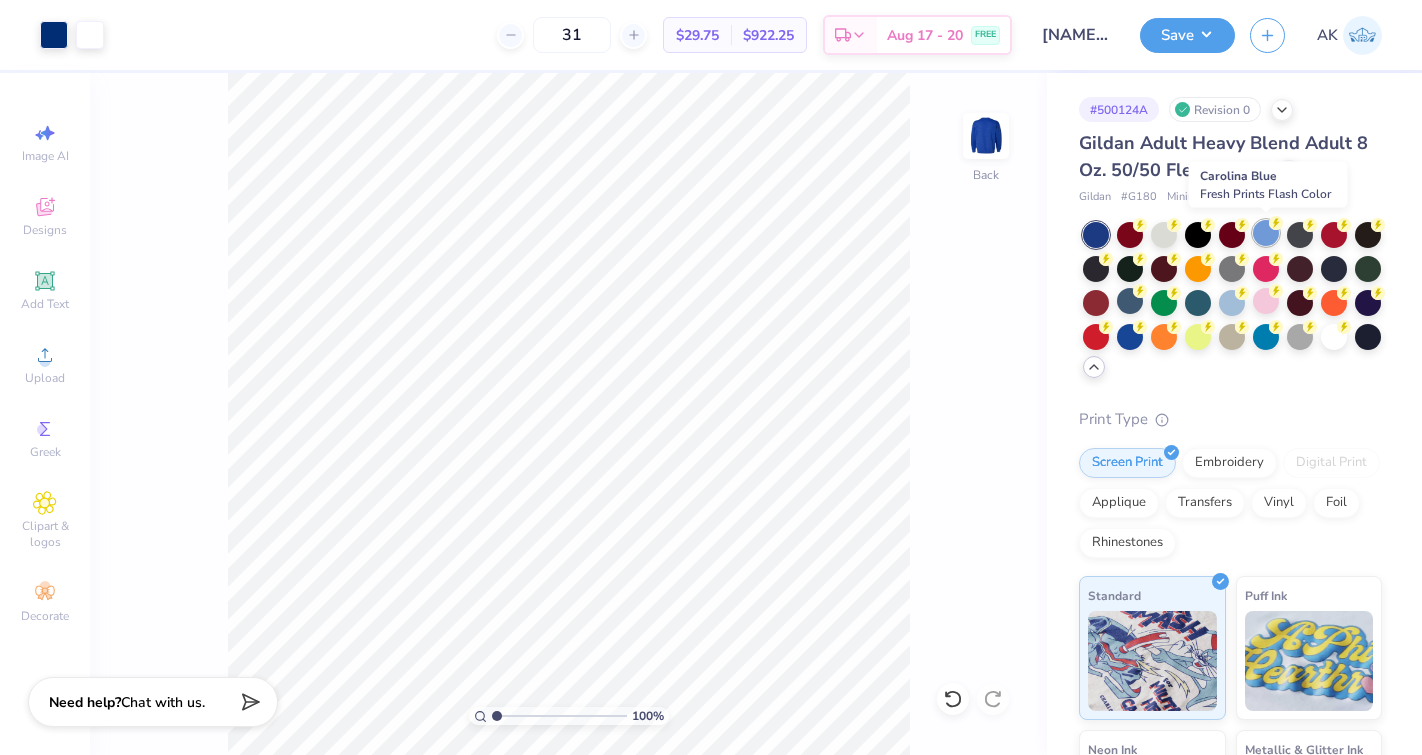 click at bounding box center [1266, 233] 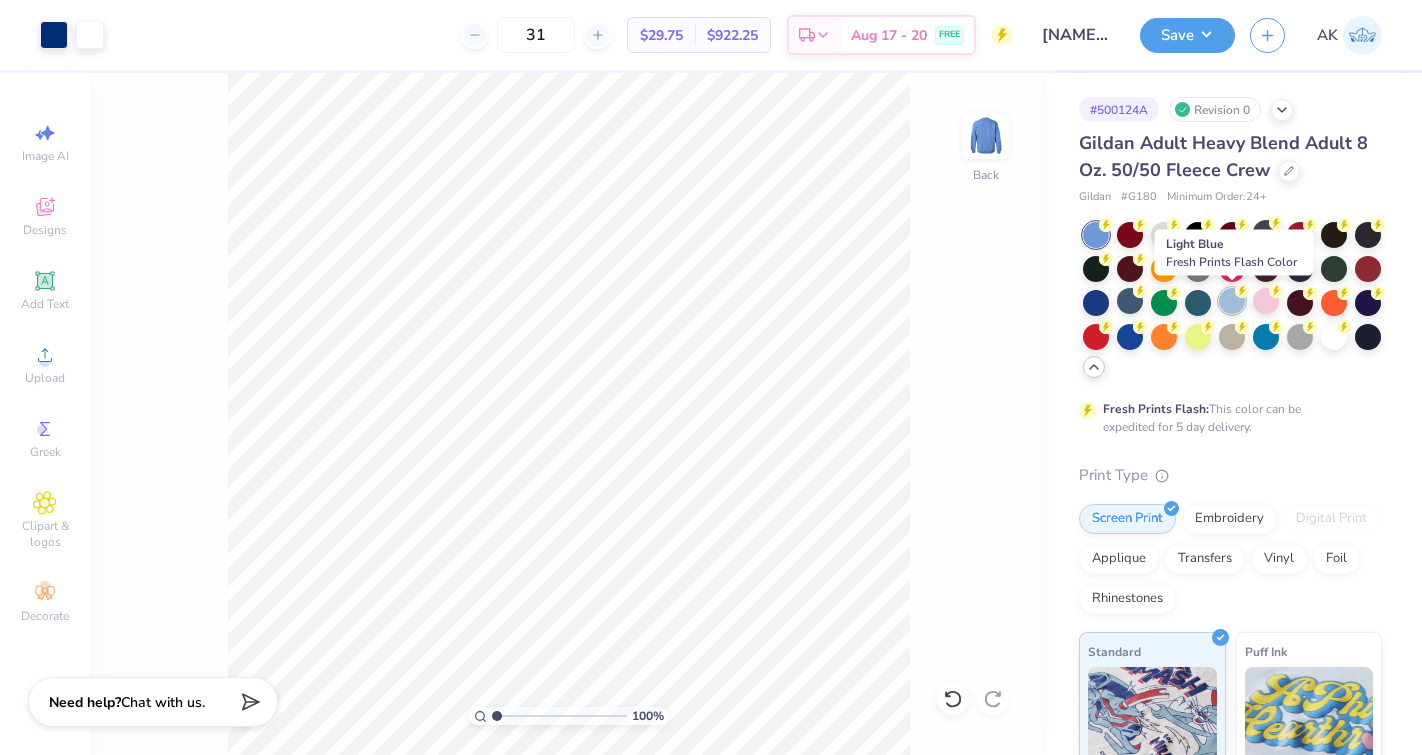 click at bounding box center [1232, 301] 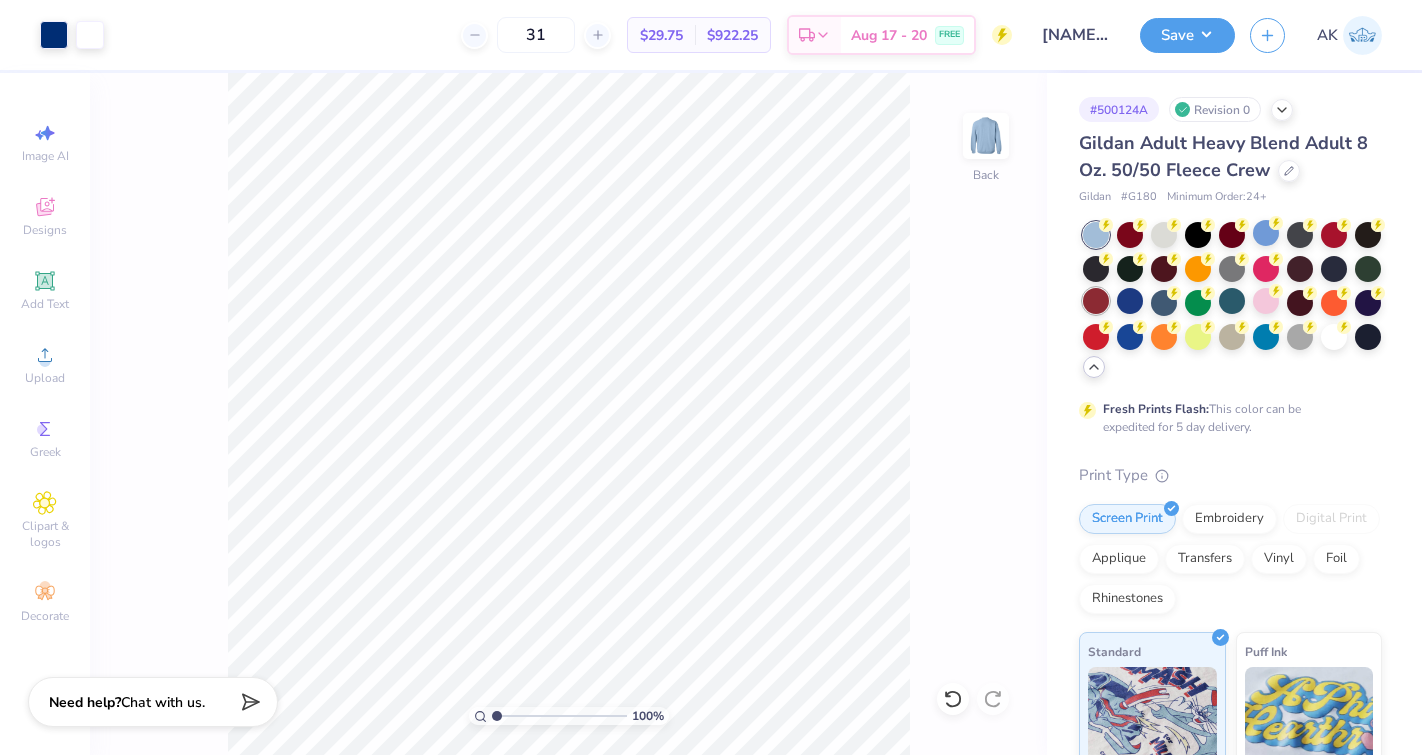 click at bounding box center [1096, 301] 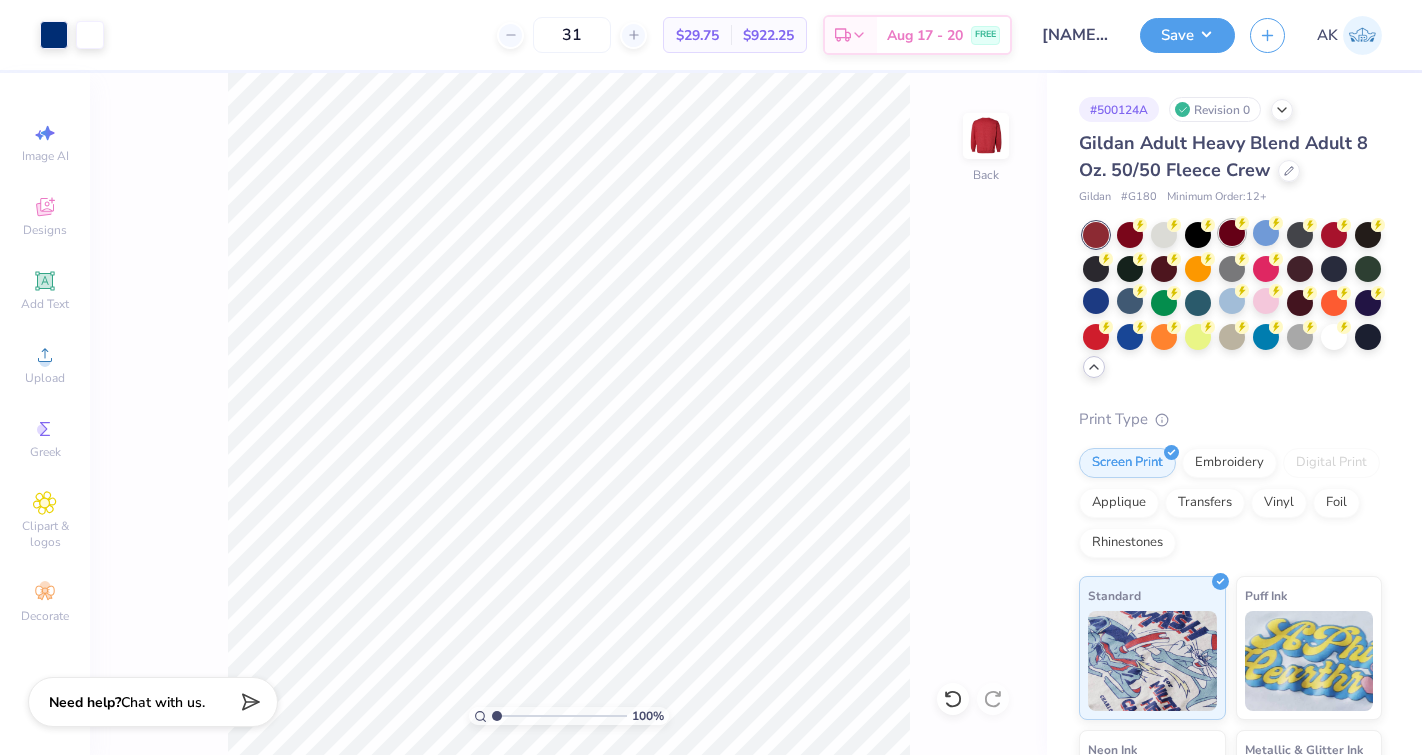 click at bounding box center [1232, 233] 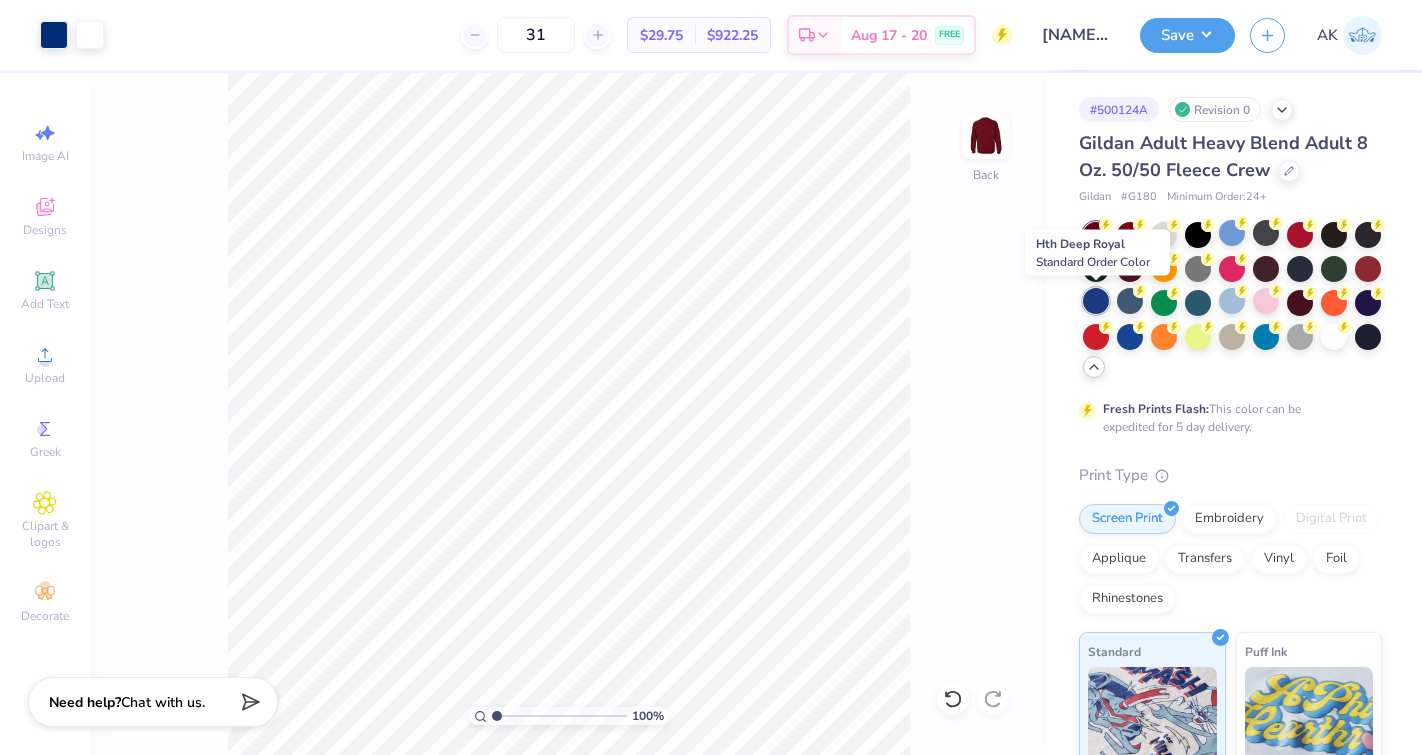 click at bounding box center [1096, 301] 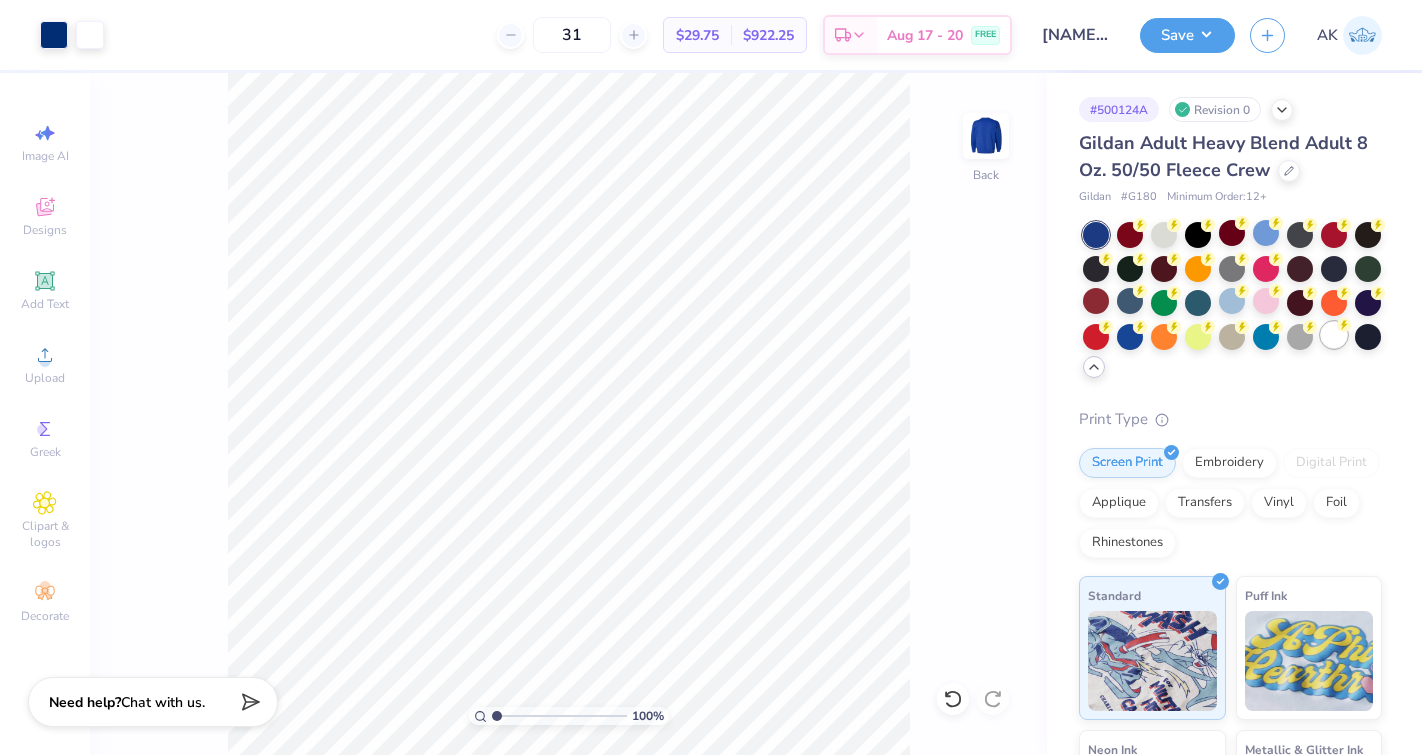 click at bounding box center (1334, 335) 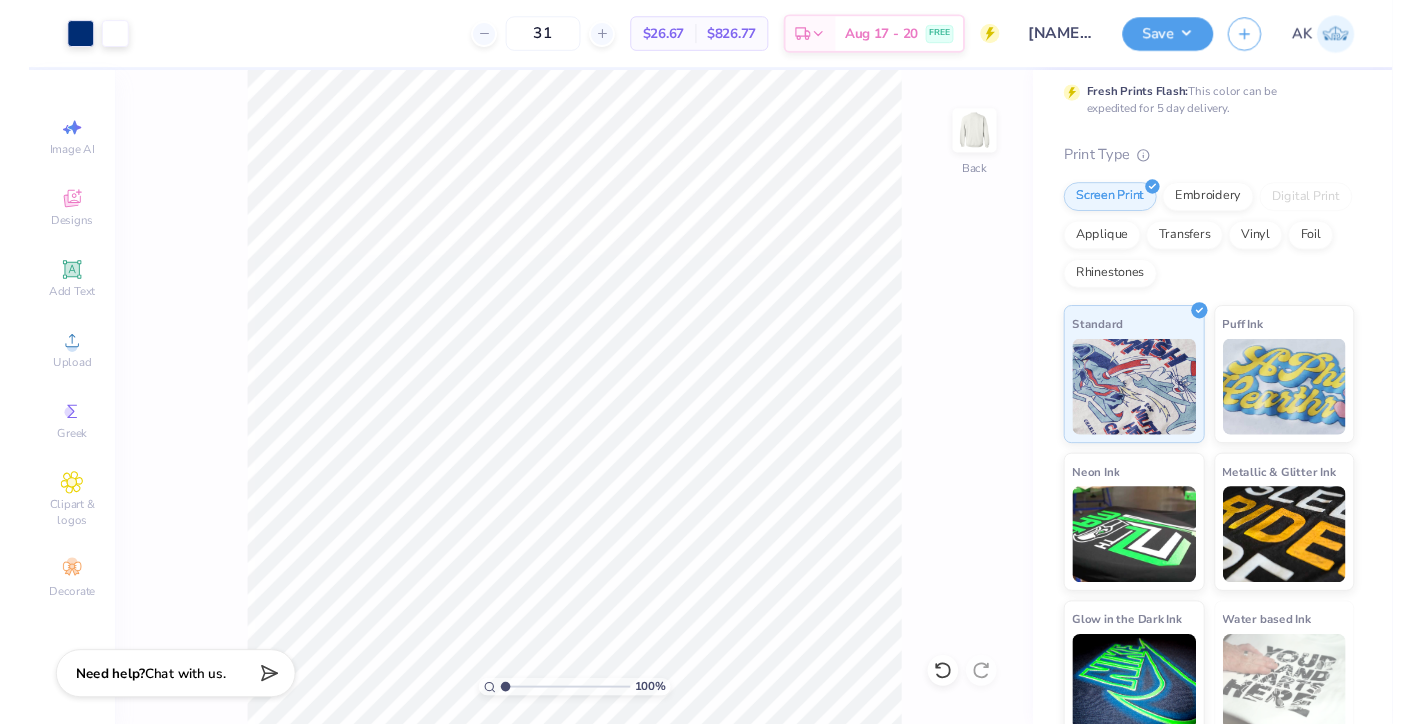 scroll, scrollTop: 329, scrollLeft: 0, axis: vertical 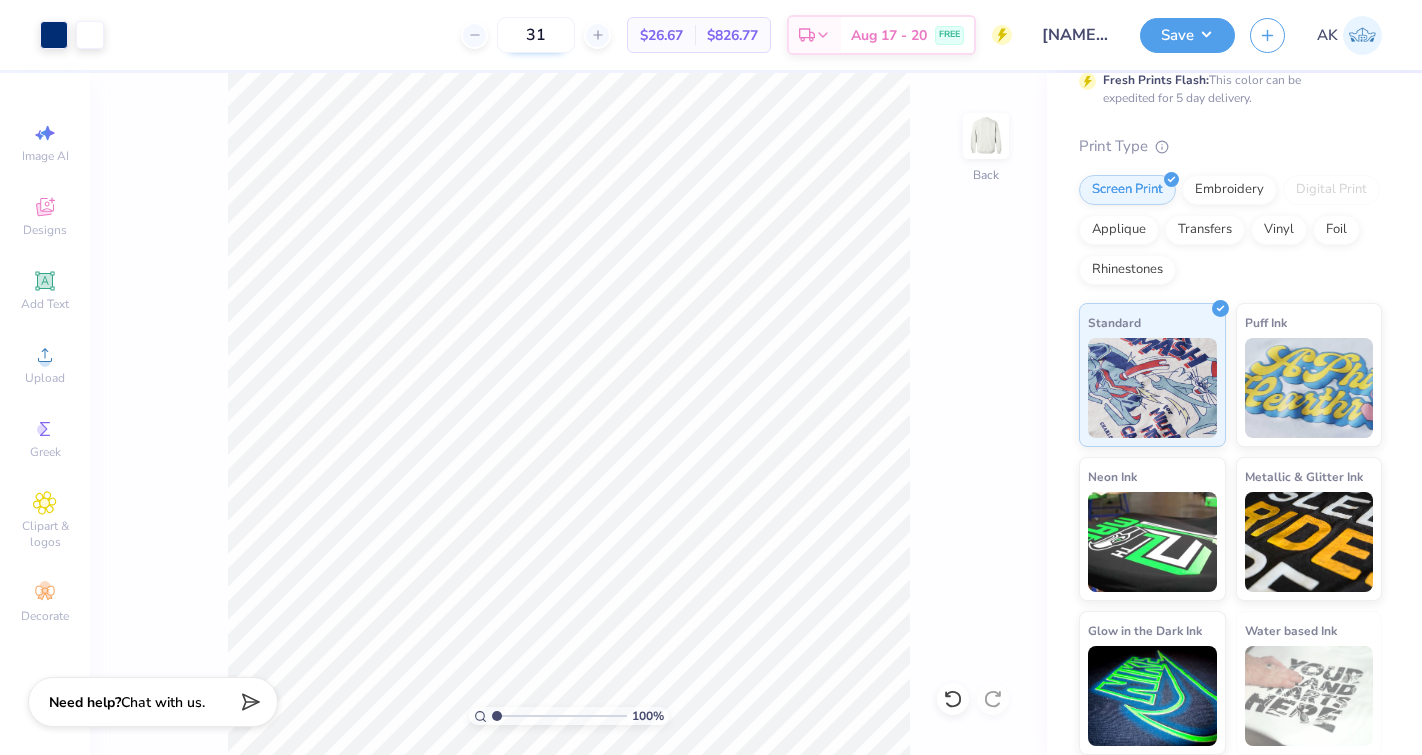 click on "31" at bounding box center [536, 35] 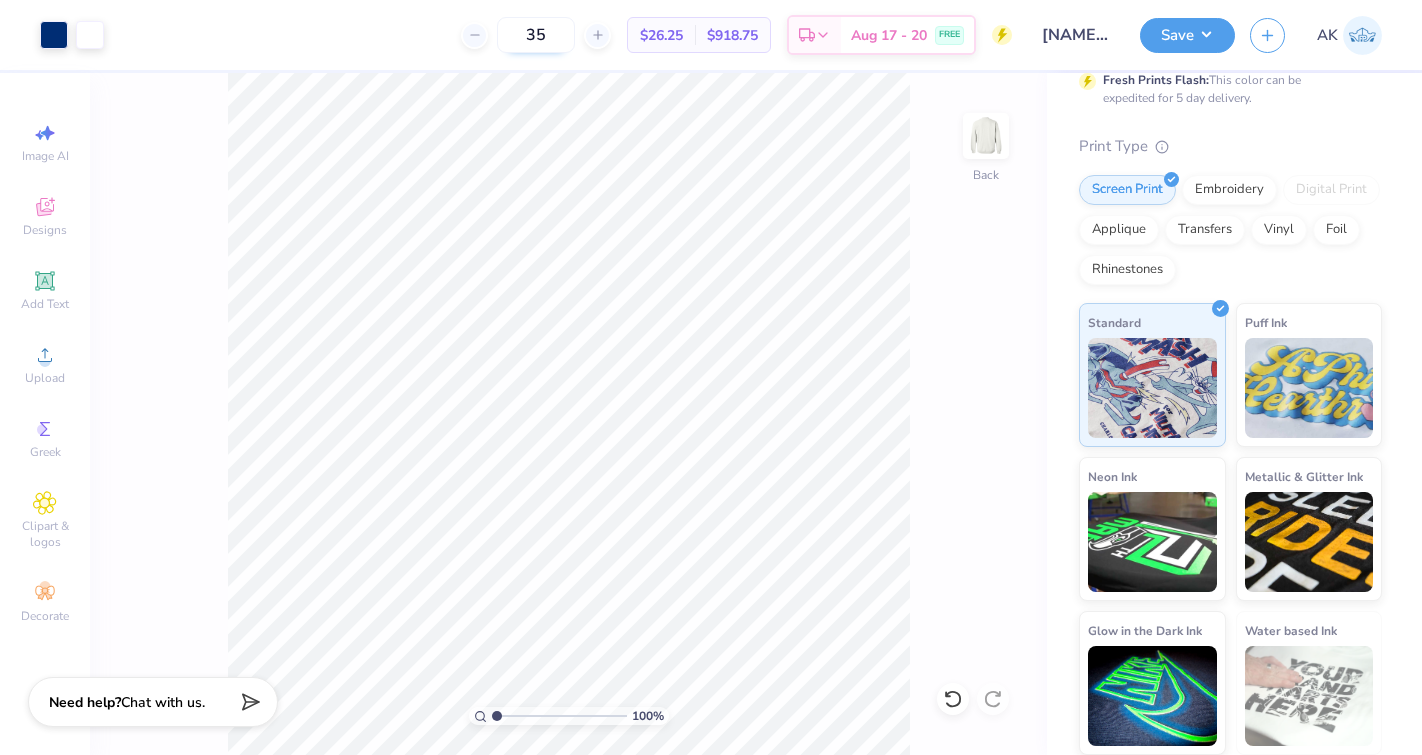 type on "3" 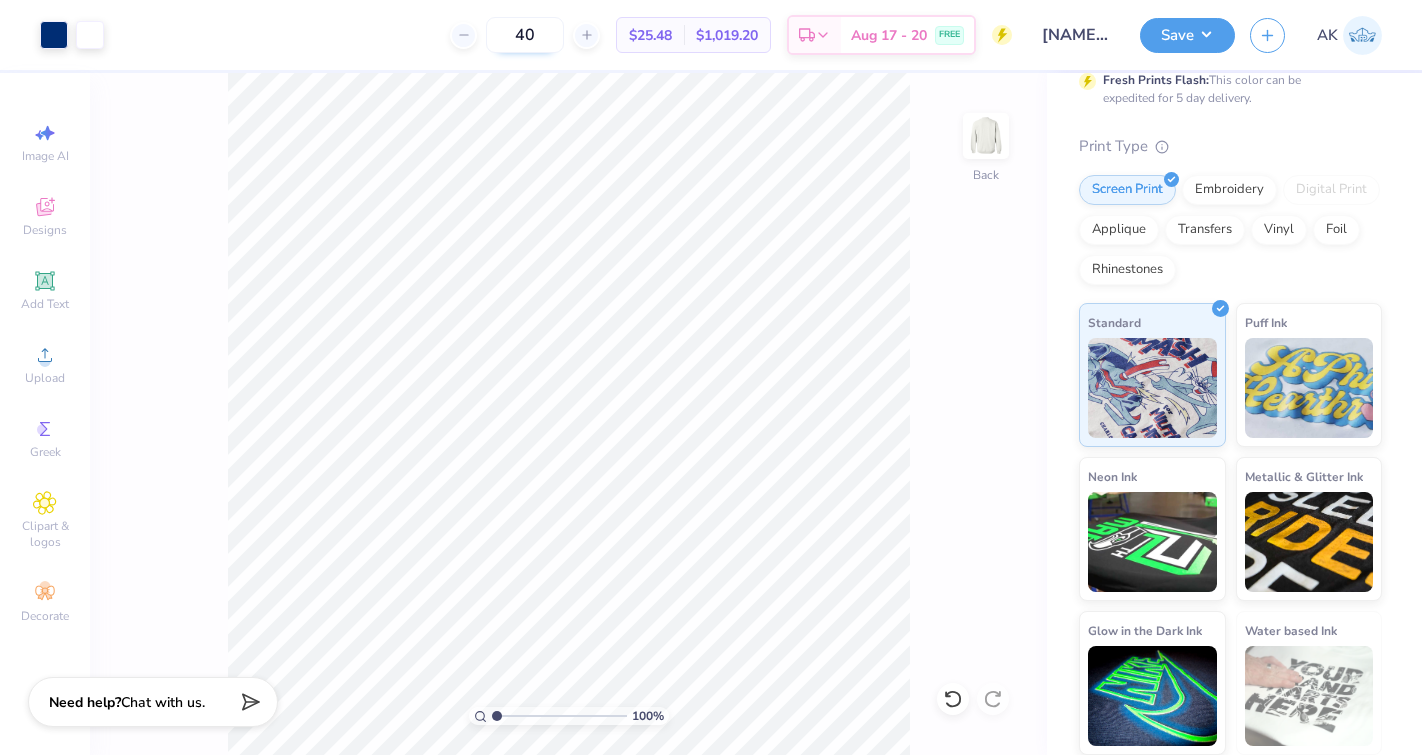 type on "4" 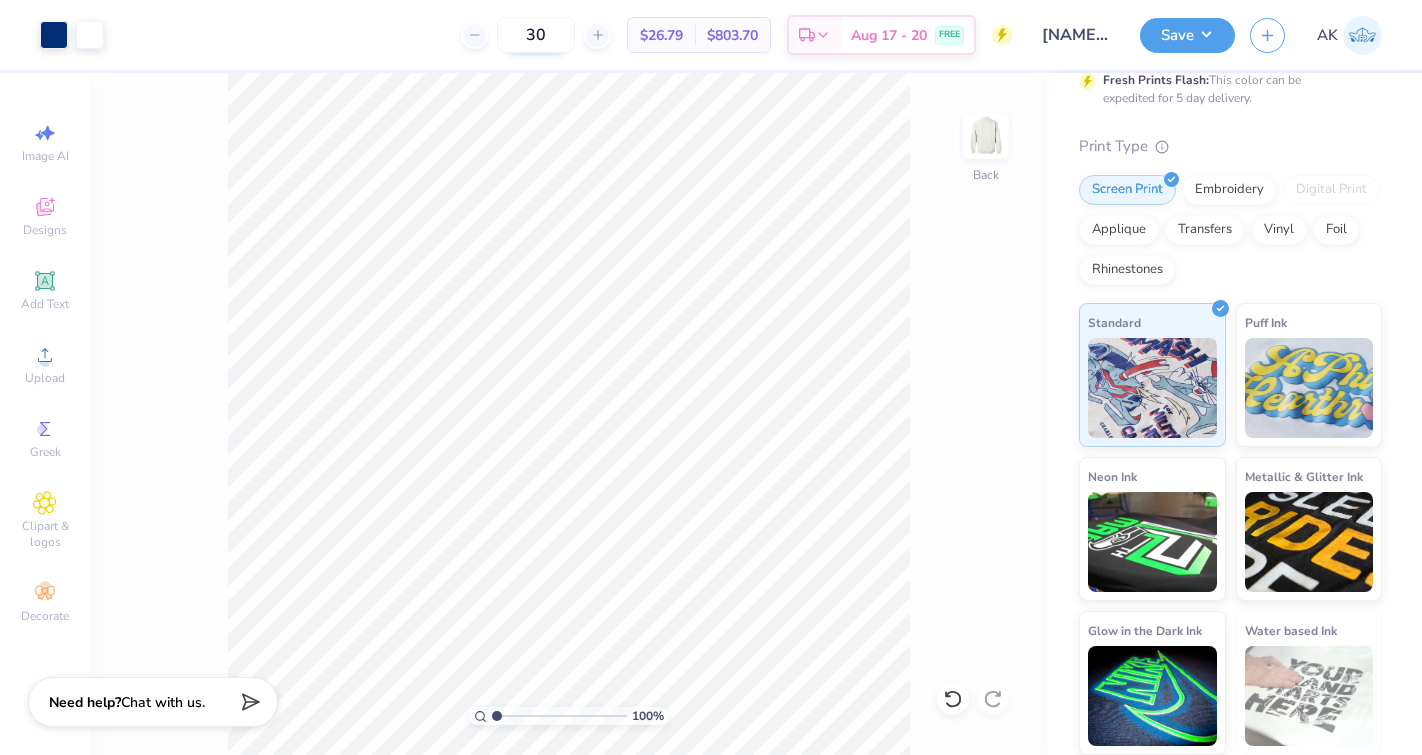 type on "3" 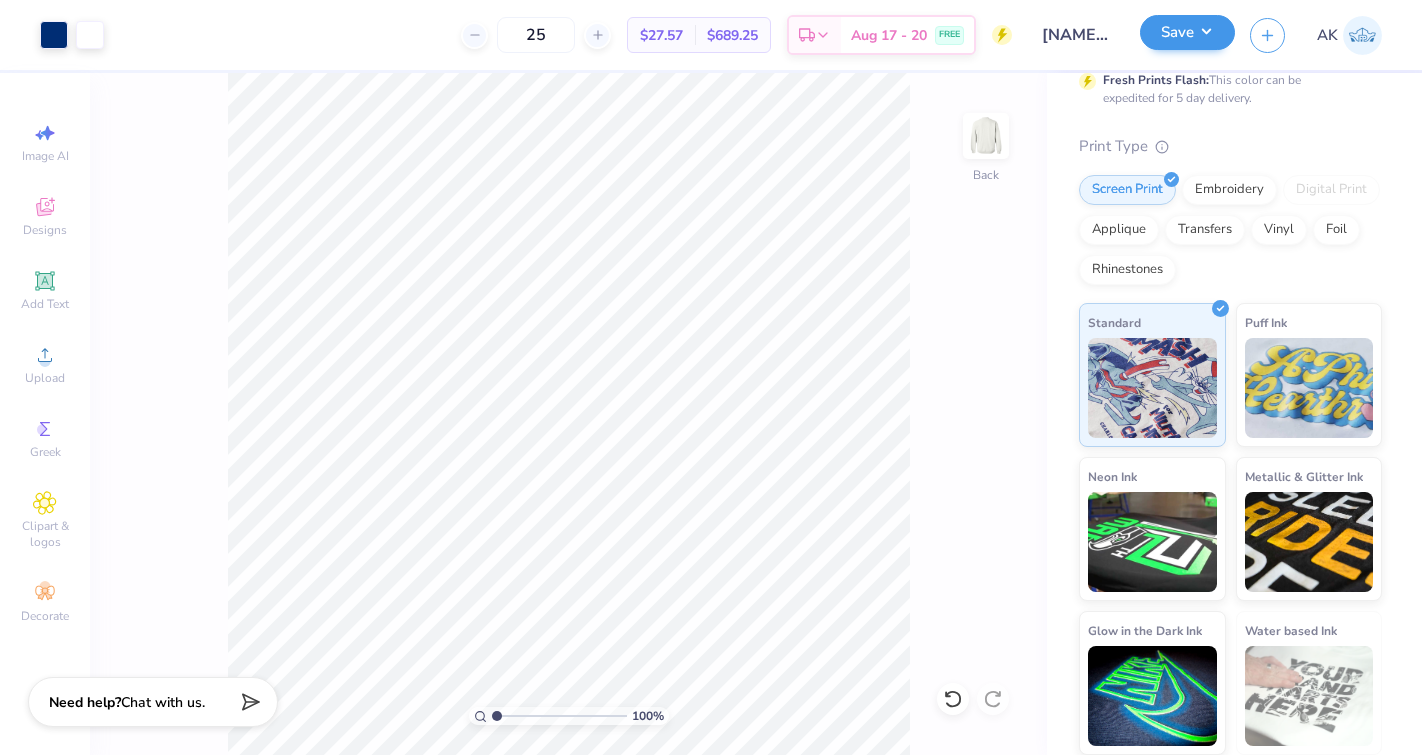 type on "25" 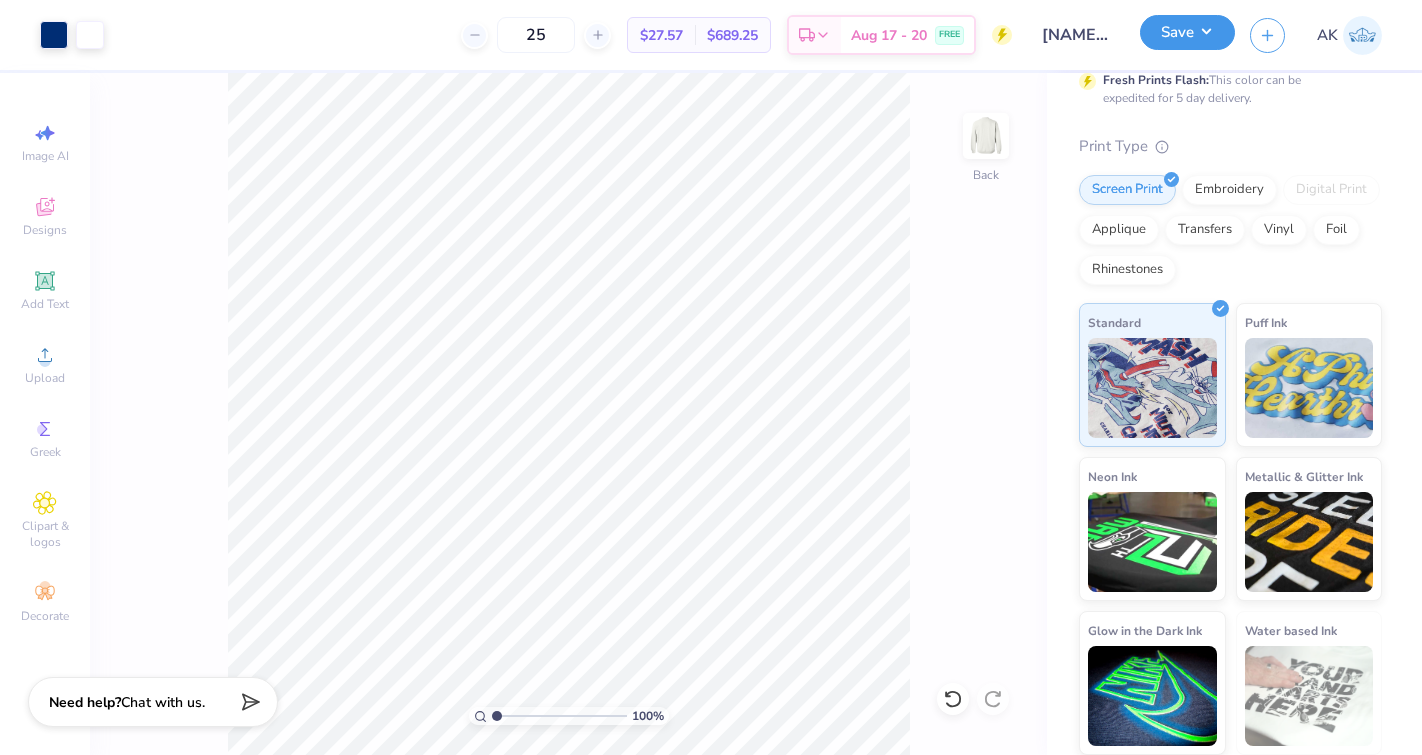 click on "Save" at bounding box center (1187, 32) 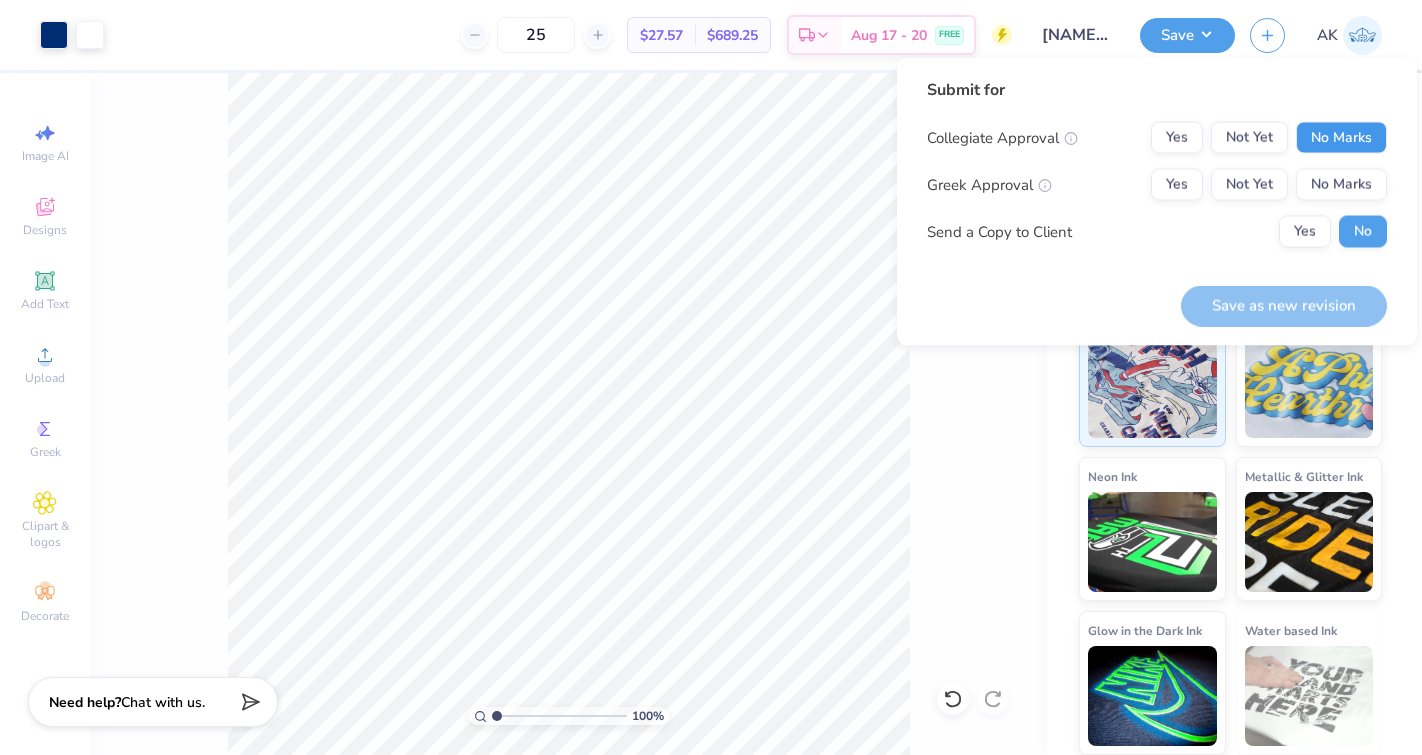 click on "No Marks" at bounding box center (1341, 138) 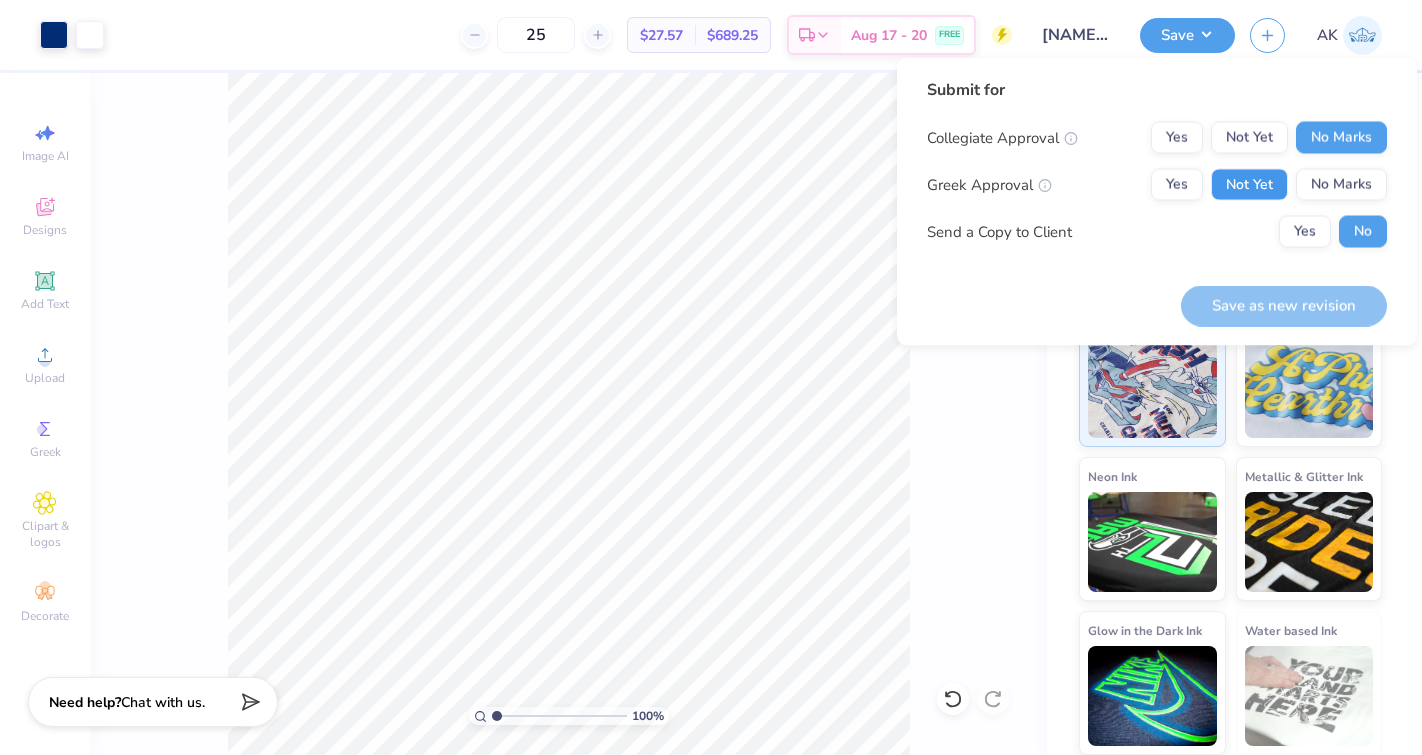 click on "Not Yet" at bounding box center [1249, 185] 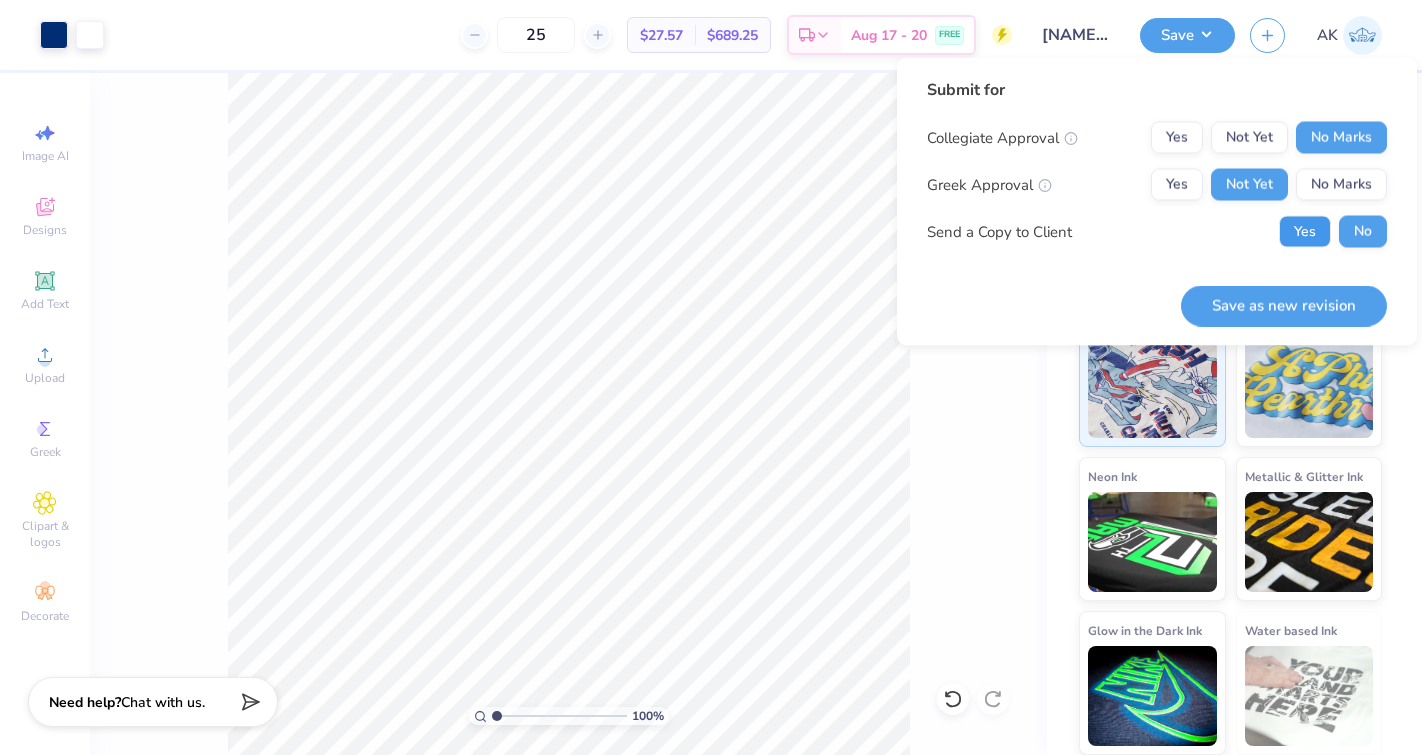 click on "Yes" at bounding box center (1305, 232) 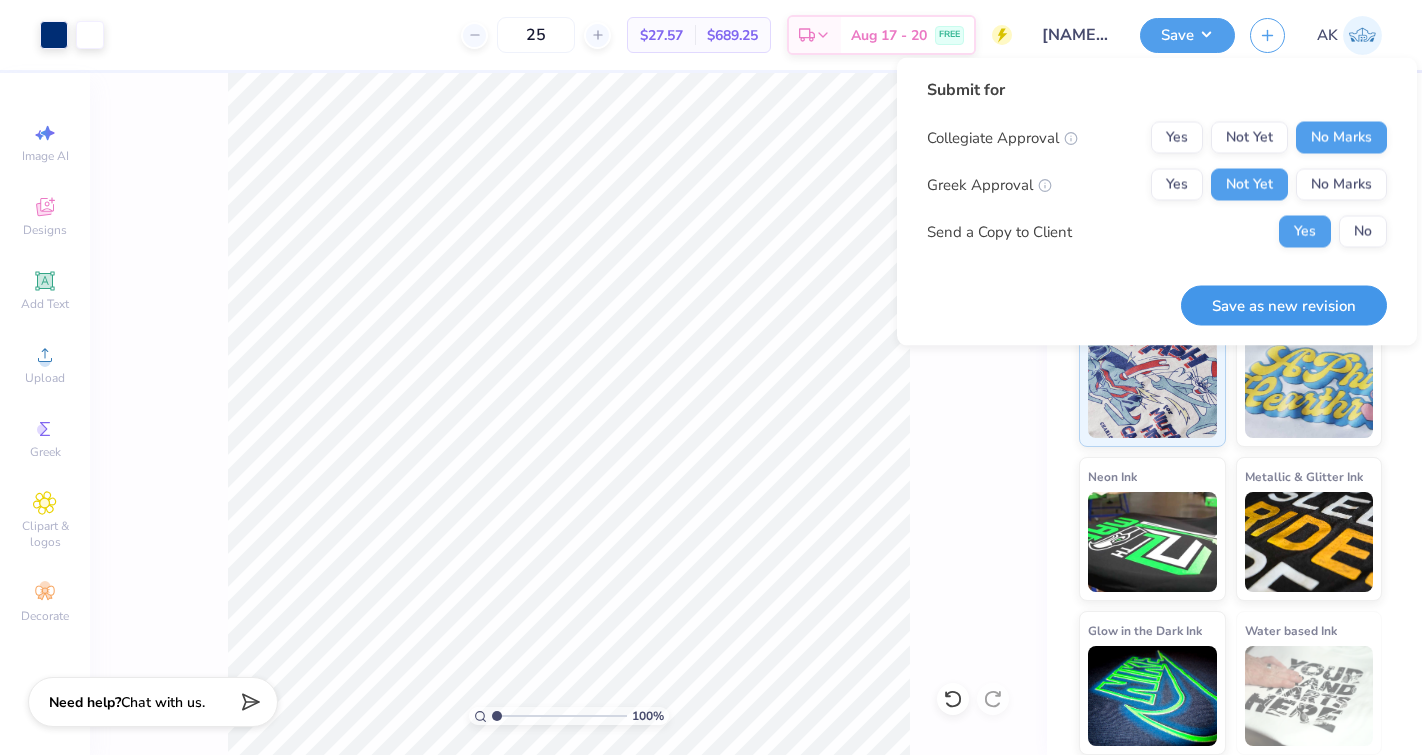 click on "Save as new revision" at bounding box center [1284, 305] 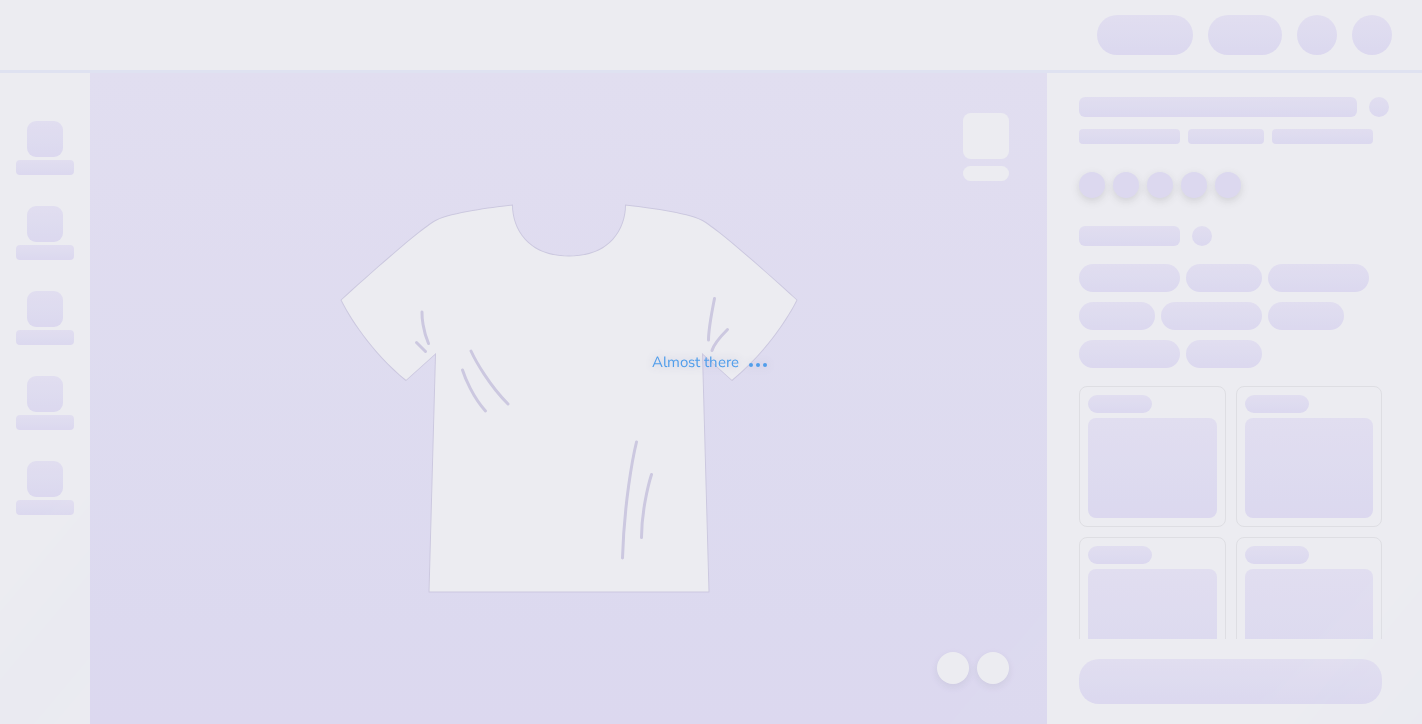 scroll, scrollTop: 0, scrollLeft: 0, axis: both 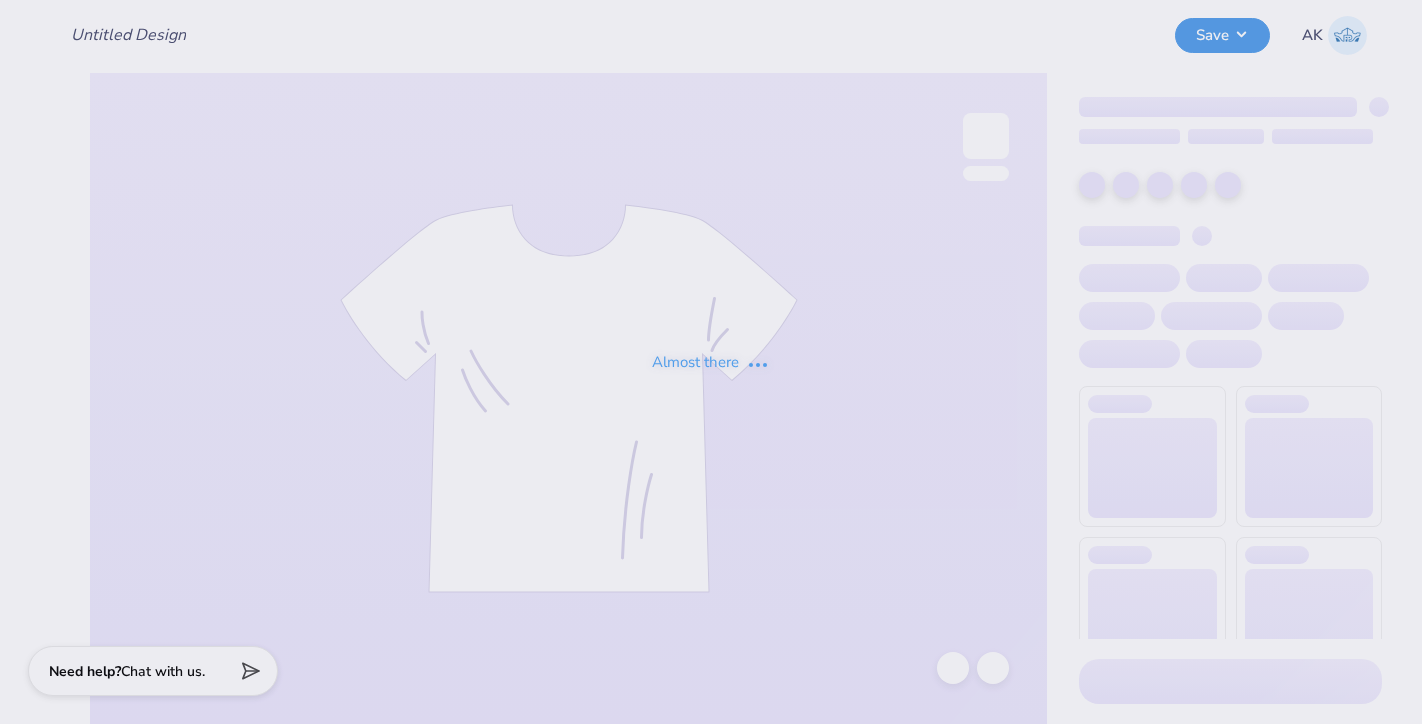 type on "[FRATERNITY/SORORITY] fall merch" 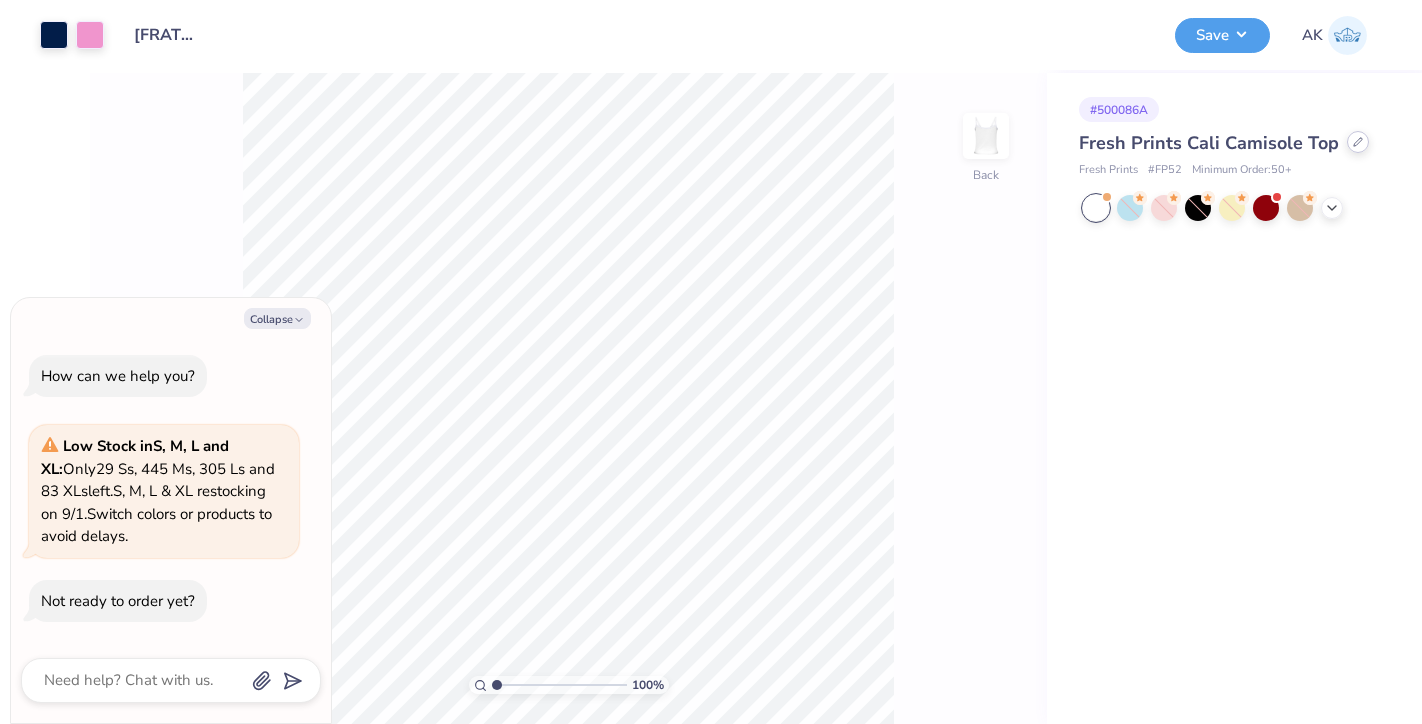 click on "Fresh Prints Cali Camisole Top" at bounding box center (1230, 143) 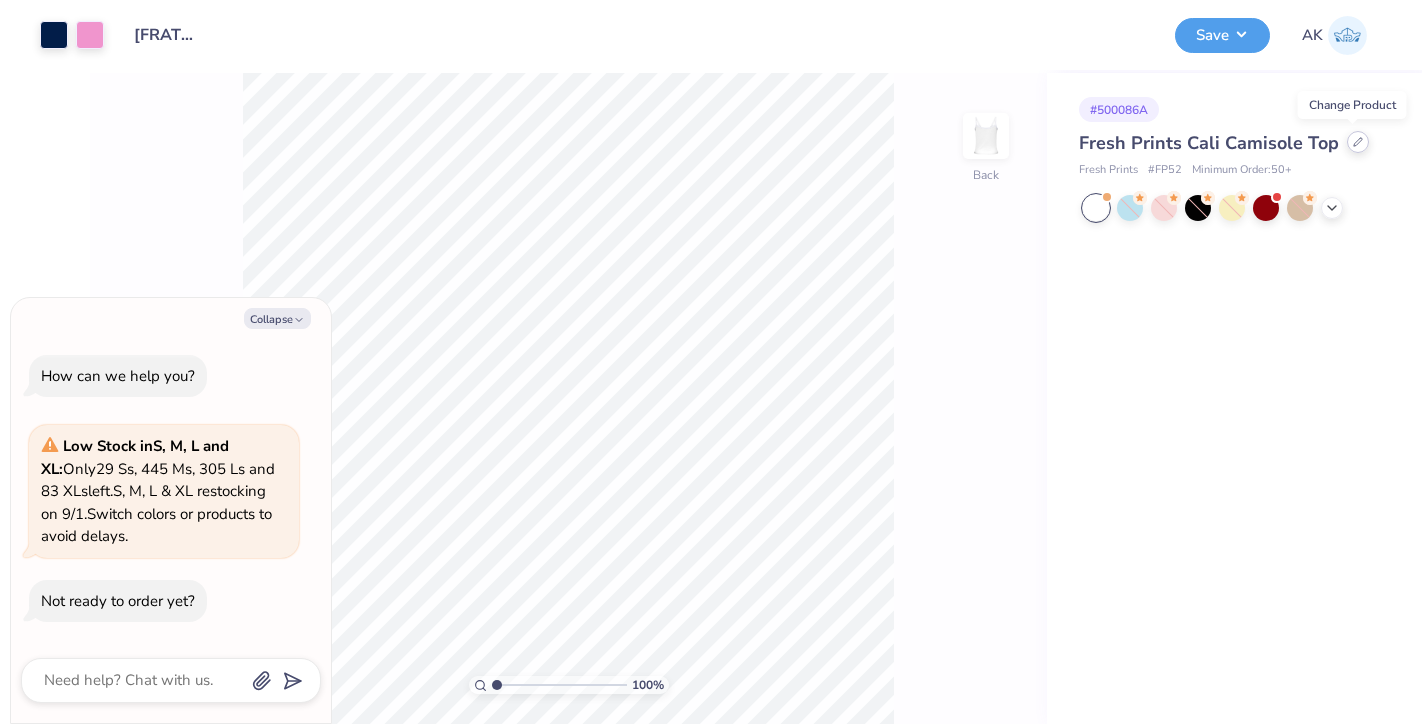 click 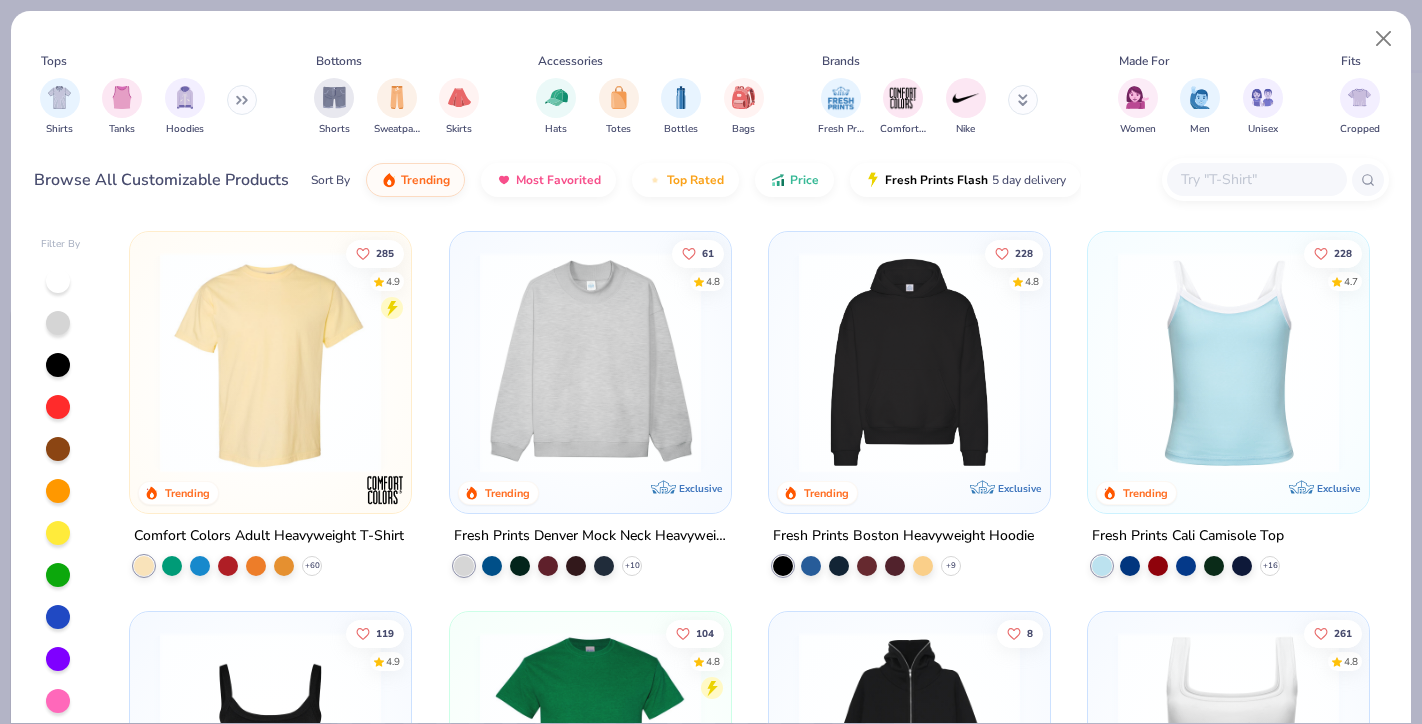 type on "x" 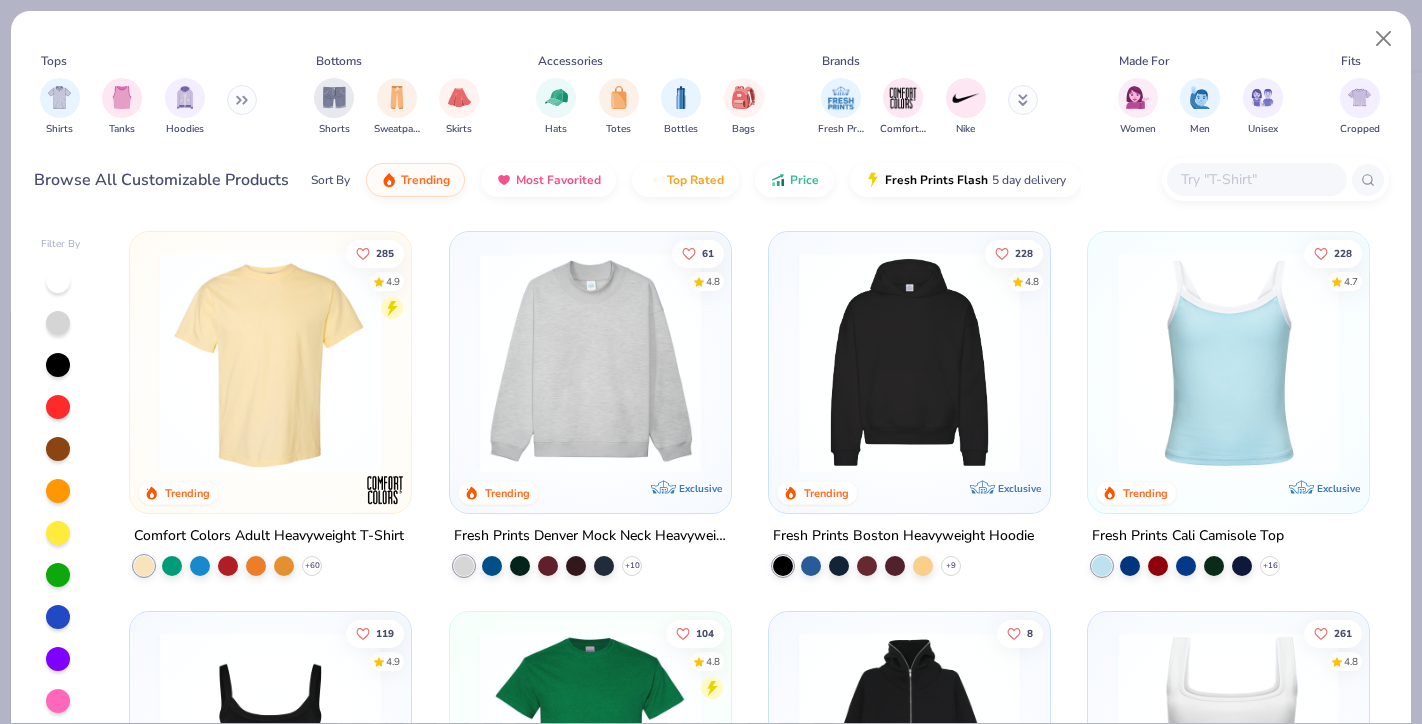 click at bounding box center [1256, 179] 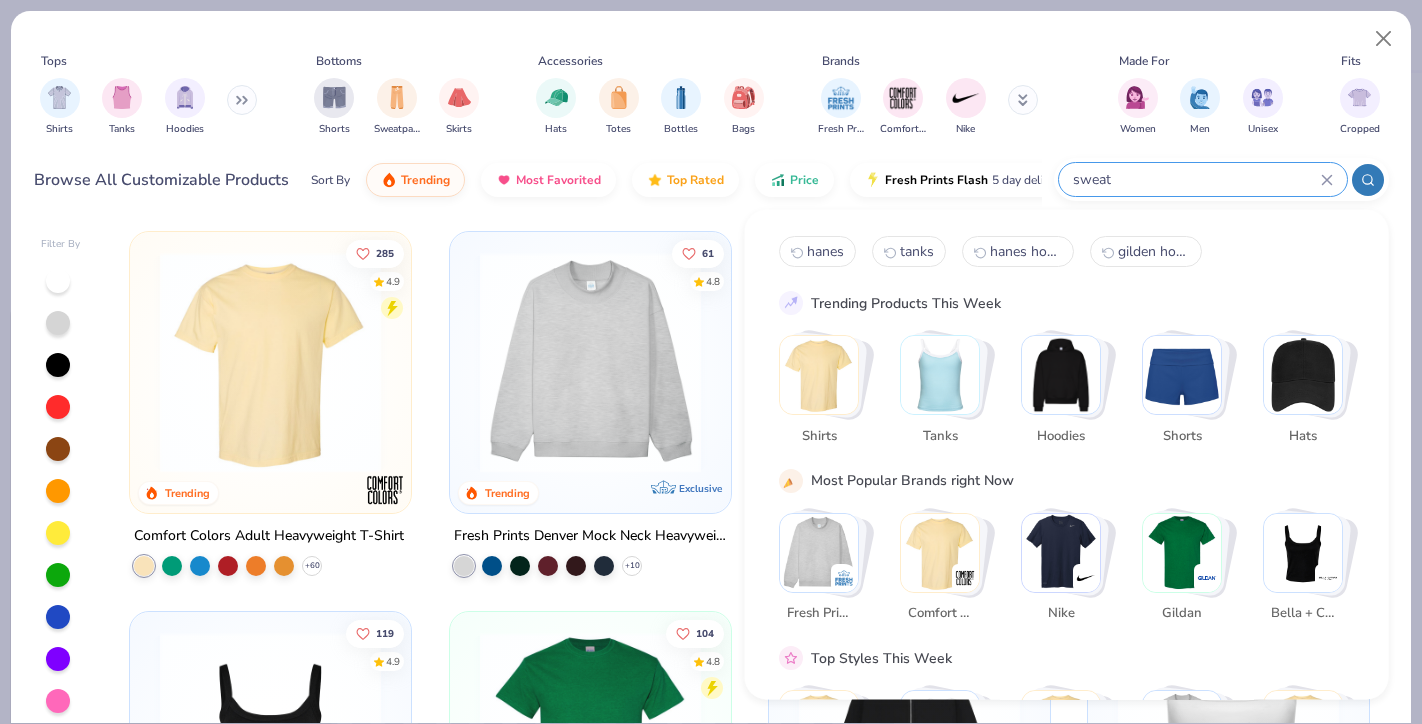 type on "sweats" 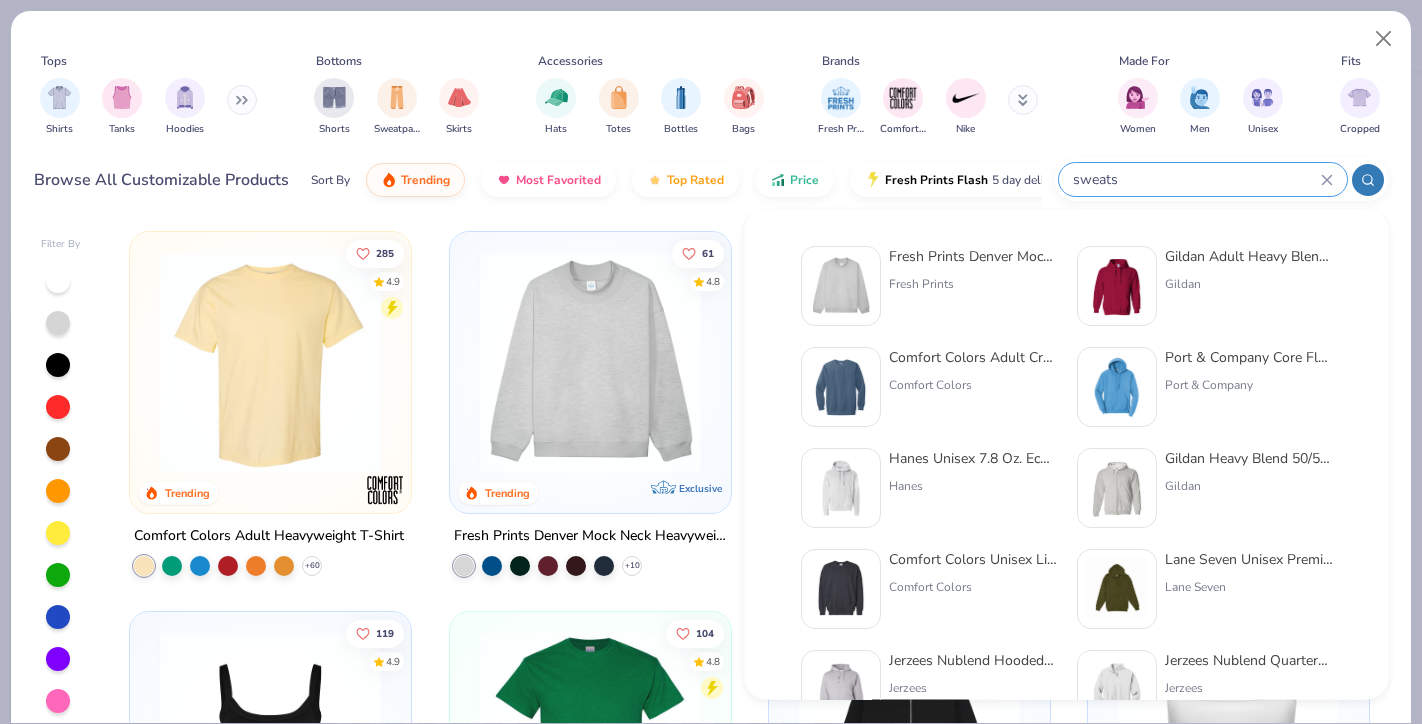 click 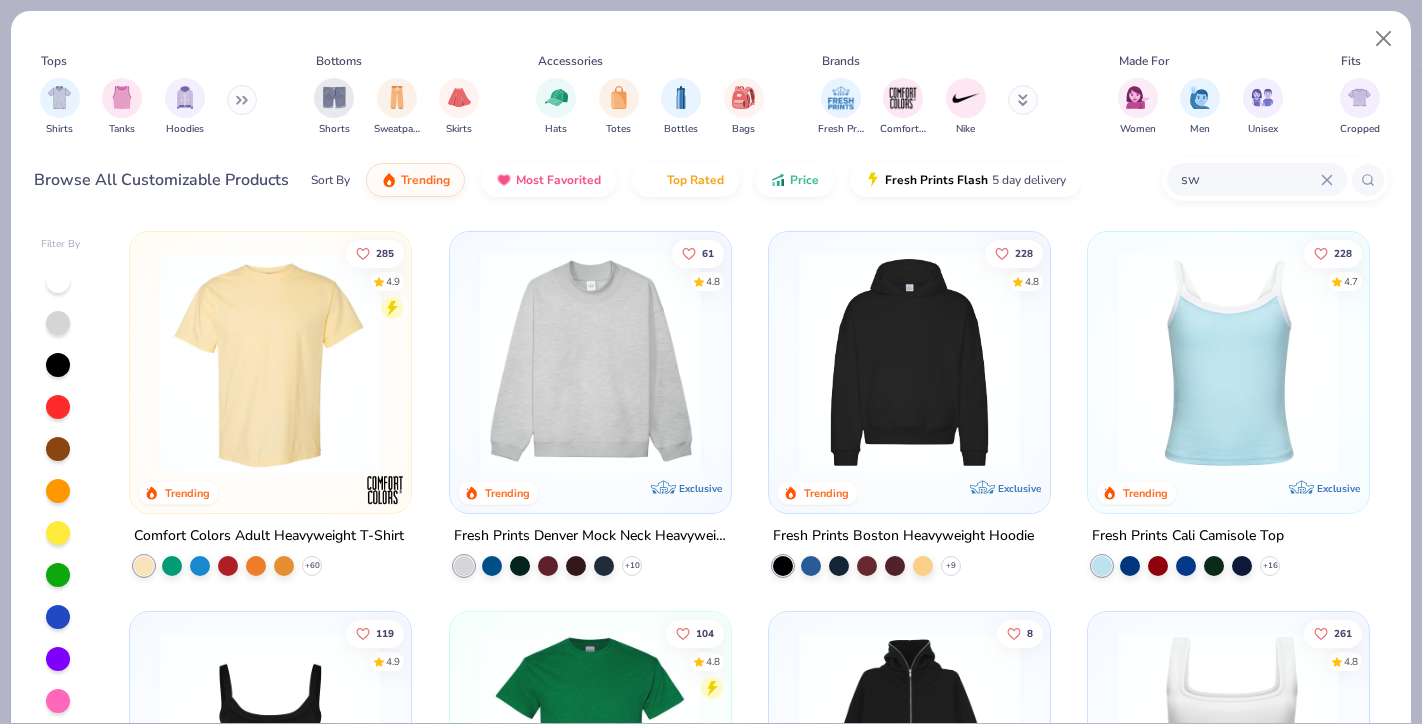 type on "s" 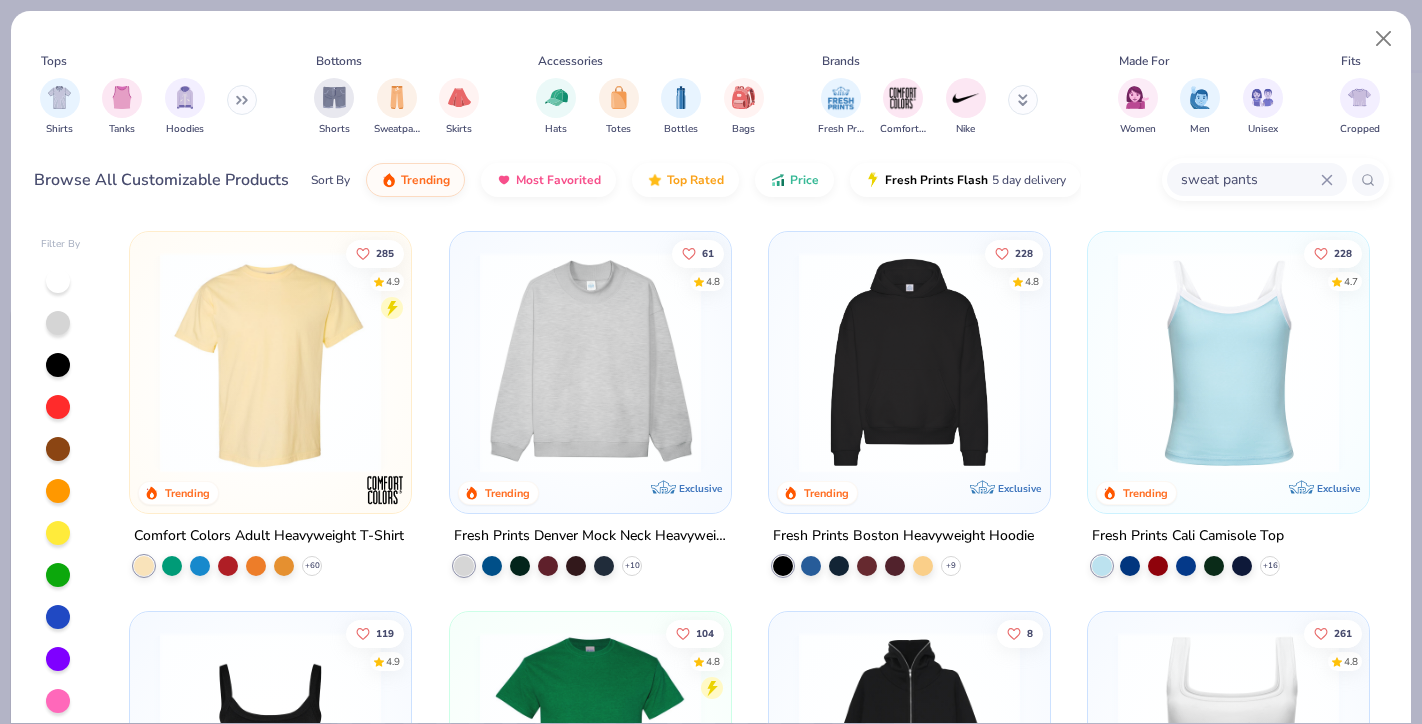type on "sweat pants" 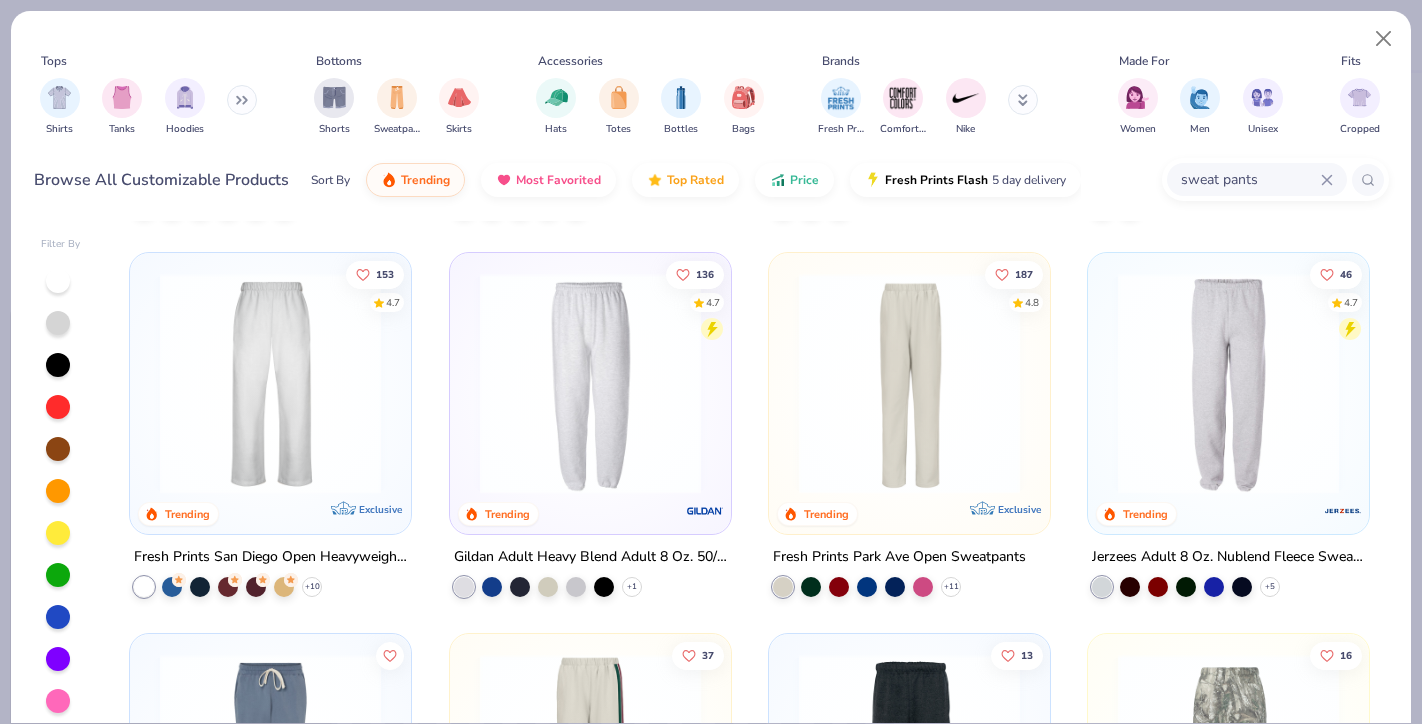 scroll, scrollTop: 348, scrollLeft: 0, axis: vertical 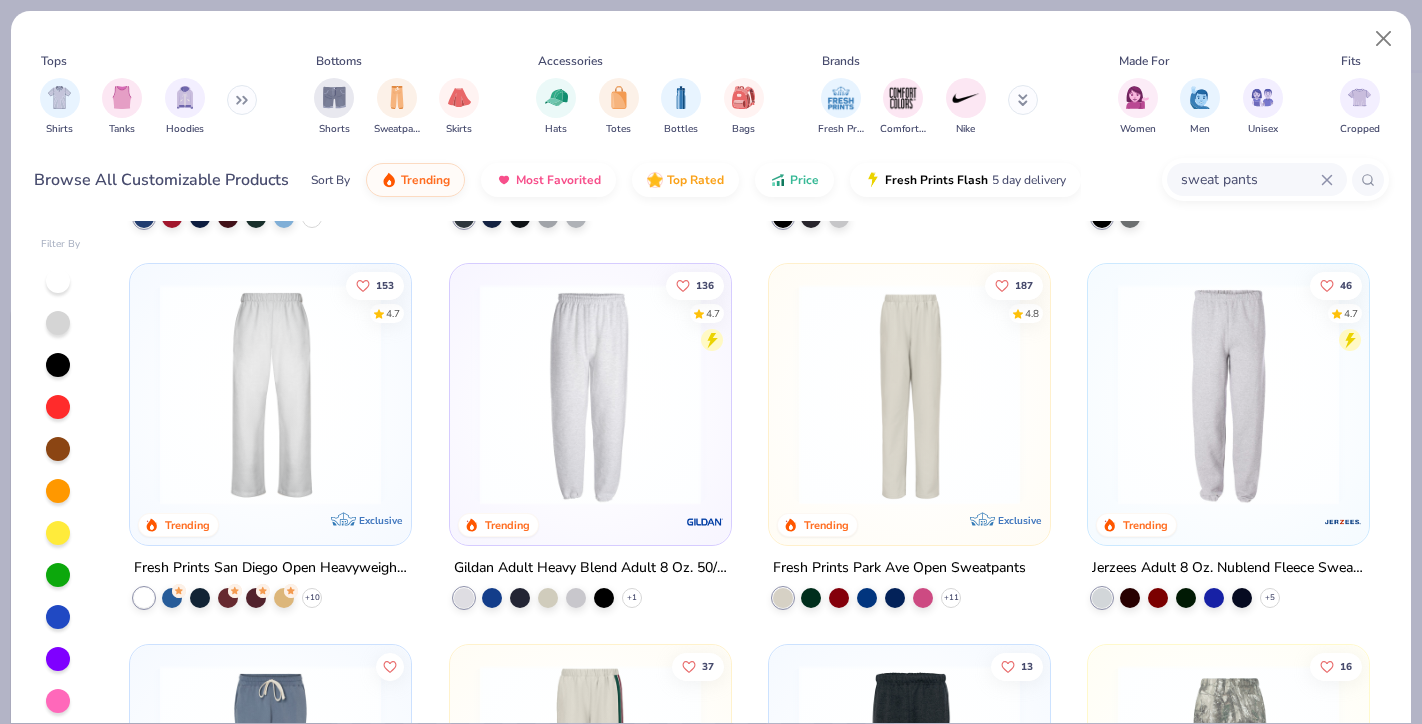 click at bounding box center (589, 394) 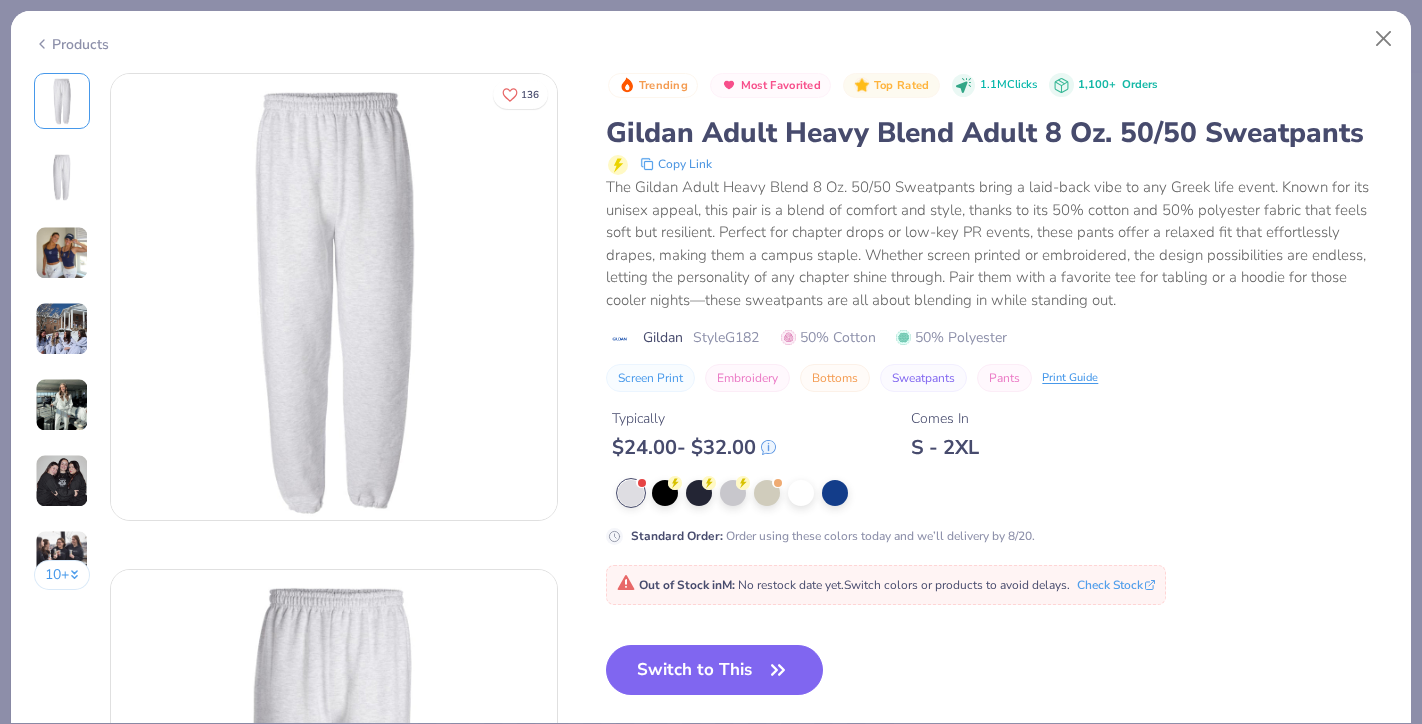 click at bounding box center [62, 253] 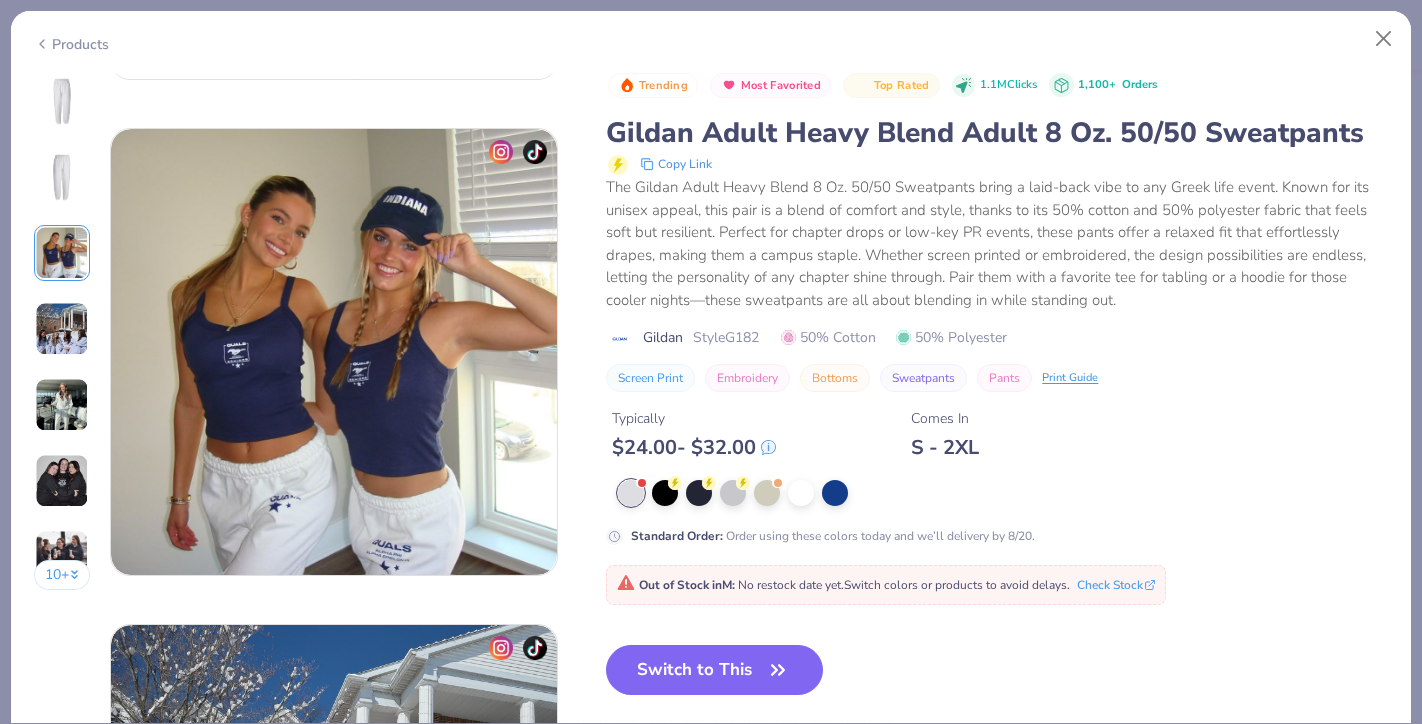 scroll, scrollTop: 992, scrollLeft: 0, axis: vertical 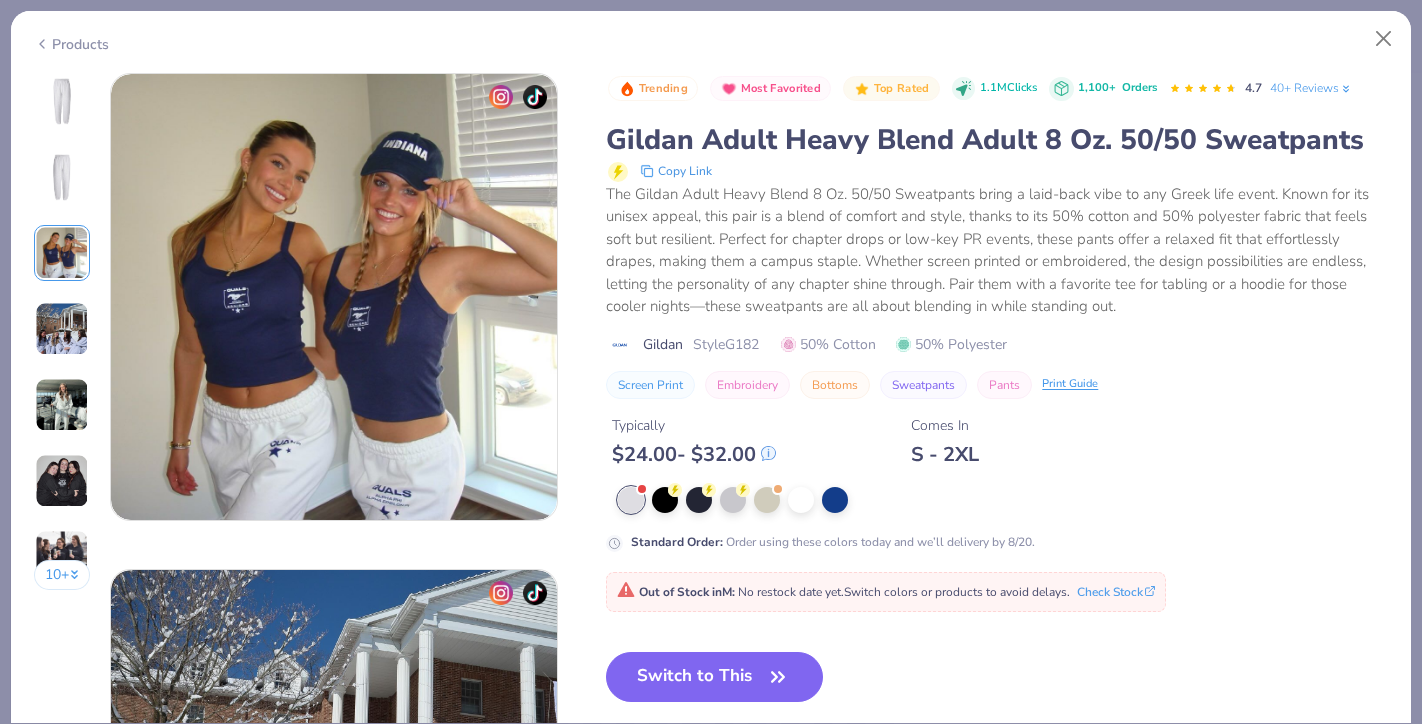 click at bounding box center (62, 329) 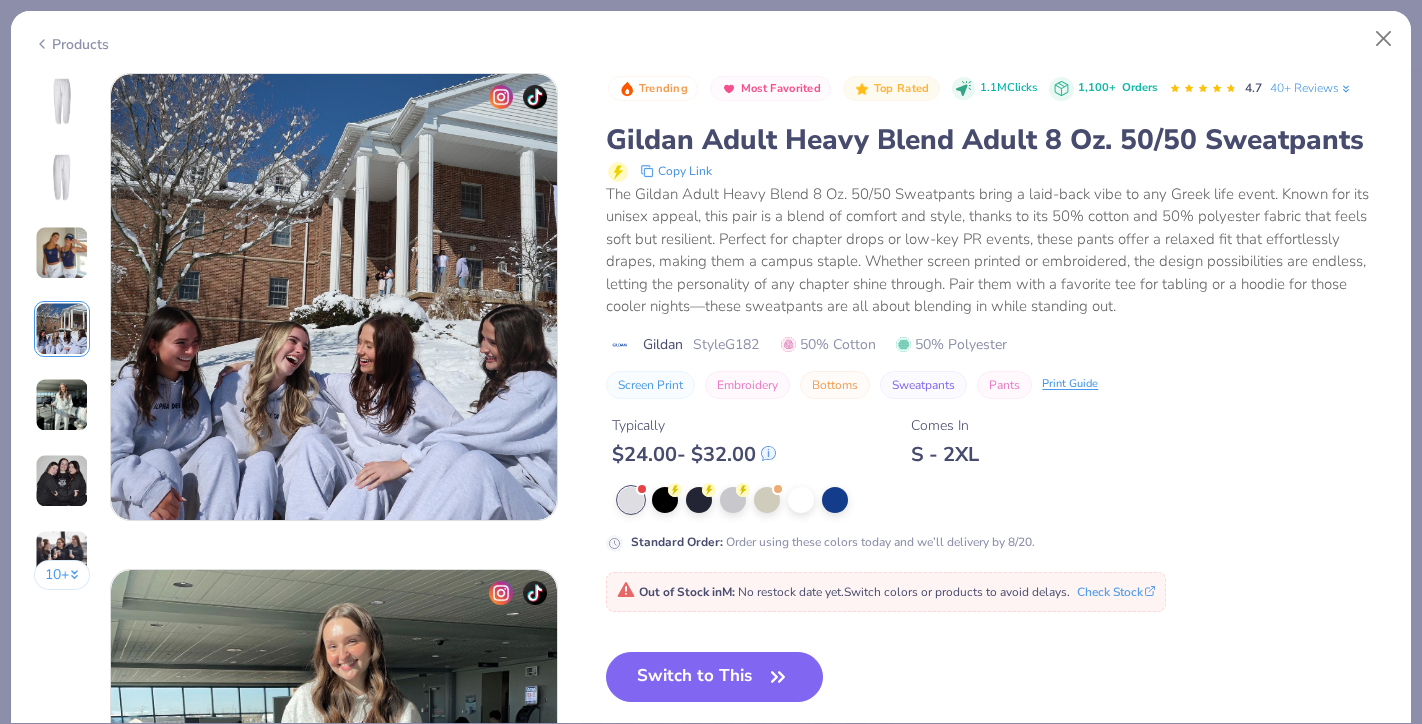 click at bounding box center (62, 405) 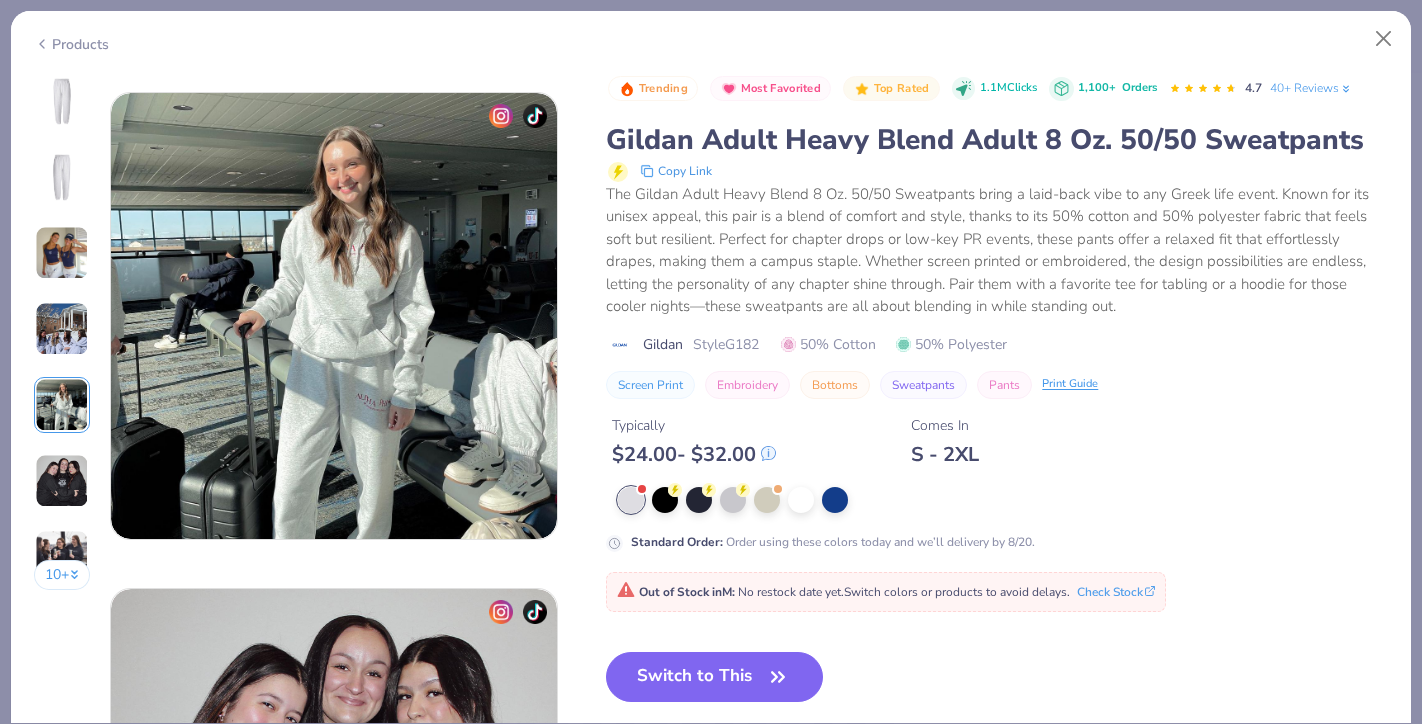 scroll, scrollTop: 1984, scrollLeft: 0, axis: vertical 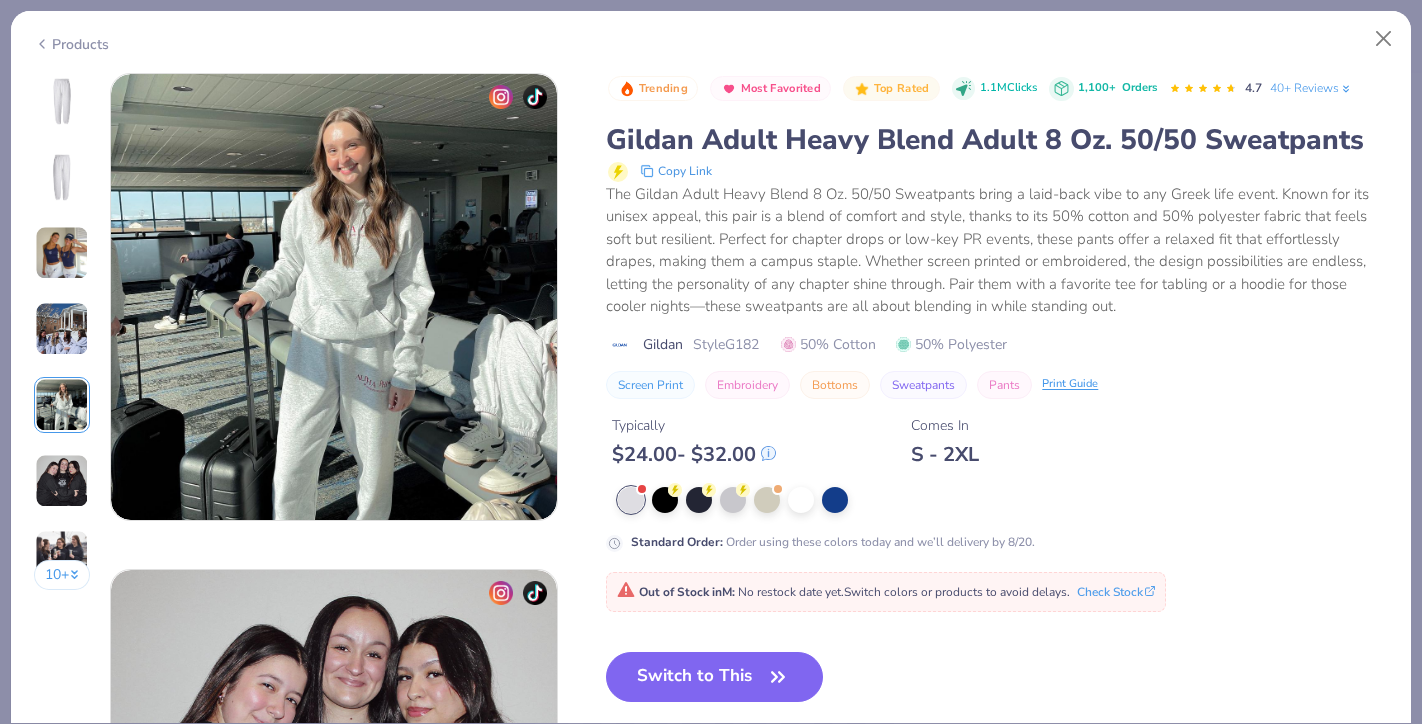 click at bounding box center (62, 481) 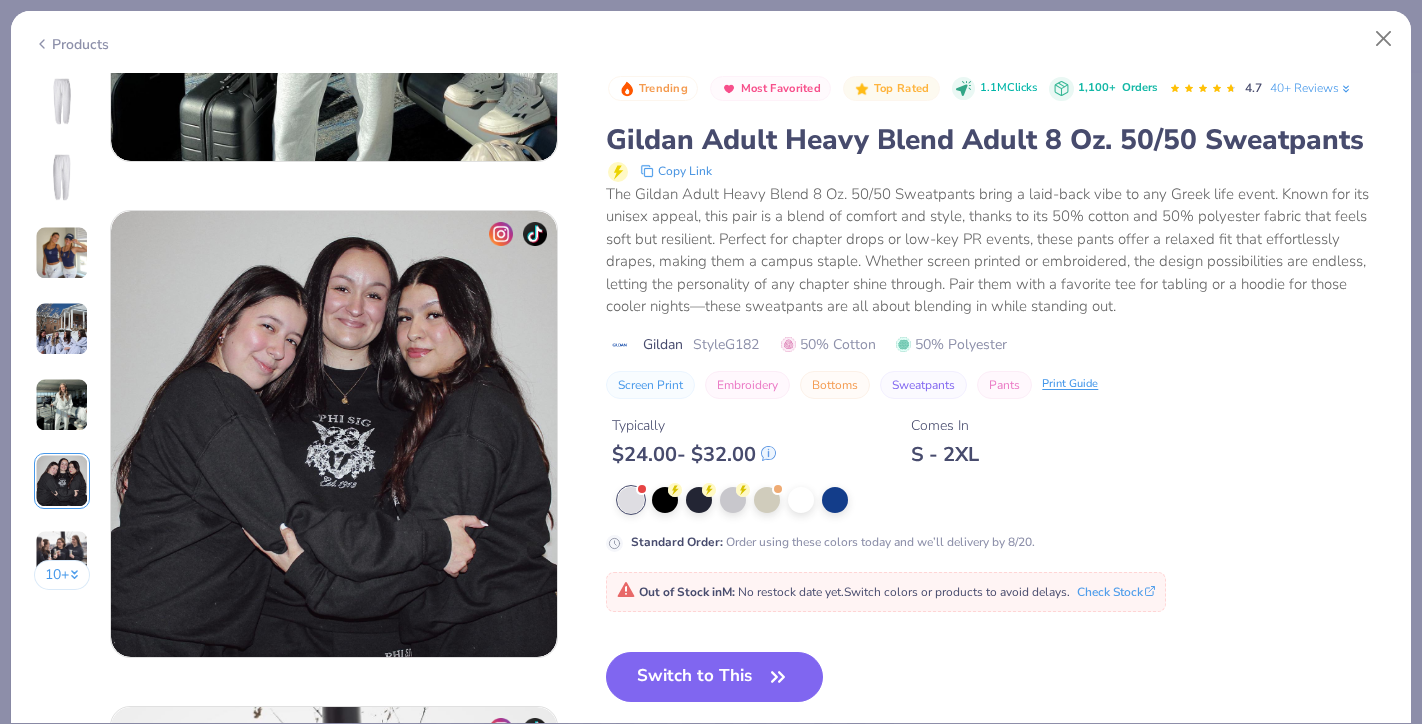 scroll, scrollTop: 2480, scrollLeft: 0, axis: vertical 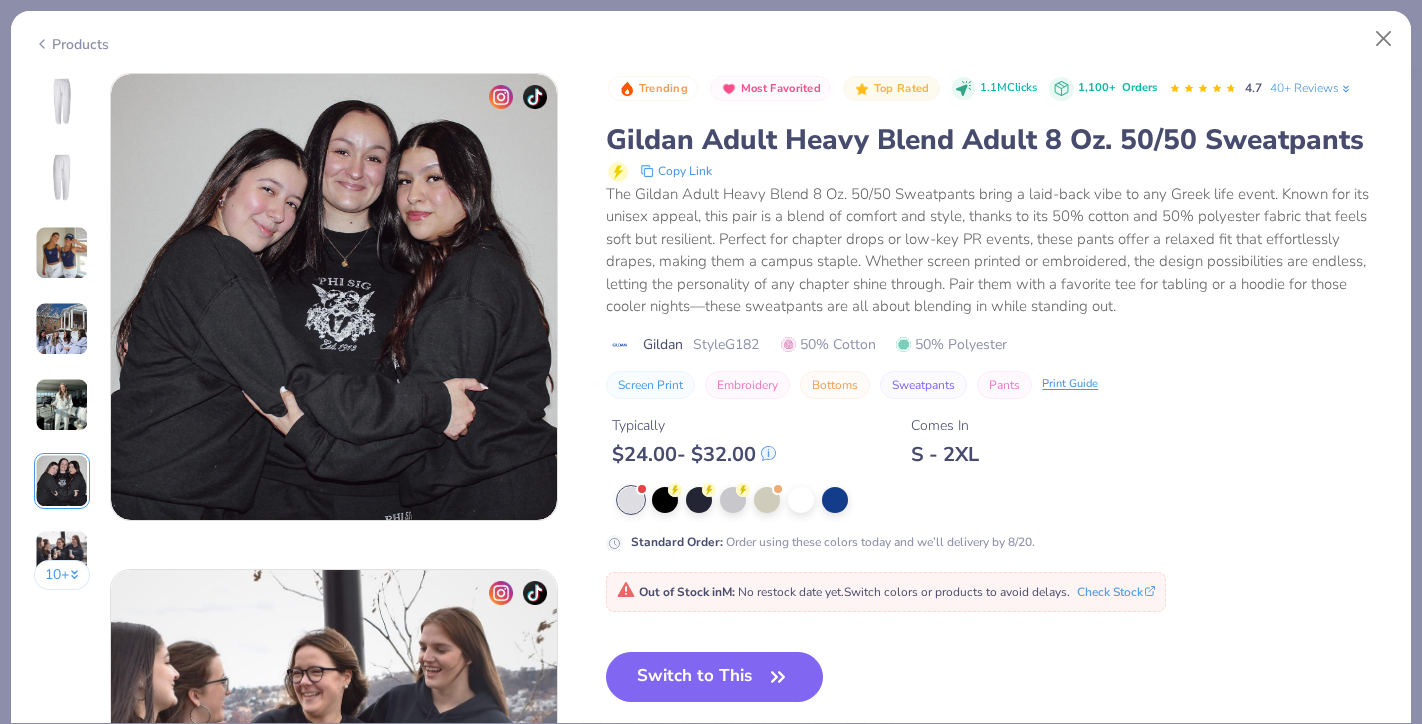 click on "10 +" at bounding box center (62, 575) 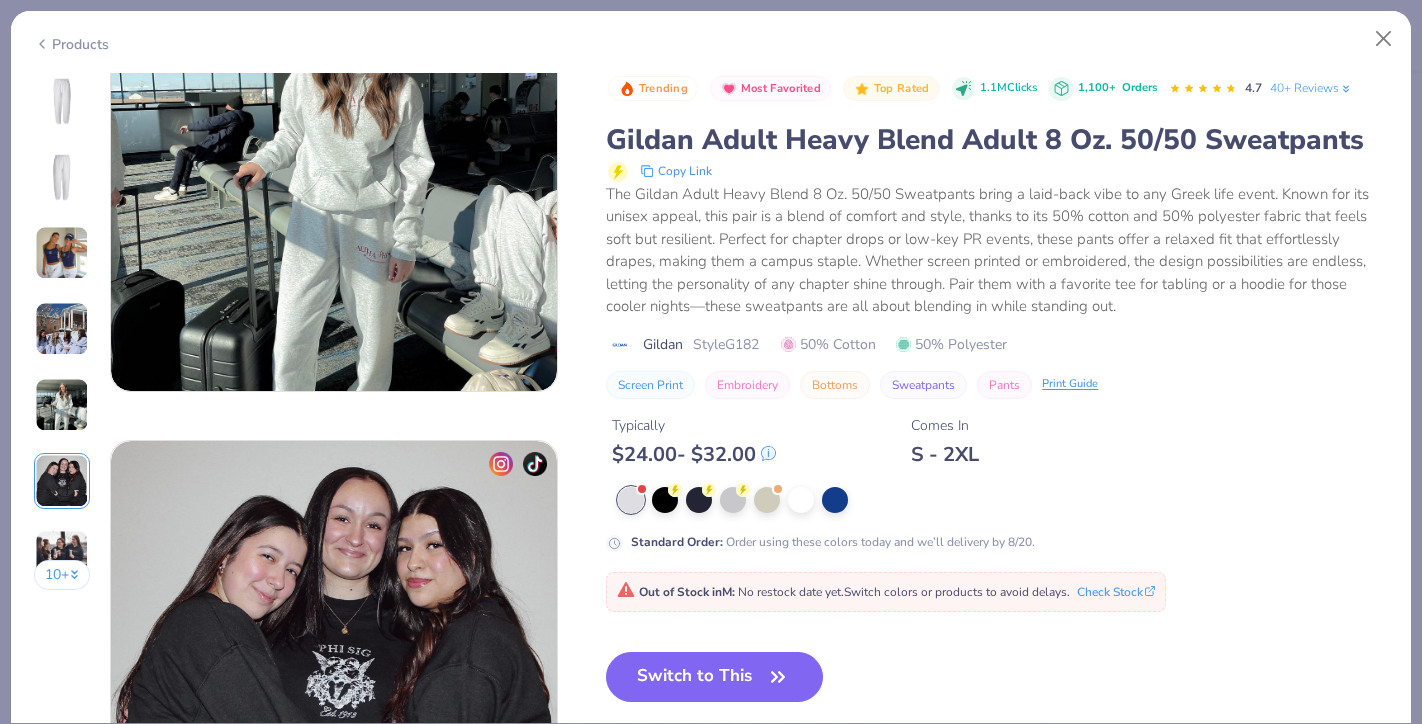 scroll, scrollTop: 2005, scrollLeft: 0, axis: vertical 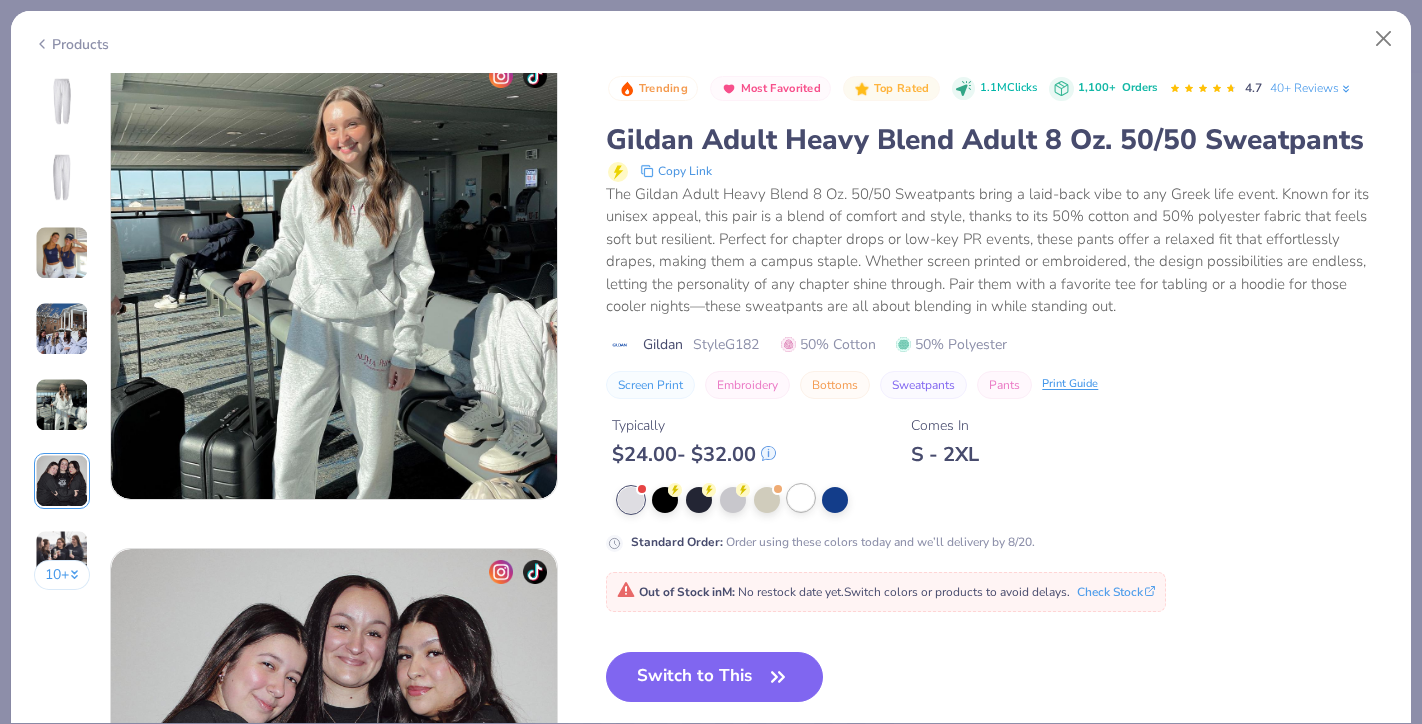 click at bounding box center (801, 498) 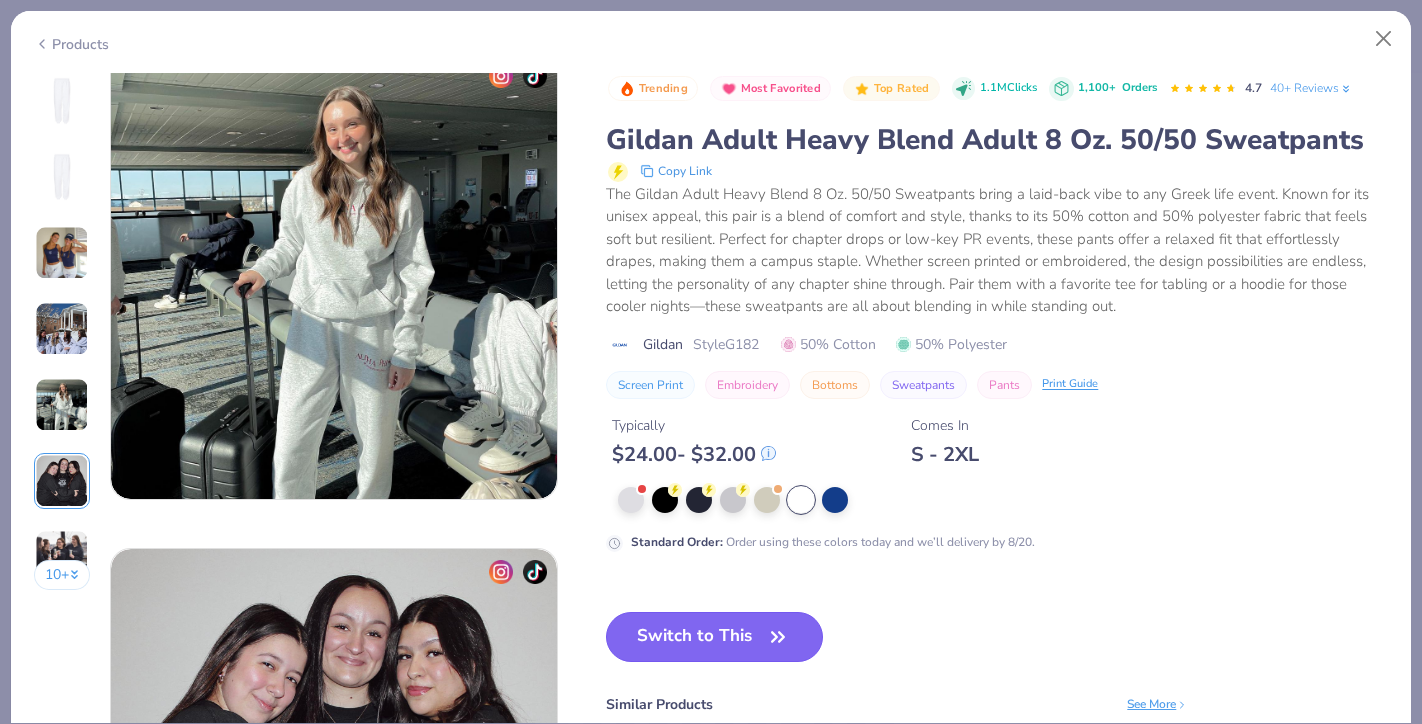 click on "Switch to This" at bounding box center [714, 637] 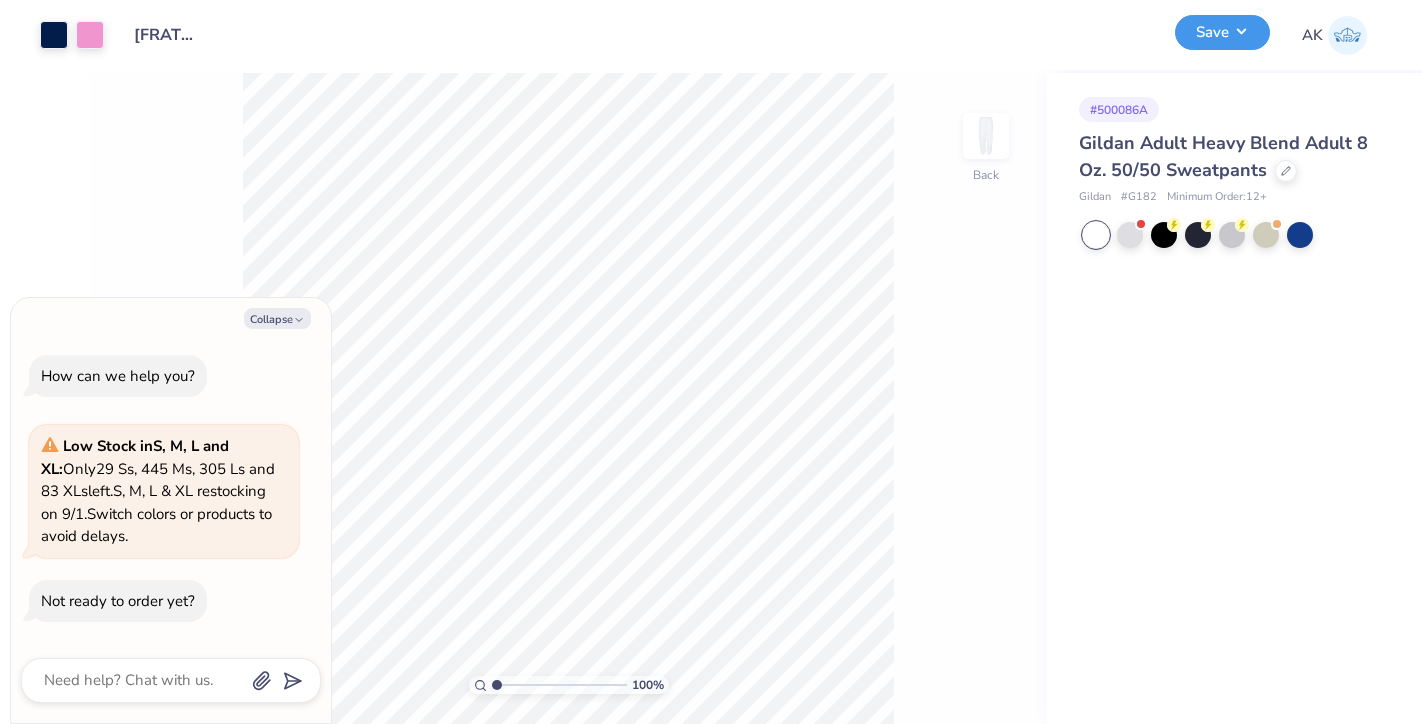 click on "Save" at bounding box center (1222, 32) 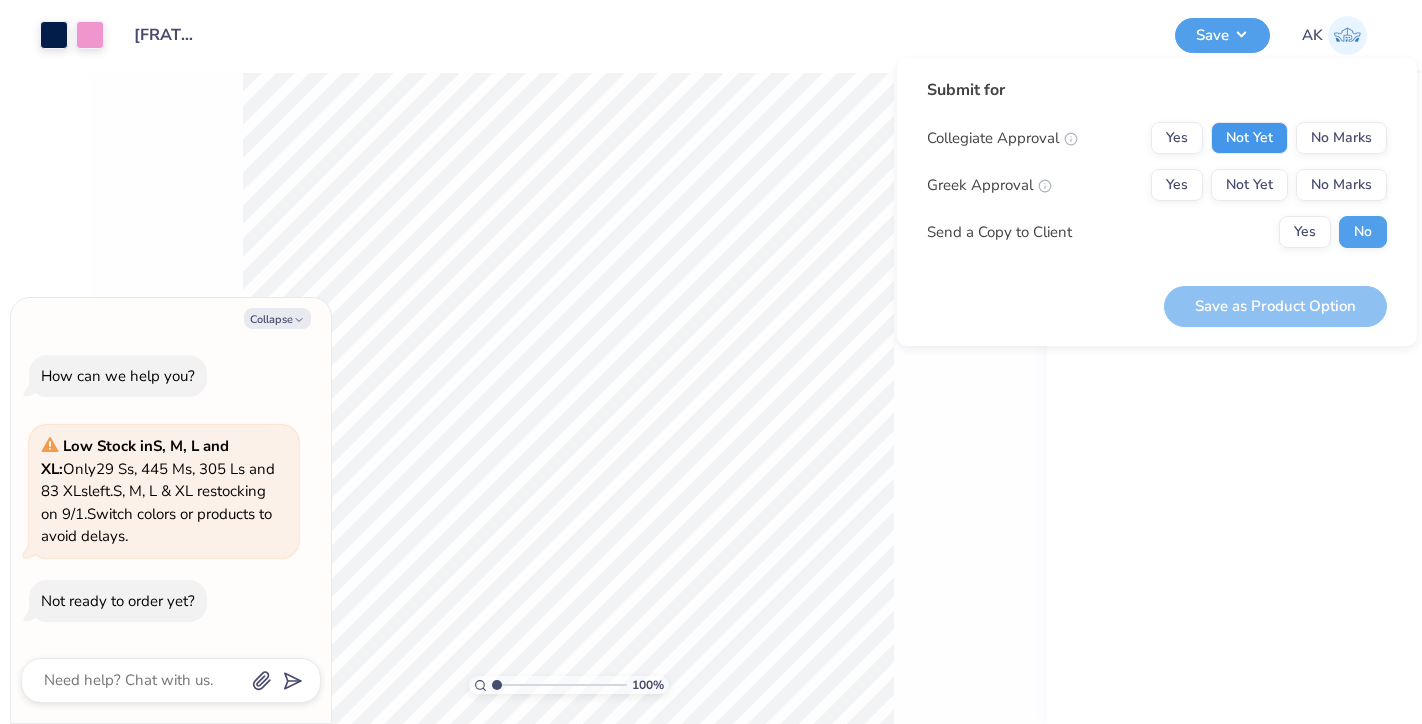 click on "Not Yet" at bounding box center (1249, 138) 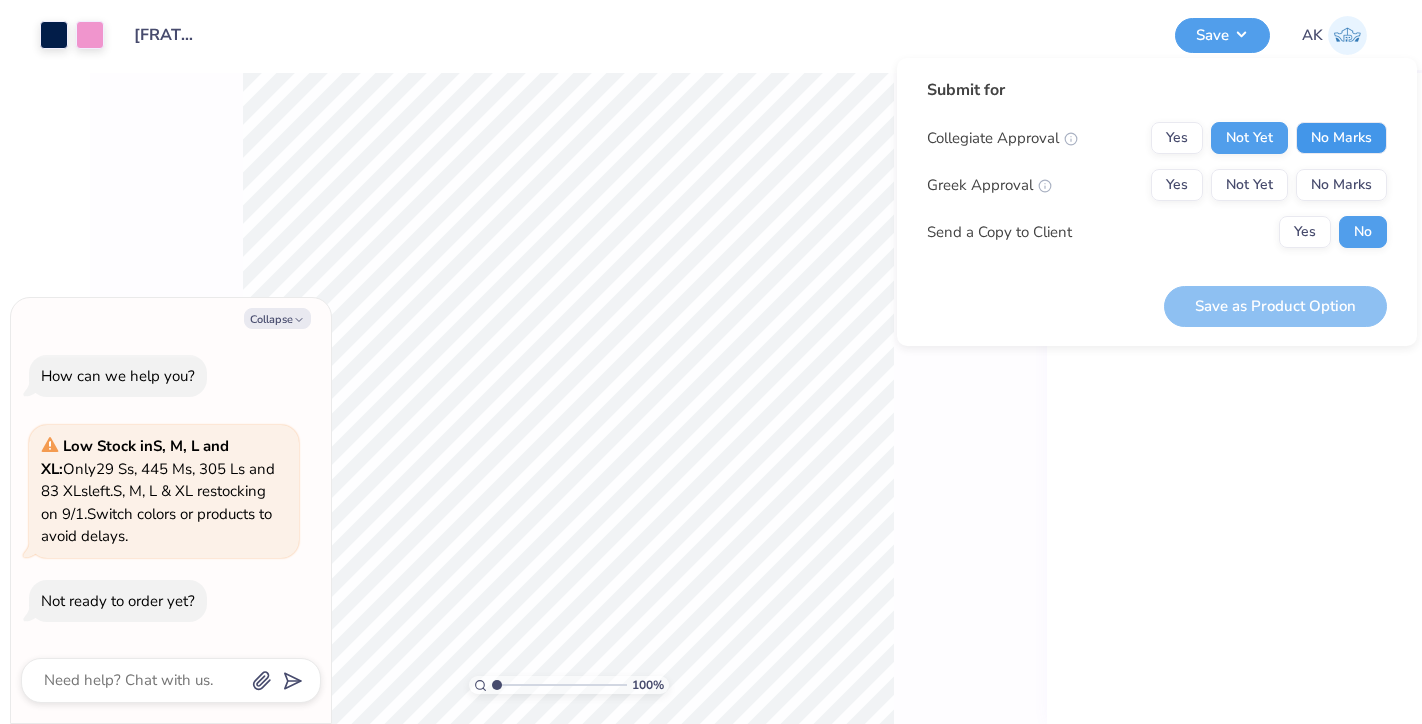 click on "No Marks" at bounding box center (1341, 138) 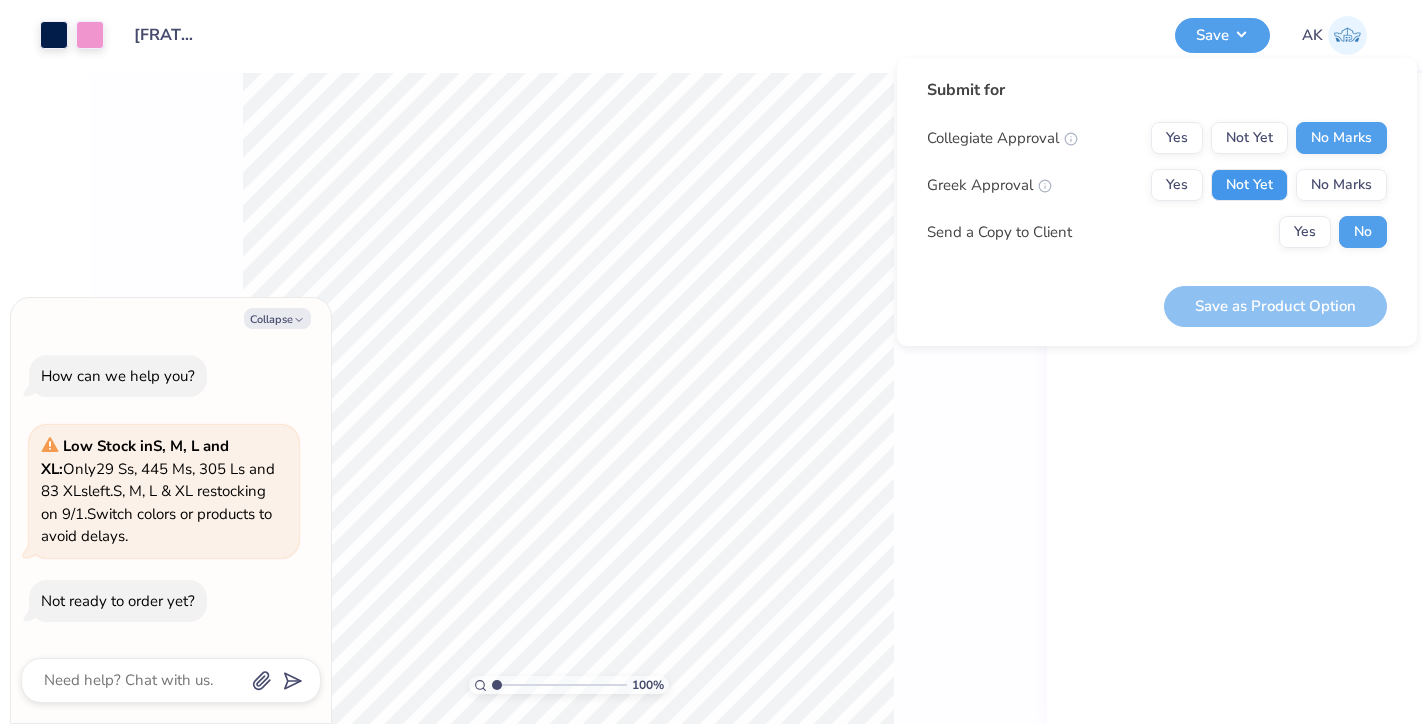 click on "Not Yet" at bounding box center [1249, 185] 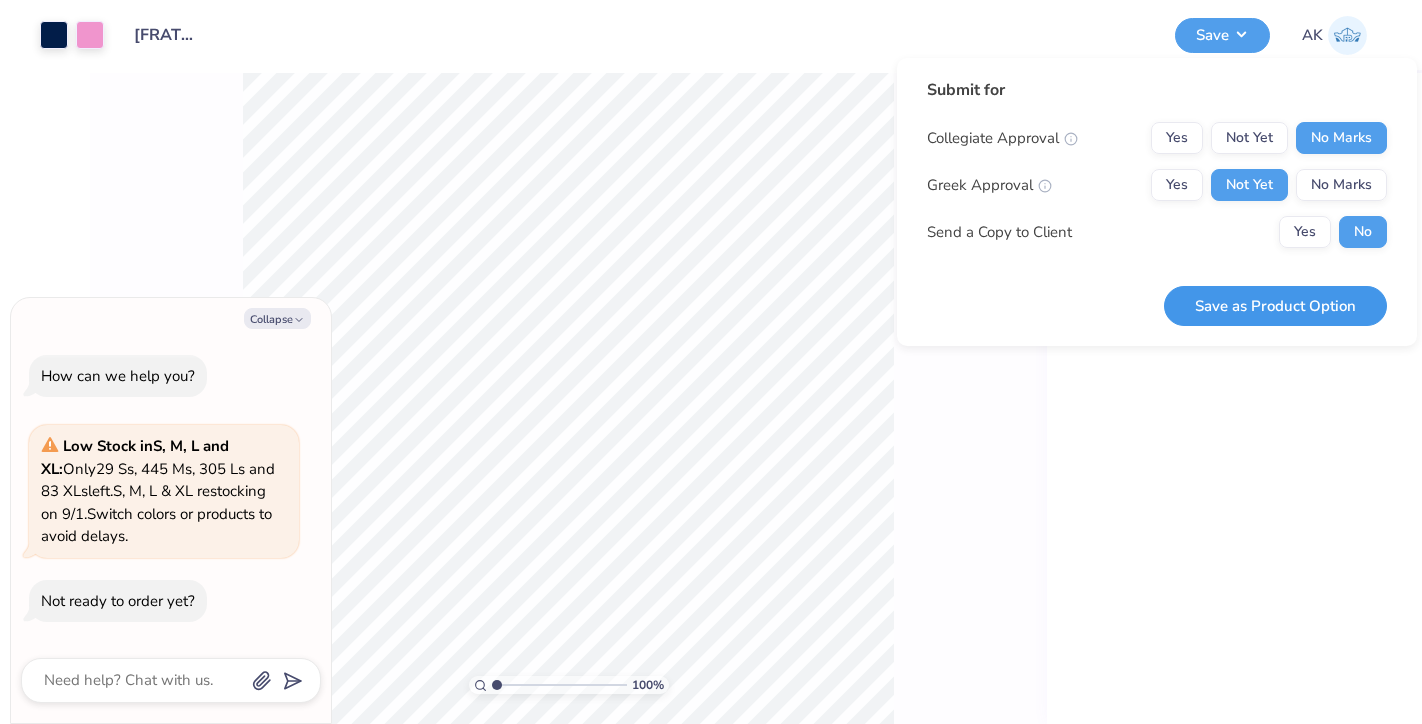 click on "Save as Product Option" at bounding box center [1275, 306] 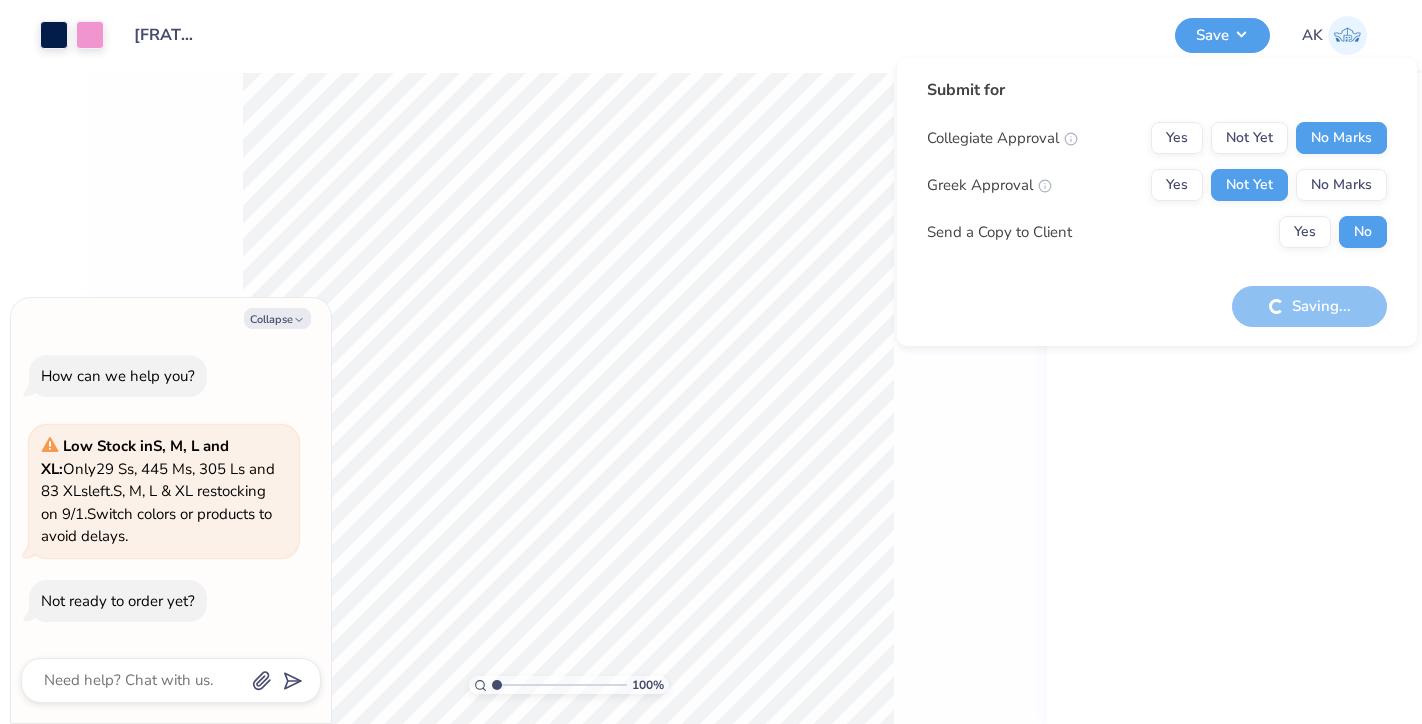 type on "x" 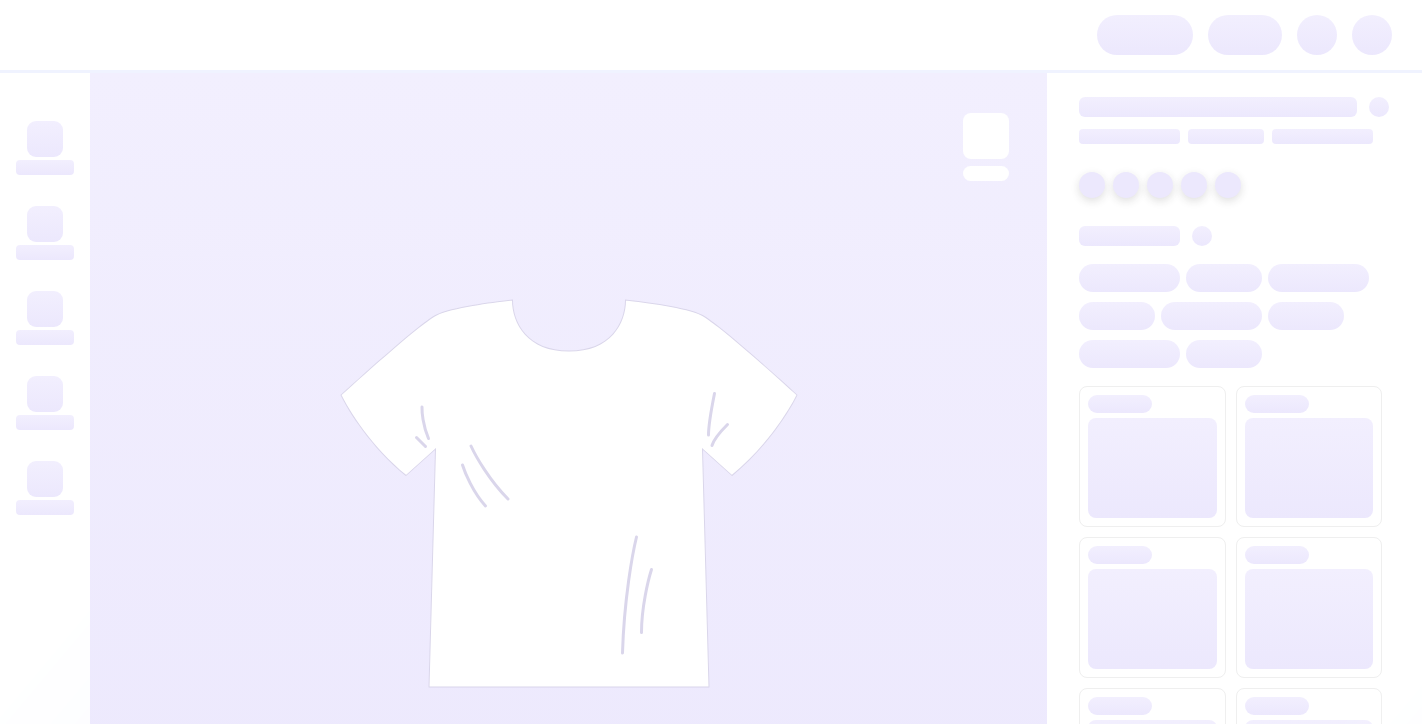 scroll, scrollTop: 0, scrollLeft: 0, axis: both 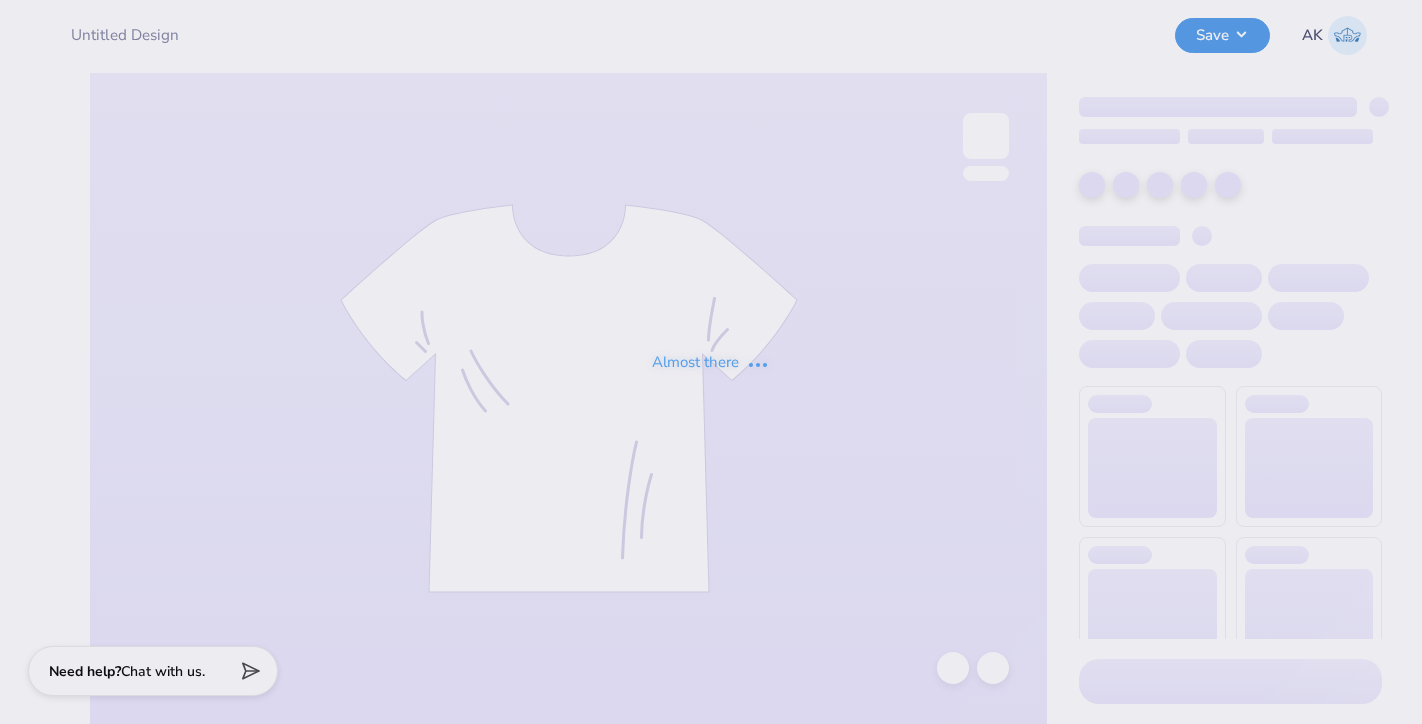 type on "[FRATERNITY] fall merch" 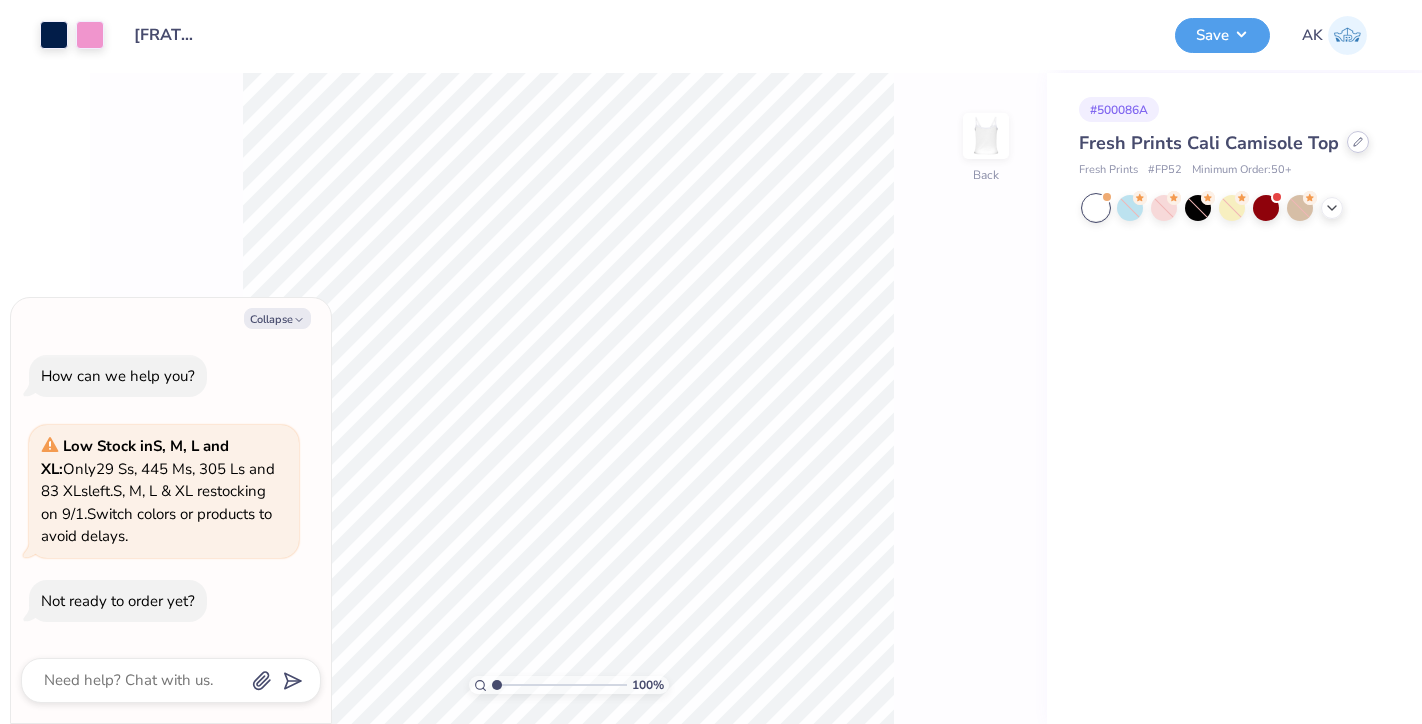 click 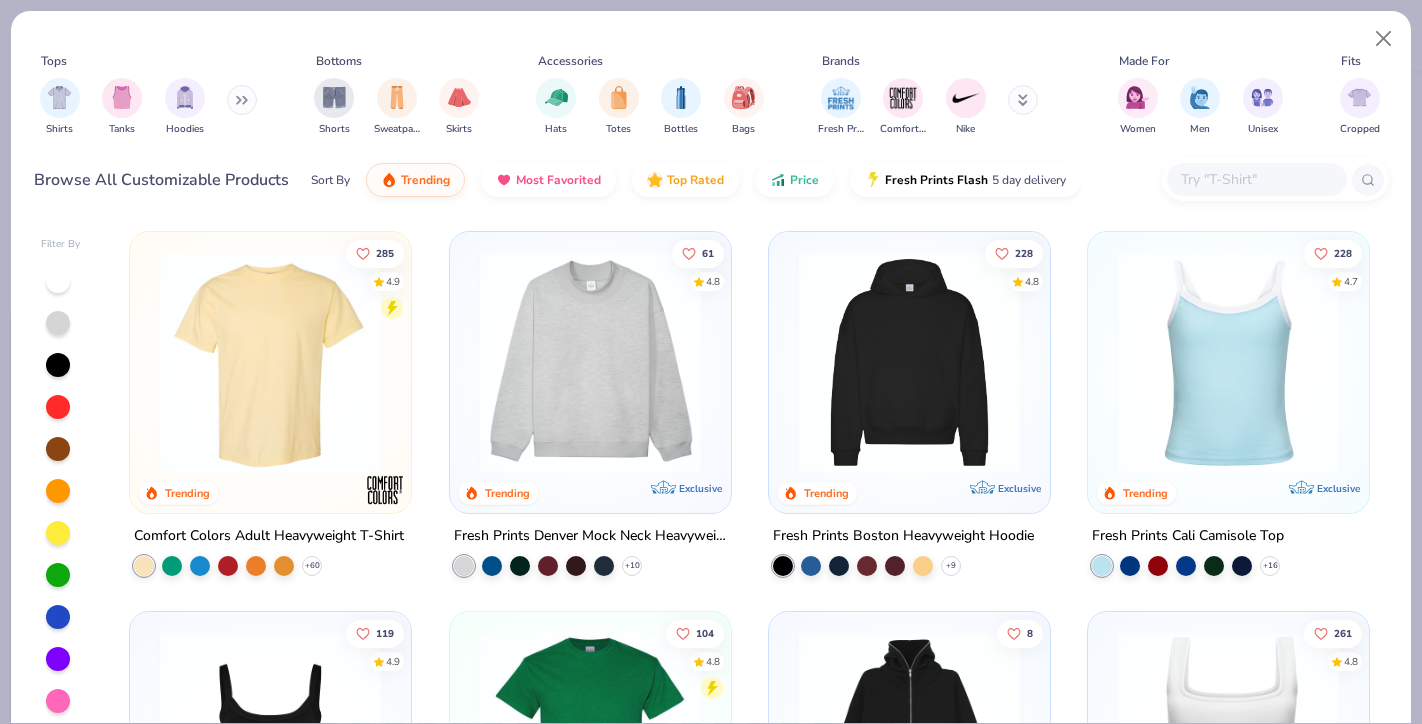 type on "x" 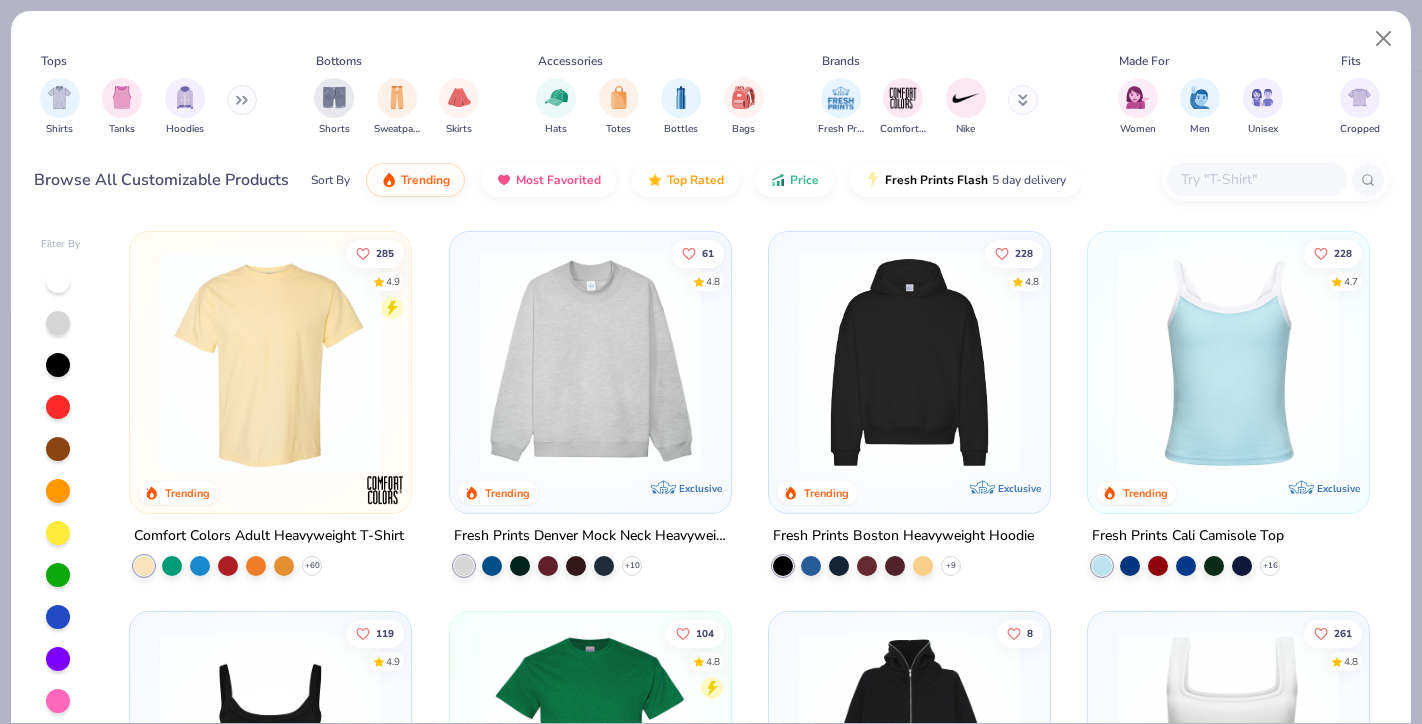click at bounding box center [1256, 179] 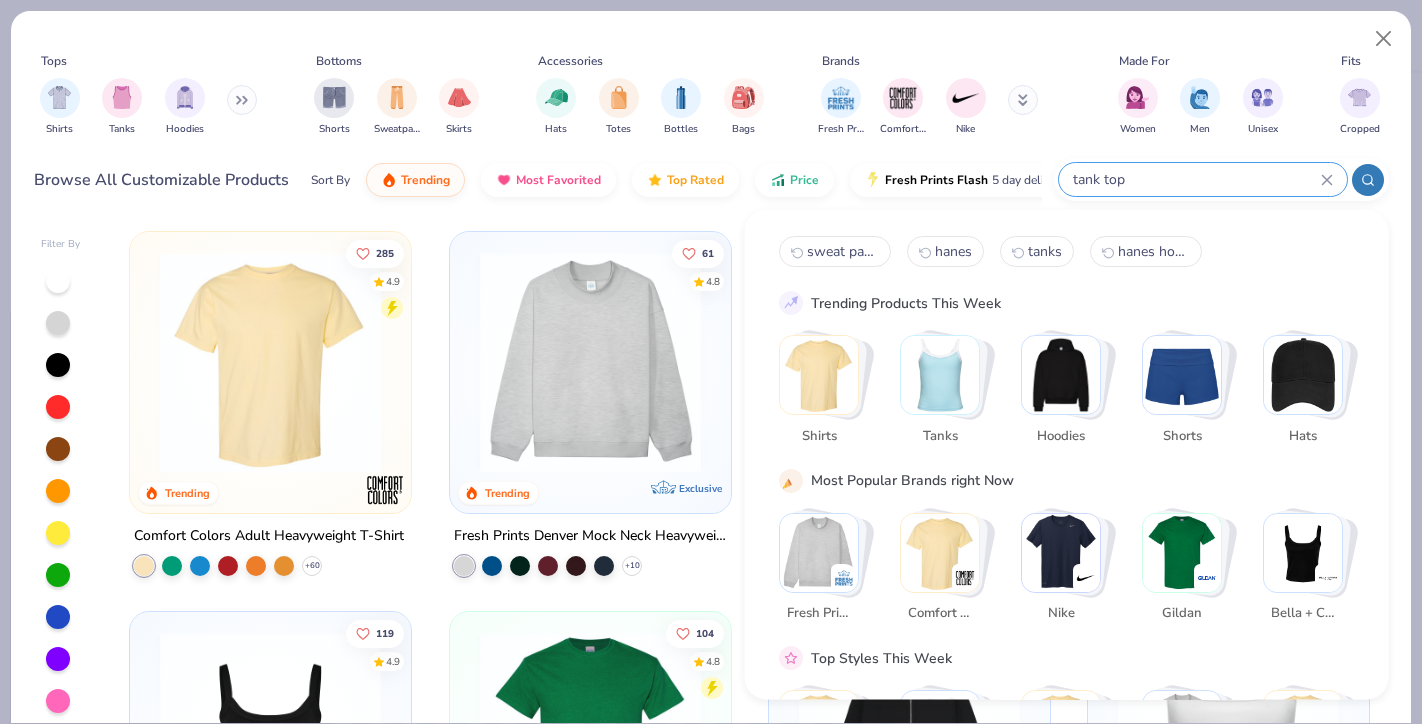 type on "tank top" 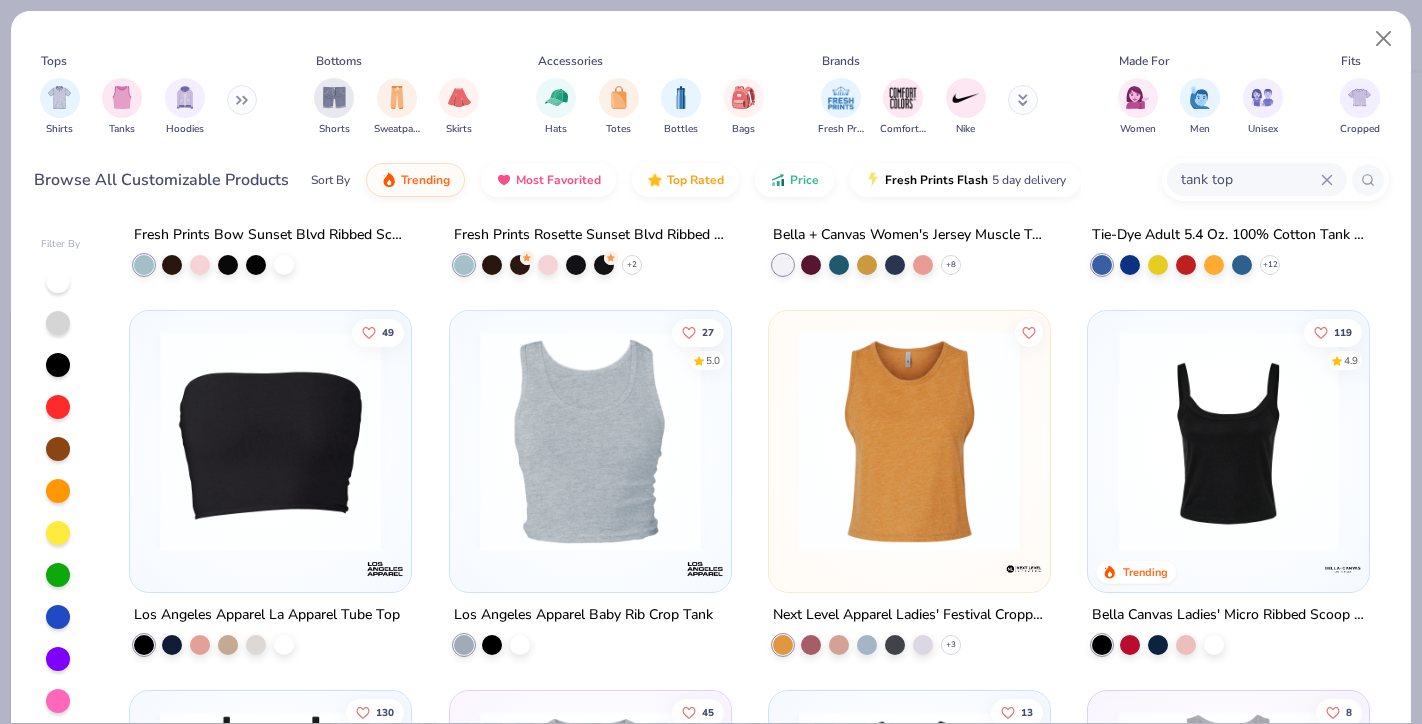 scroll, scrollTop: 1087, scrollLeft: 0, axis: vertical 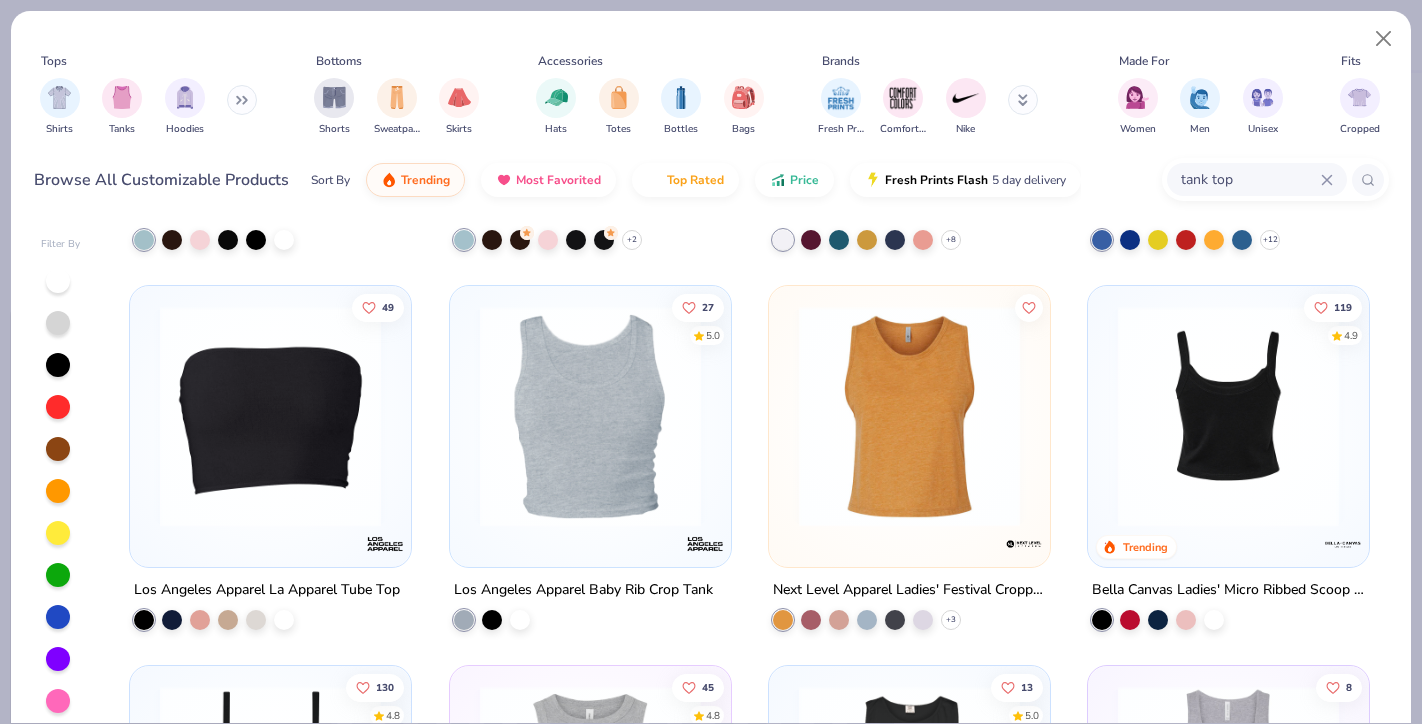 click at bounding box center (987, 416) 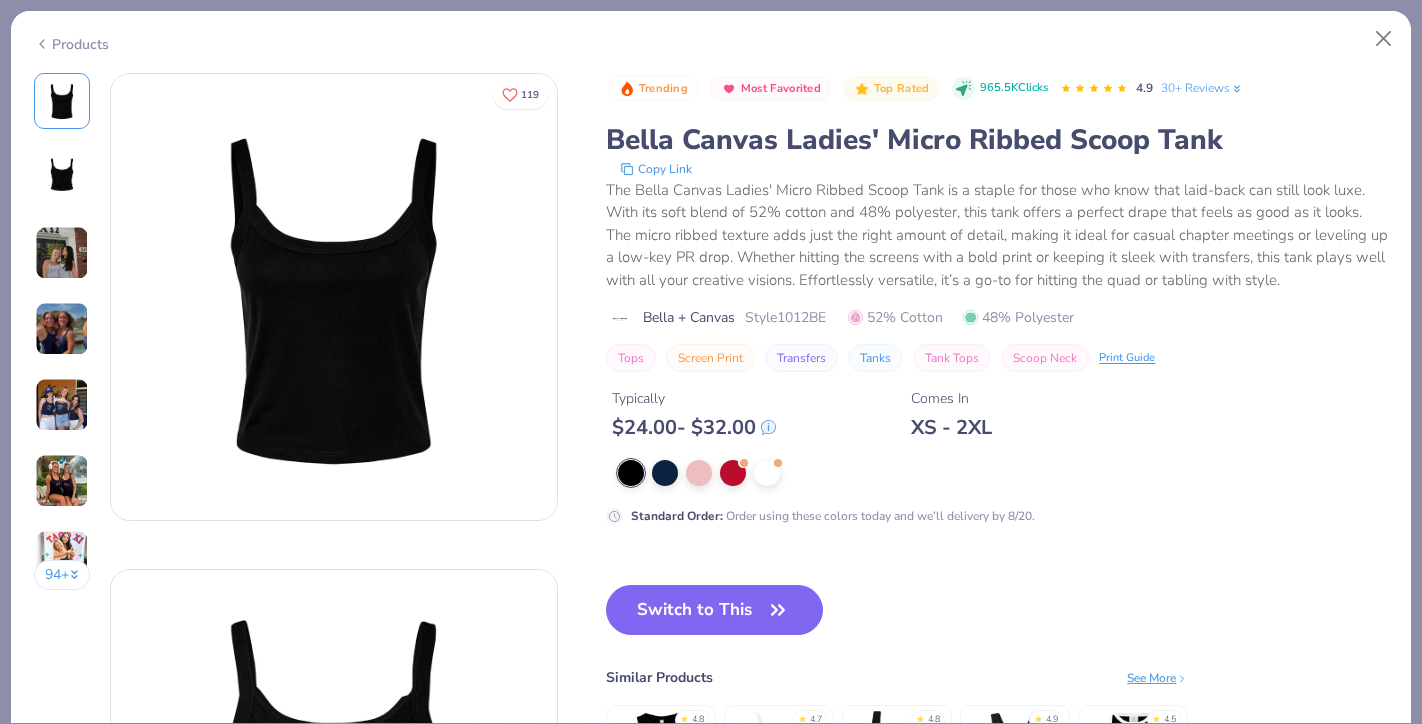 click at bounding box center [62, 329] 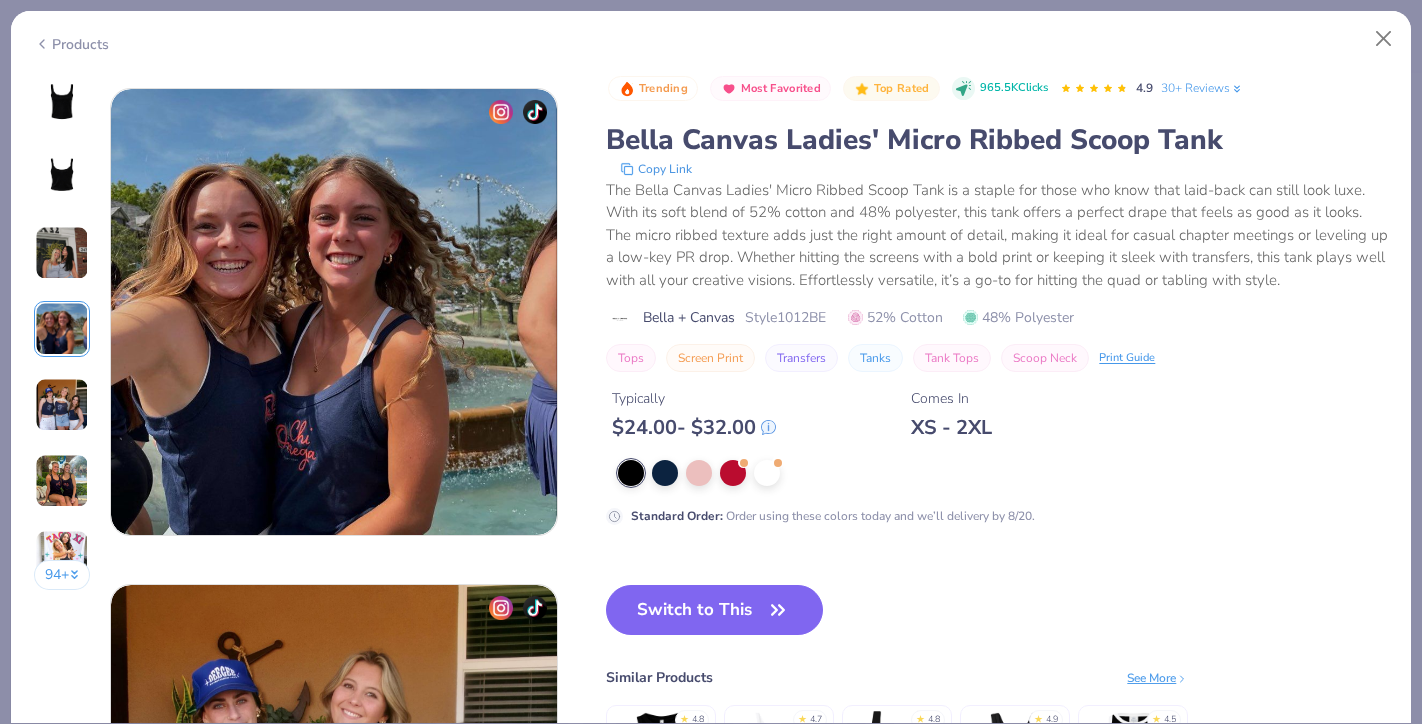 scroll, scrollTop: 1488, scrollLeft: 0, axis: vertical 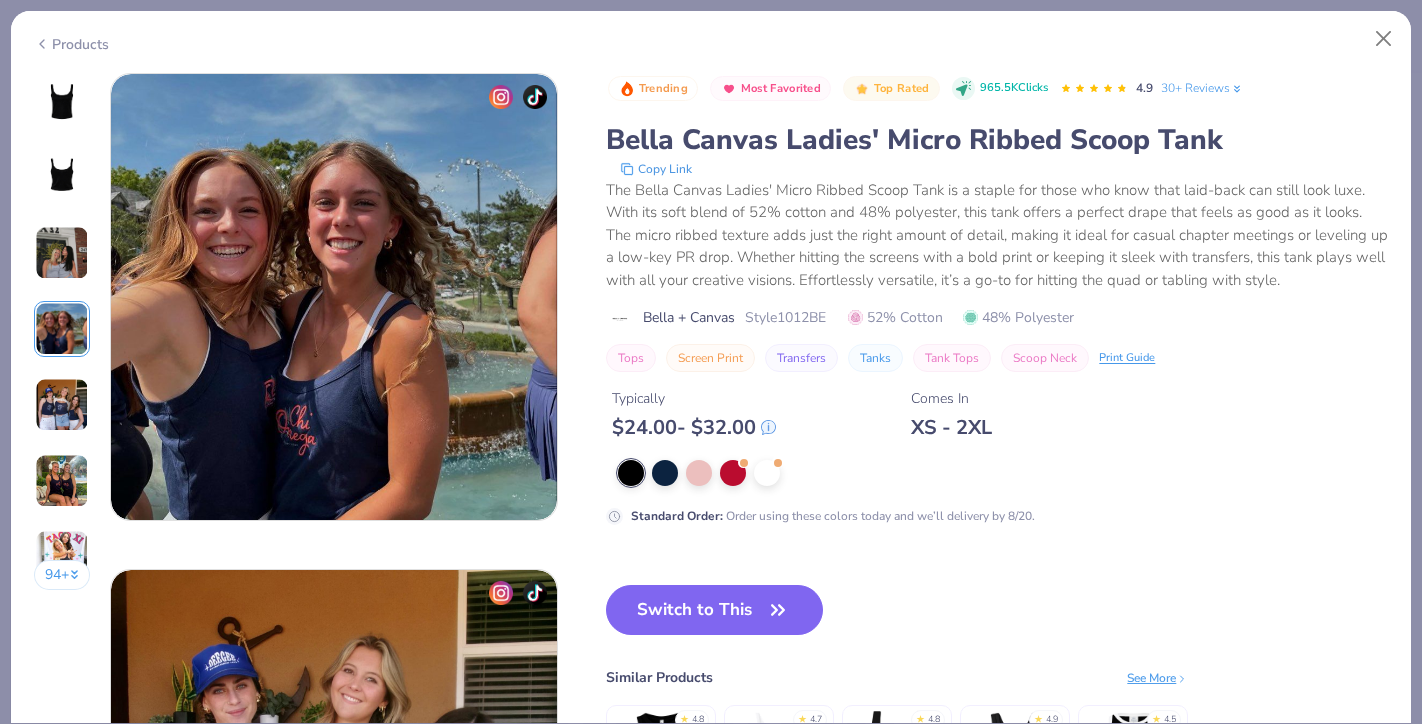 click at bounding box center (62, 405) 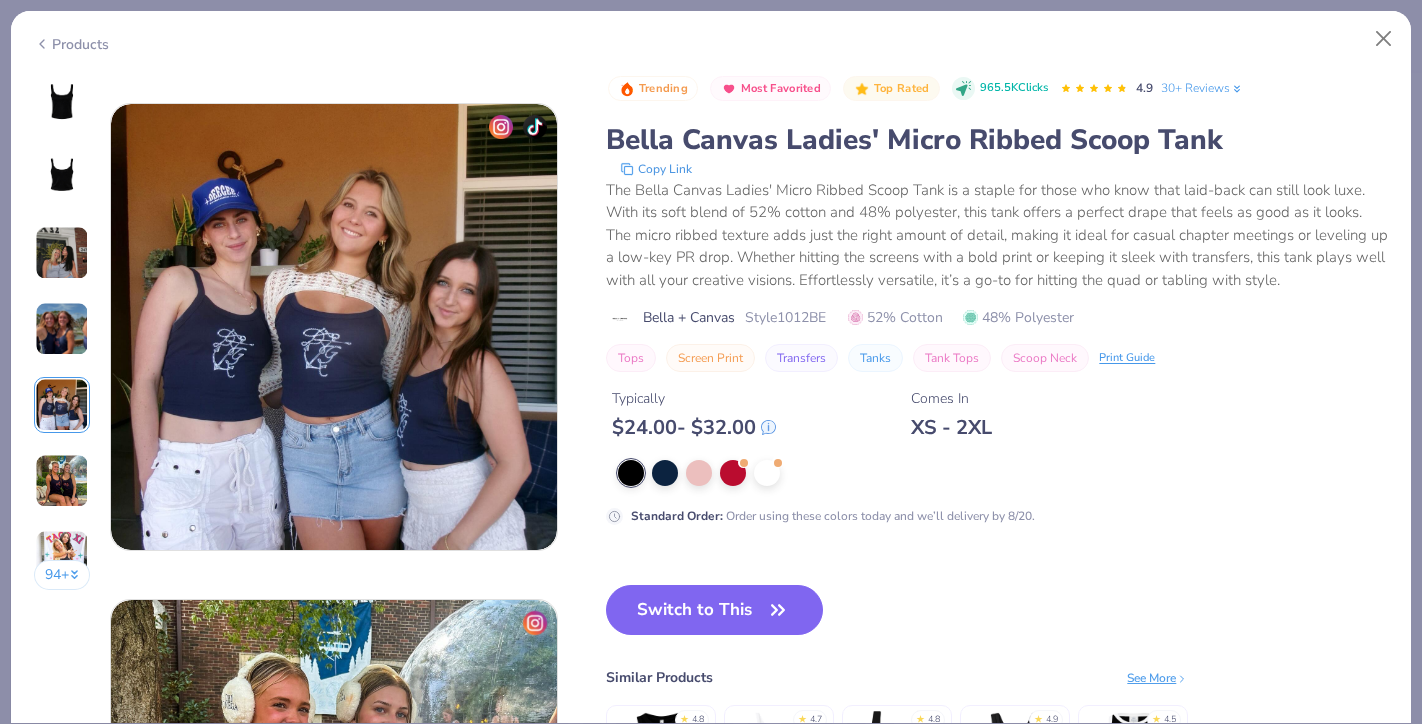 scroll, scrollTop: 1984, scrollLeft: 0, axis: vertical 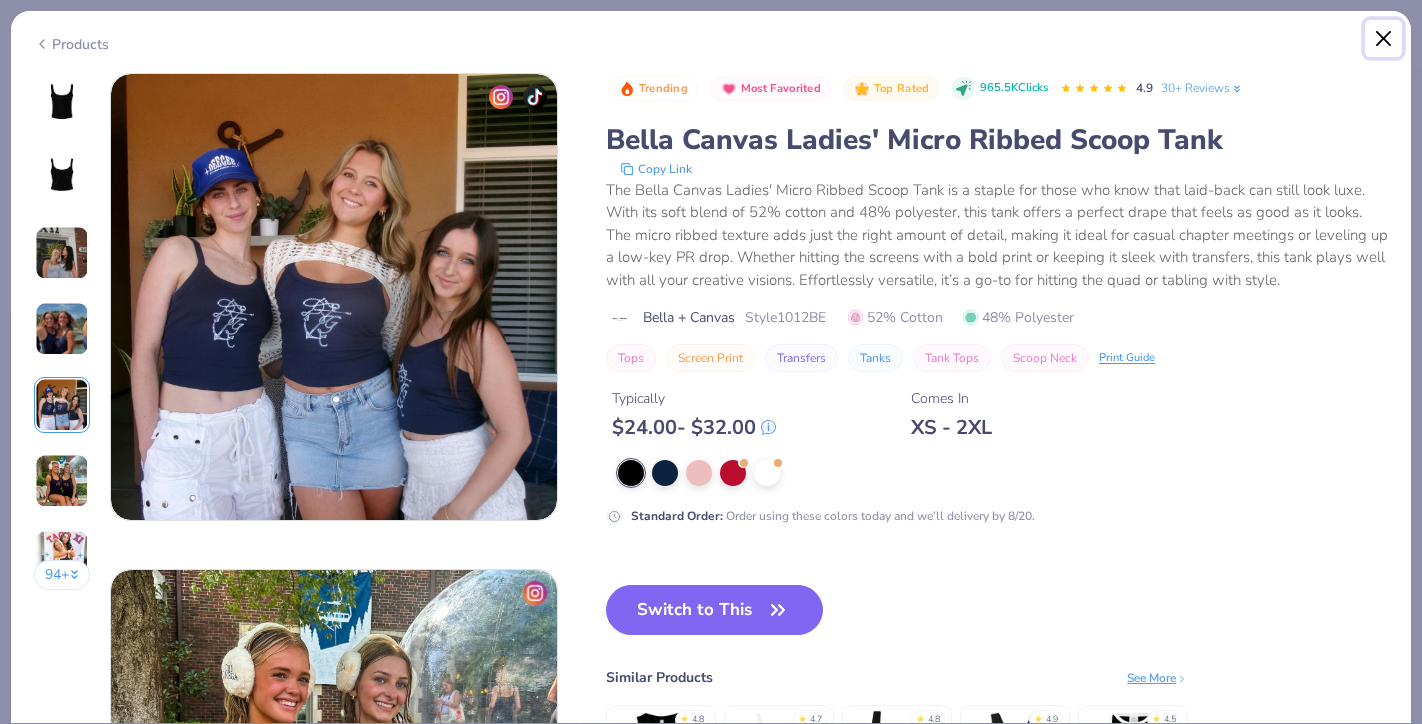 click at bounding box center [1384, 39] 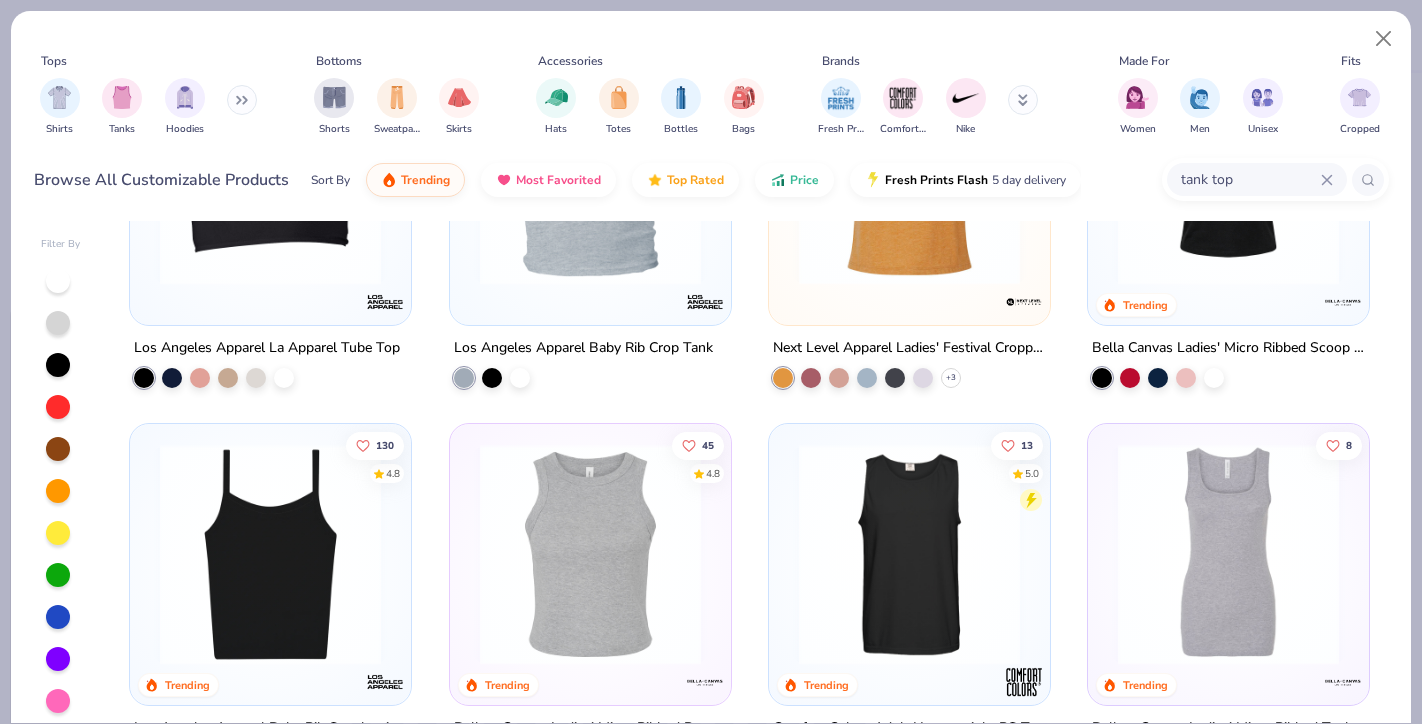 scroll, scrollTop: 1472, scrollLeft: 0, axis: vertical 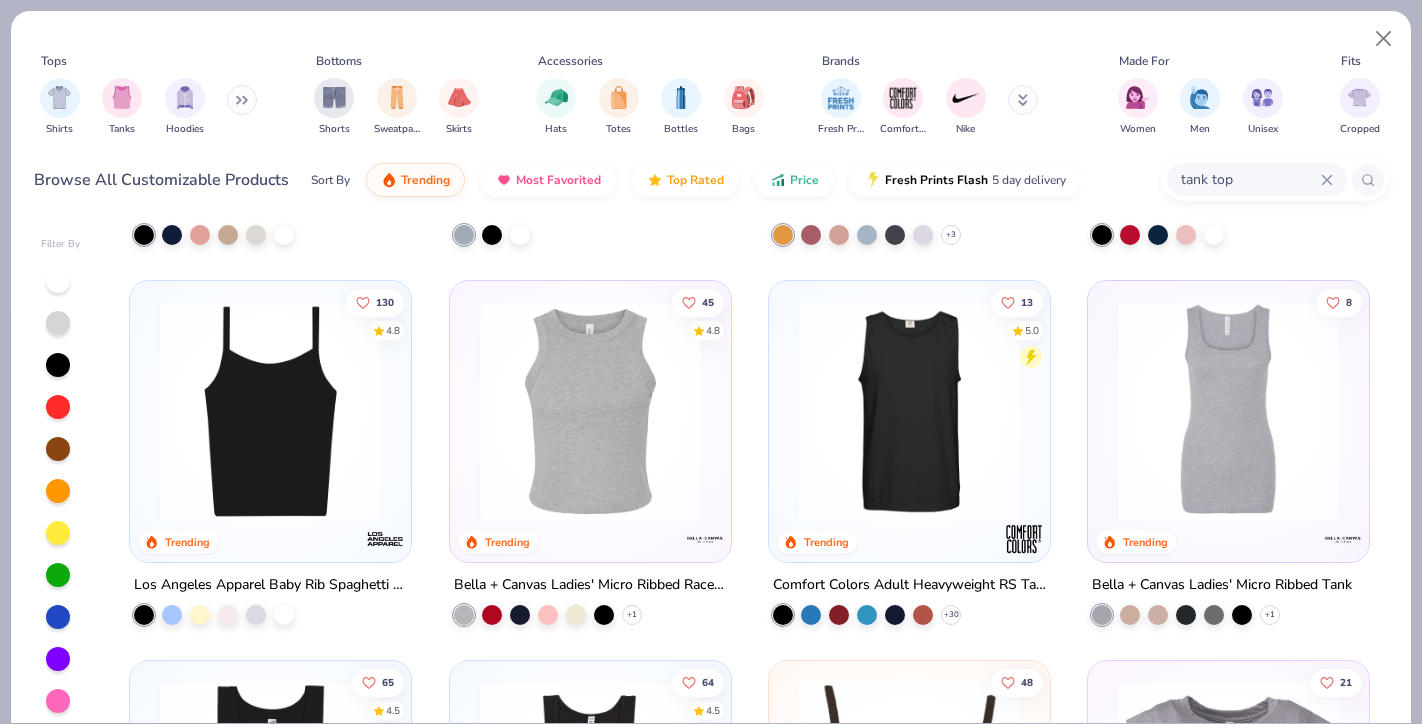 click at bounding box center (270, 411) 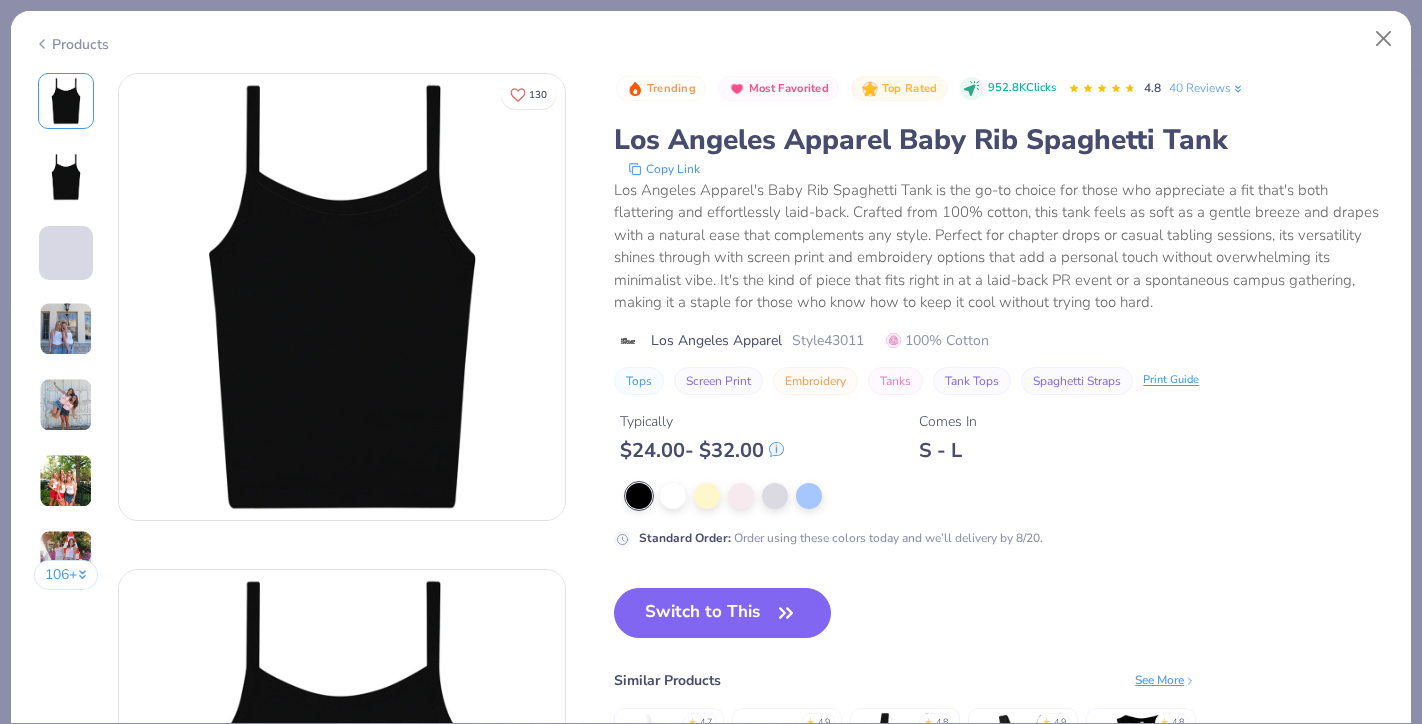 click at bounding box center (66, 329) 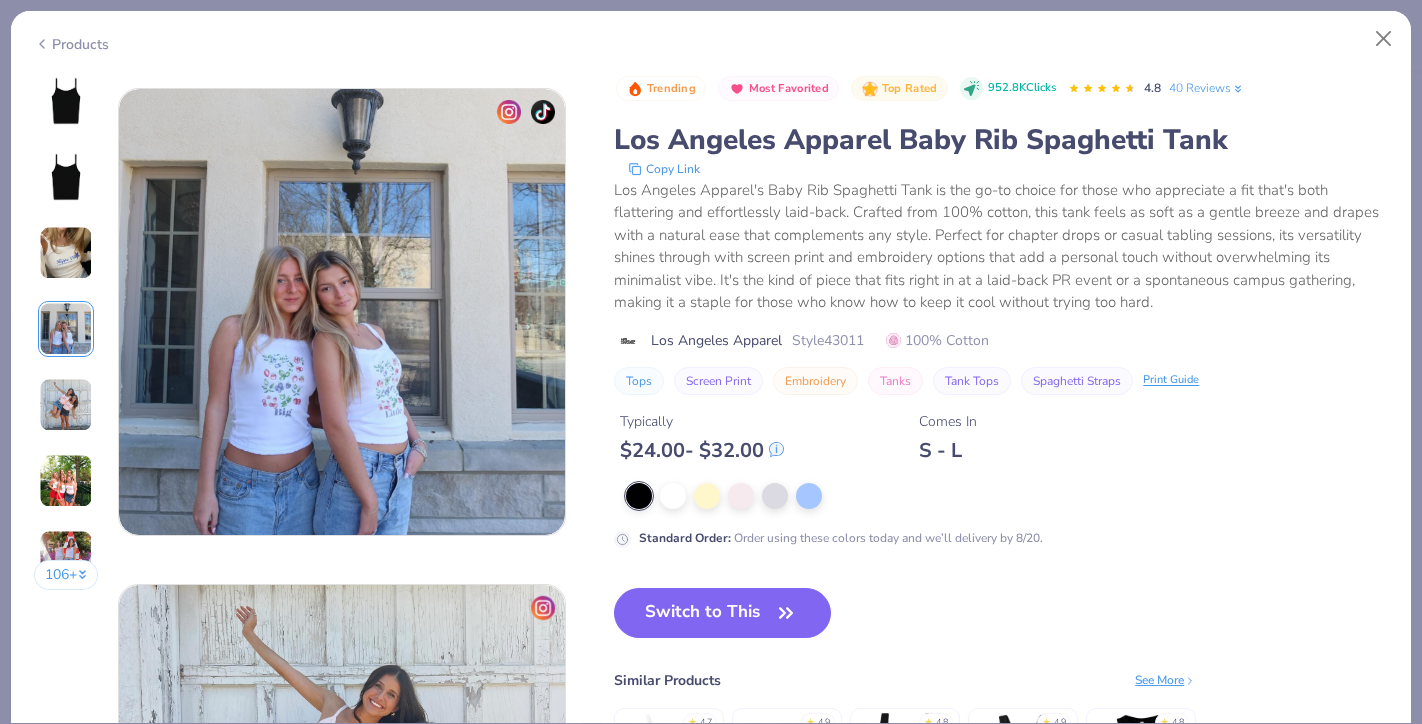 scroll, scrollTop: 1488, scrollLeft: 0, axis: vertical 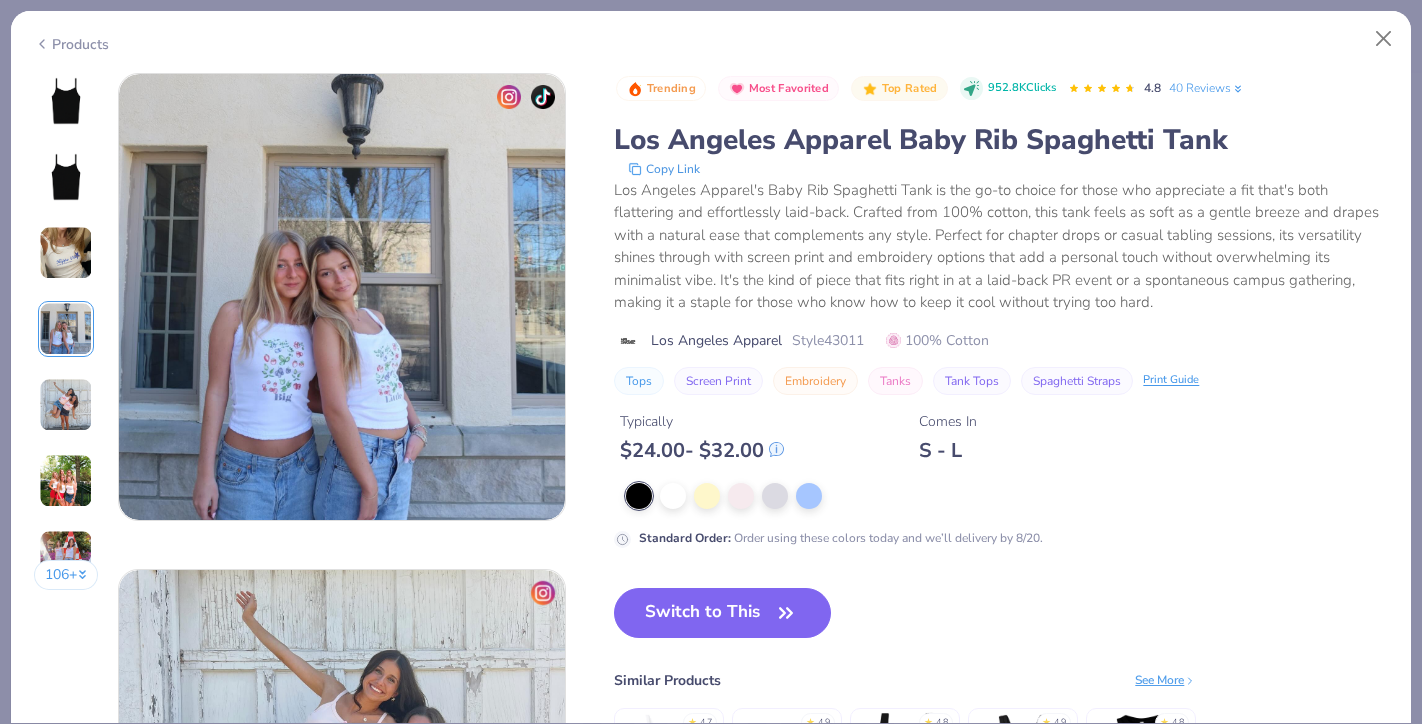 click at bounding box center [66, 253] 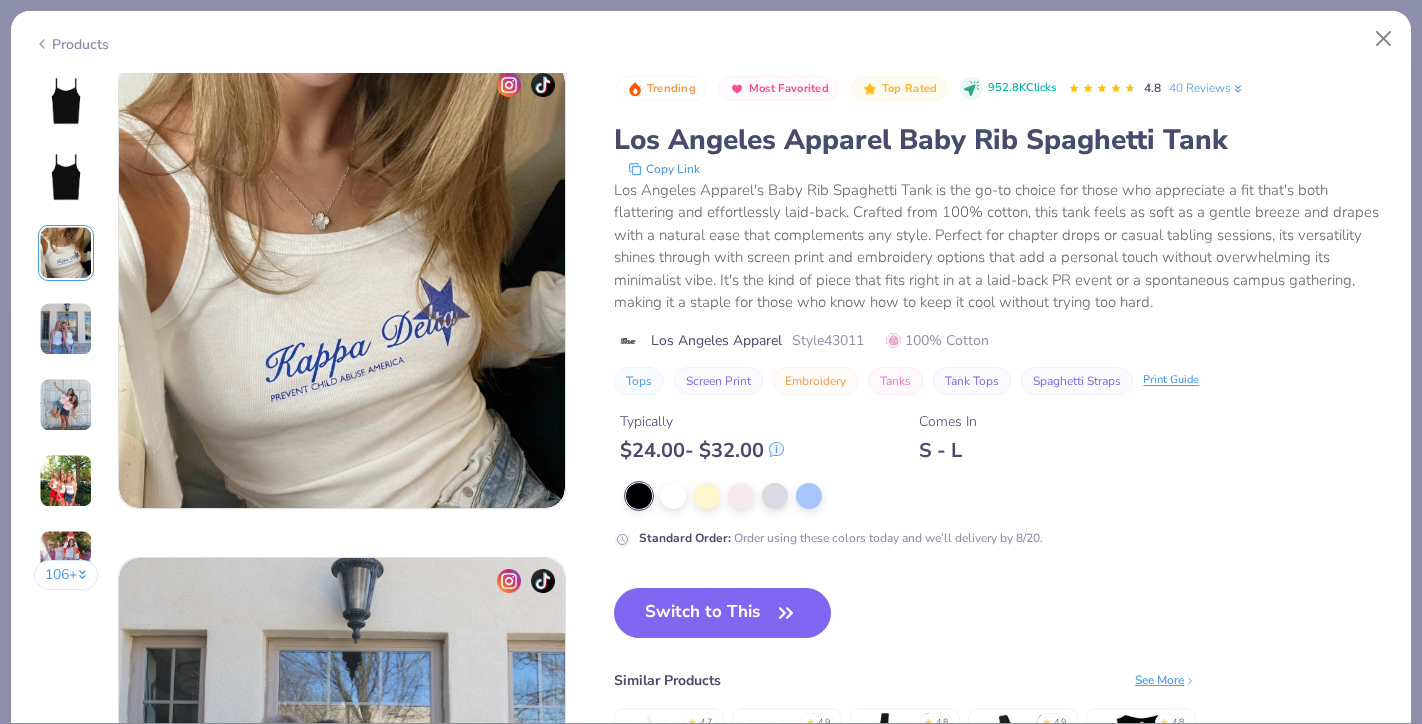 scroll, scrollTop: 992, scrollLeft: 0, axis: vertical 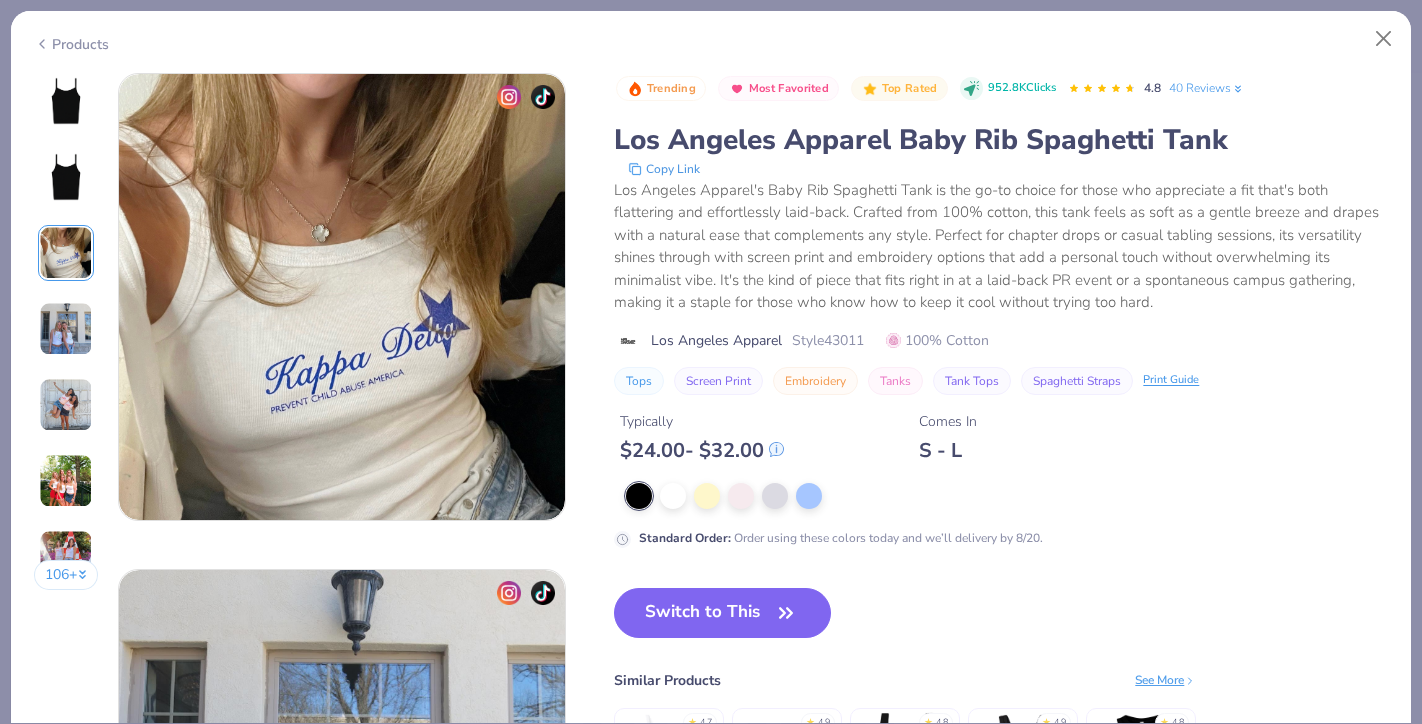 click at bounding box center (66, 481) 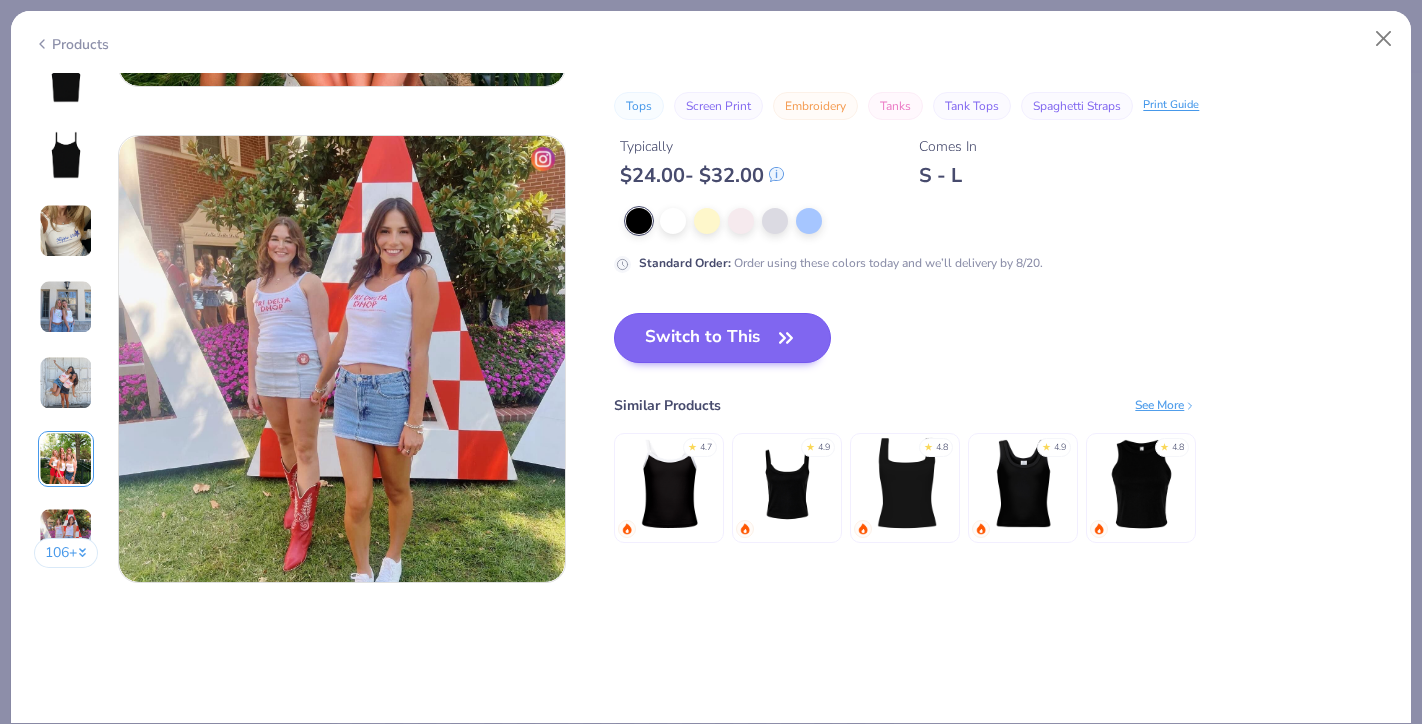 scroll, scrollTop: 2907, scrollLeft: 0, axis: vertical 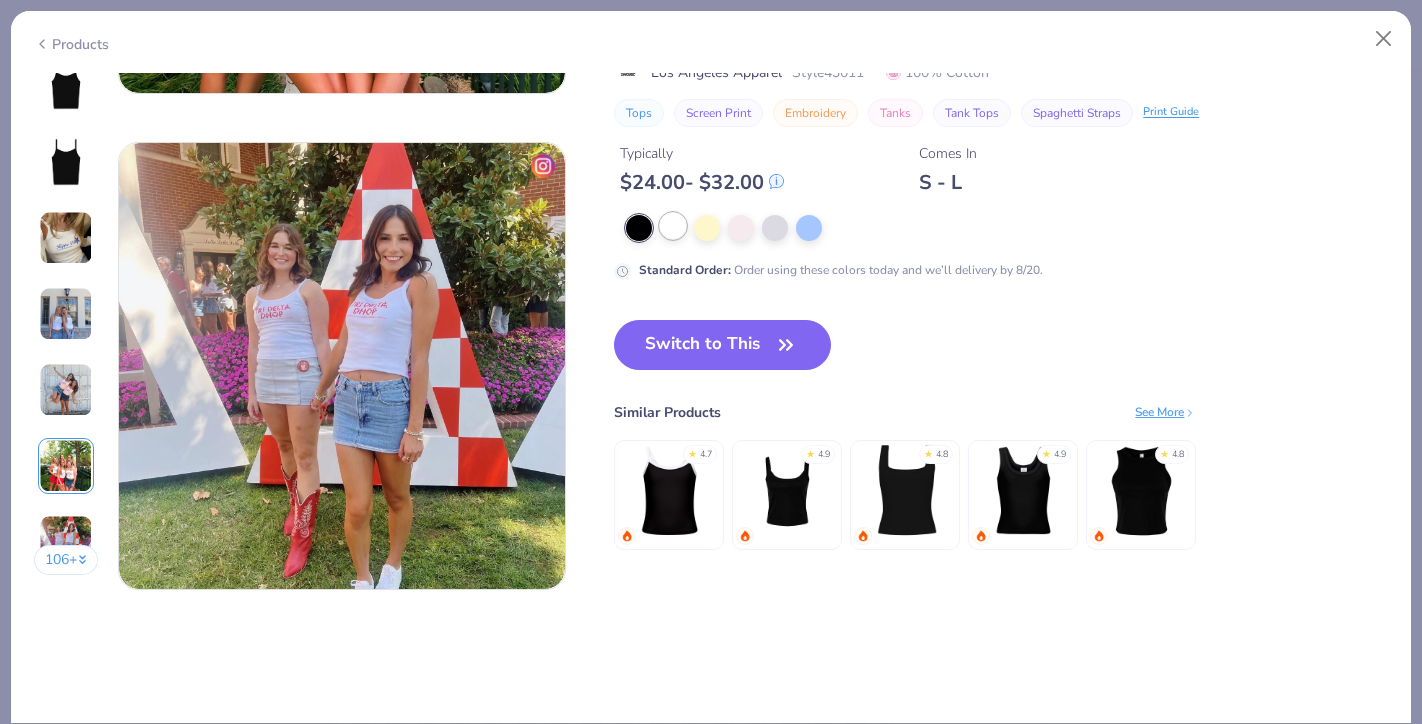 click at bounding box center (673, 226) 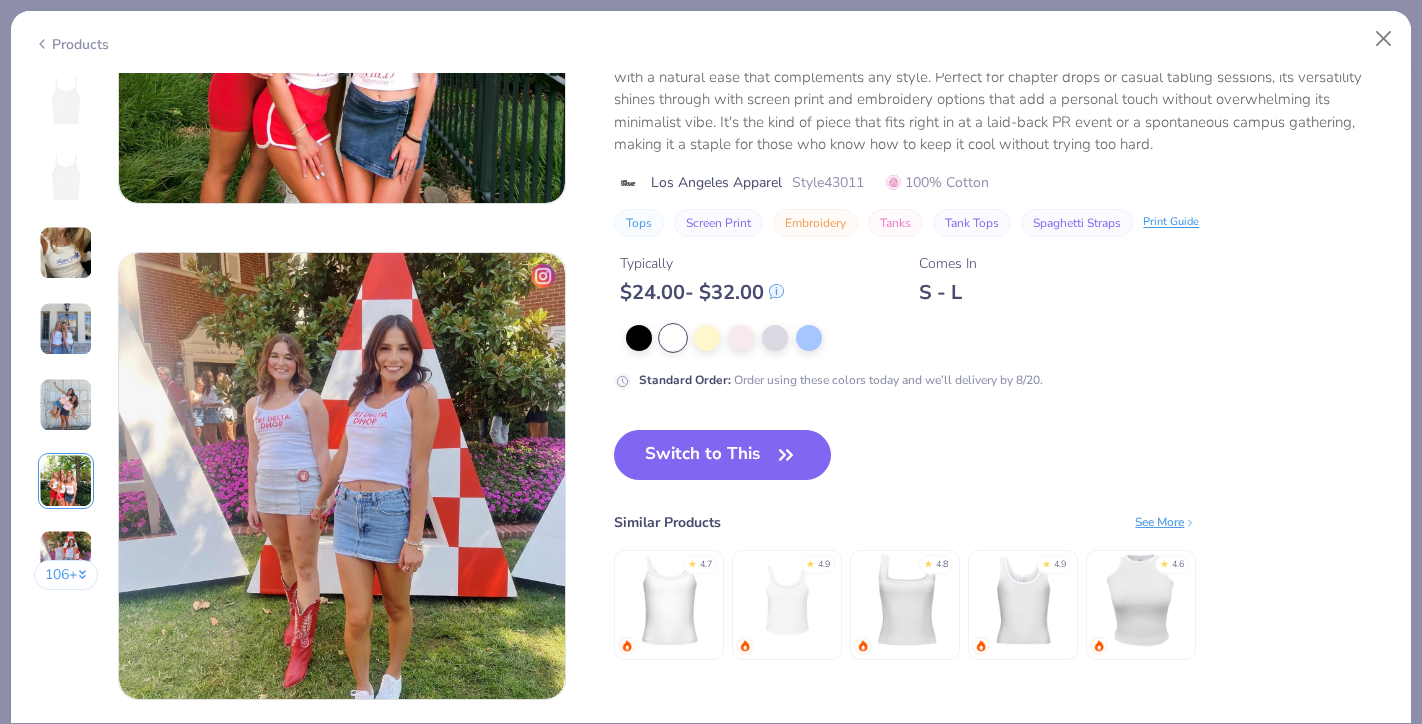 scroll, scrollTop: 2795, scrollLeft: 0, axis: vertical 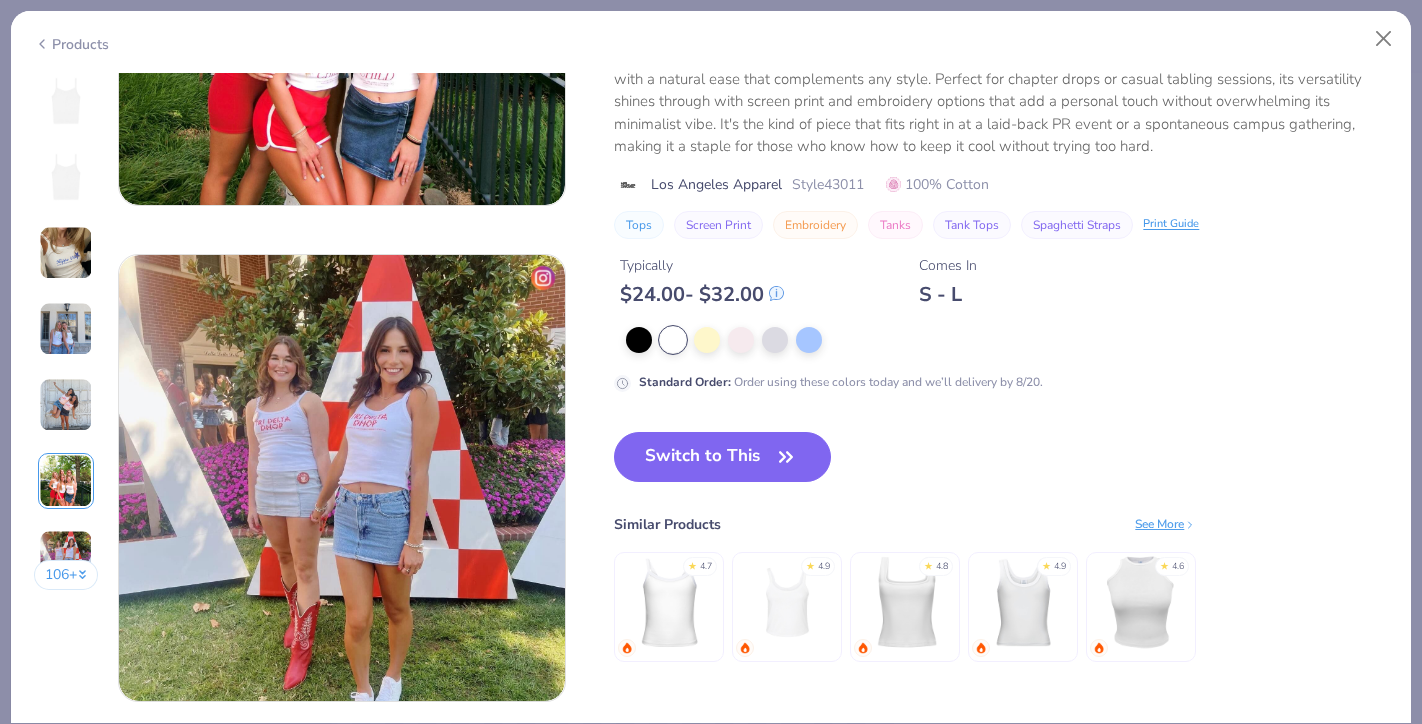 click on "See More" at bounding box center (1165, 524) 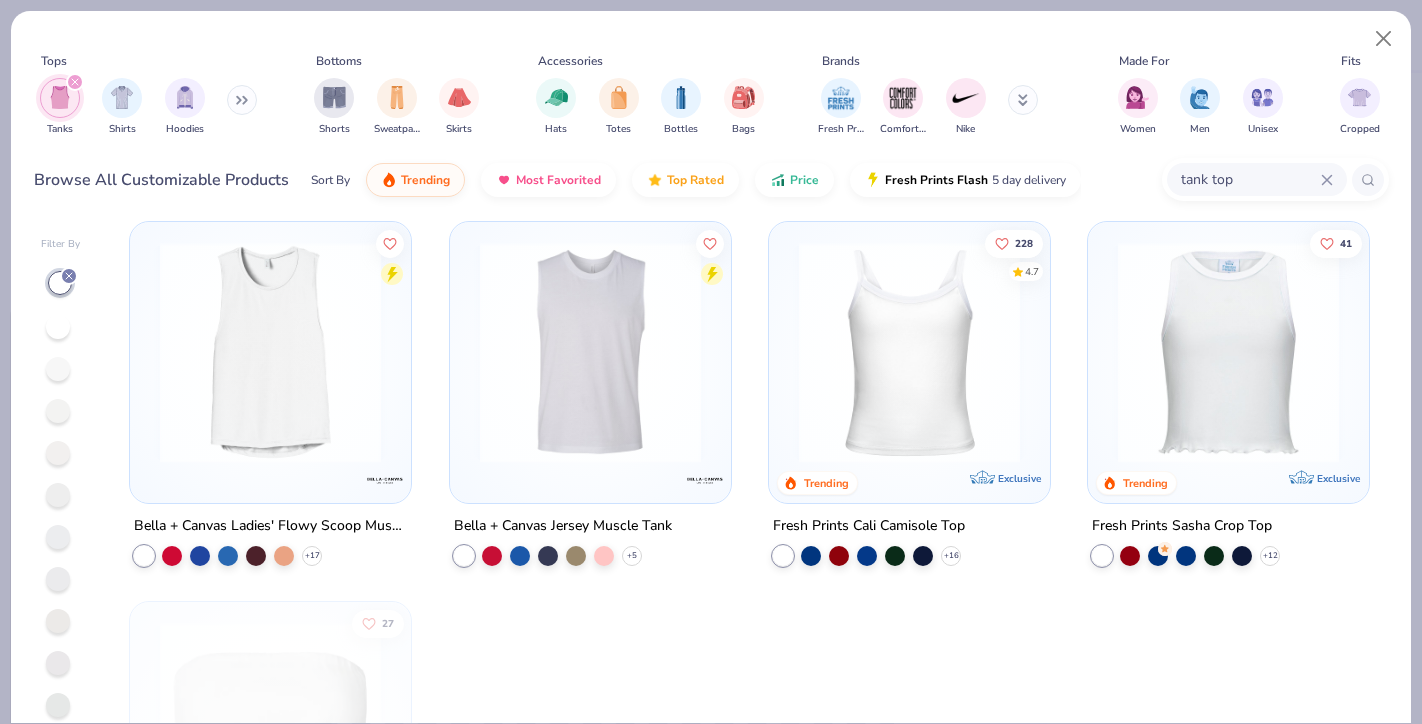 scroll, scrollTop: 1689, scrollLeft: 0, axis: vertical 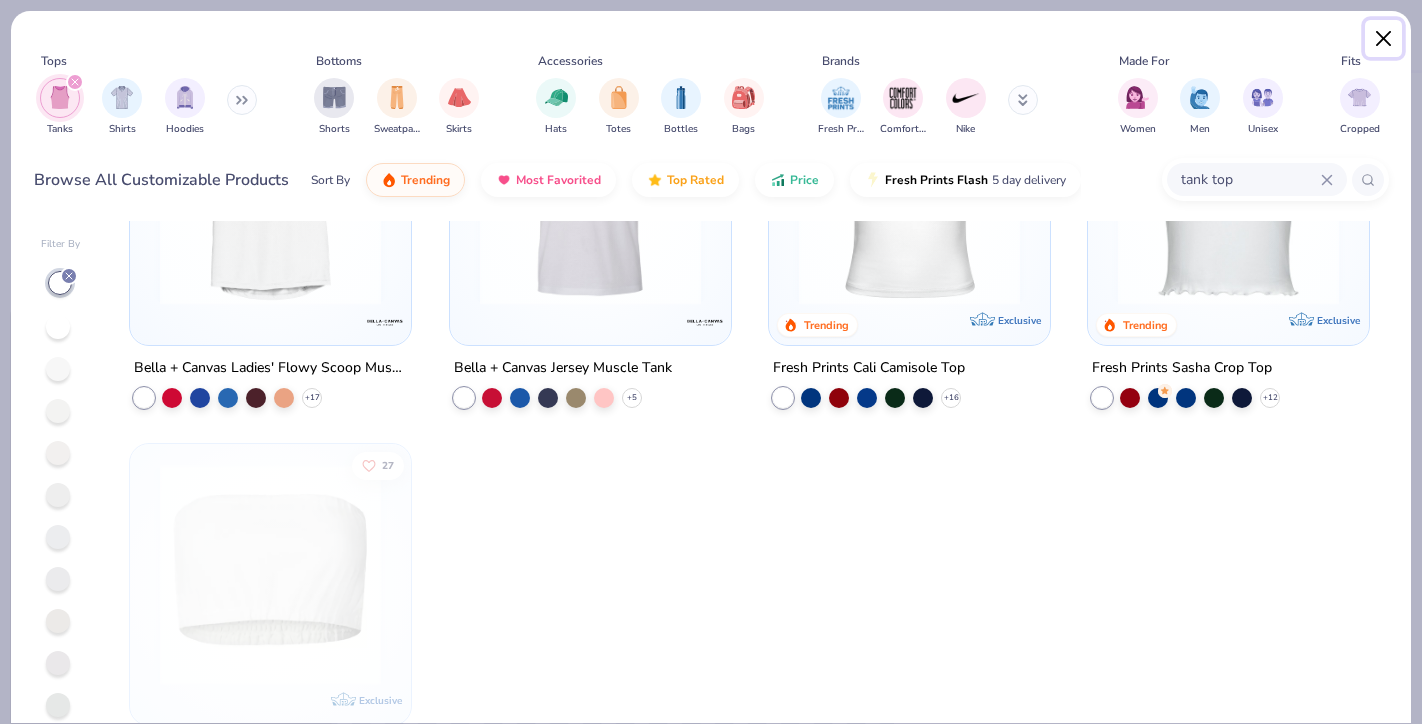 click at bounding box center (1384, 39) 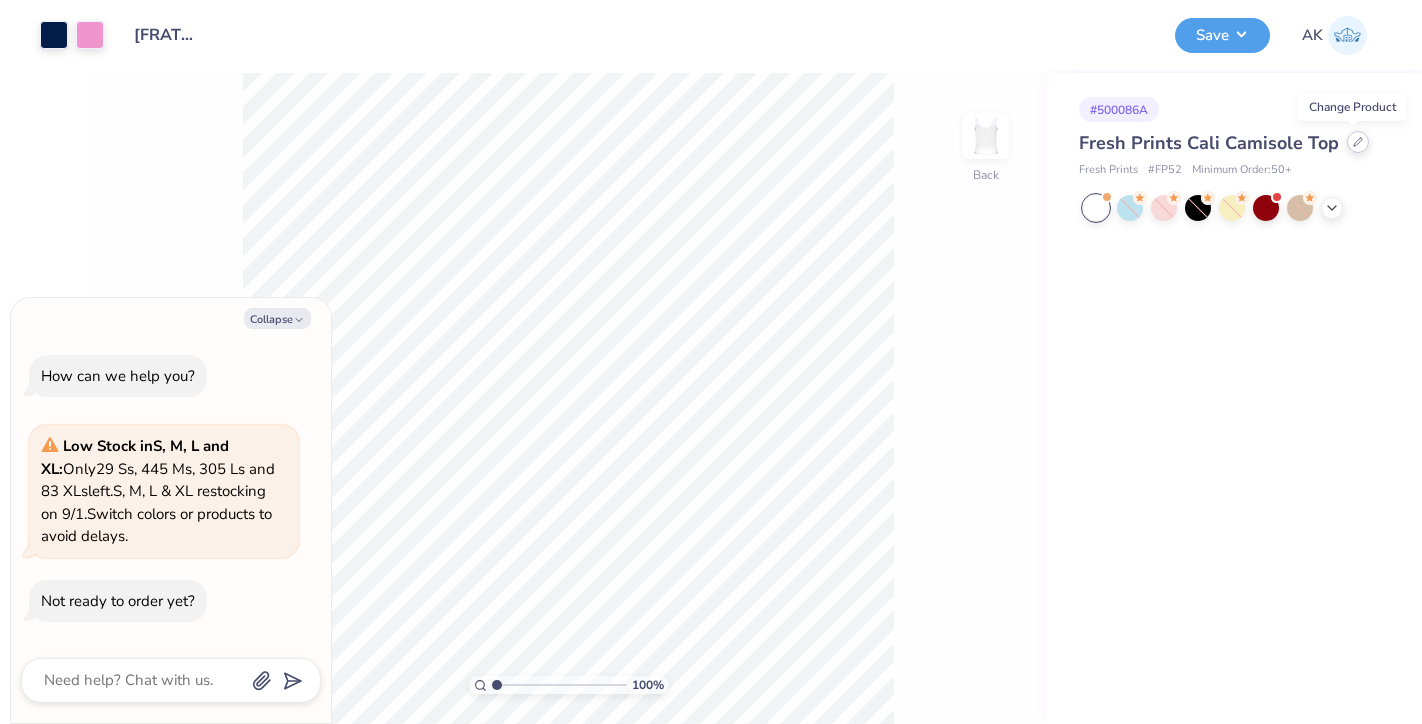click 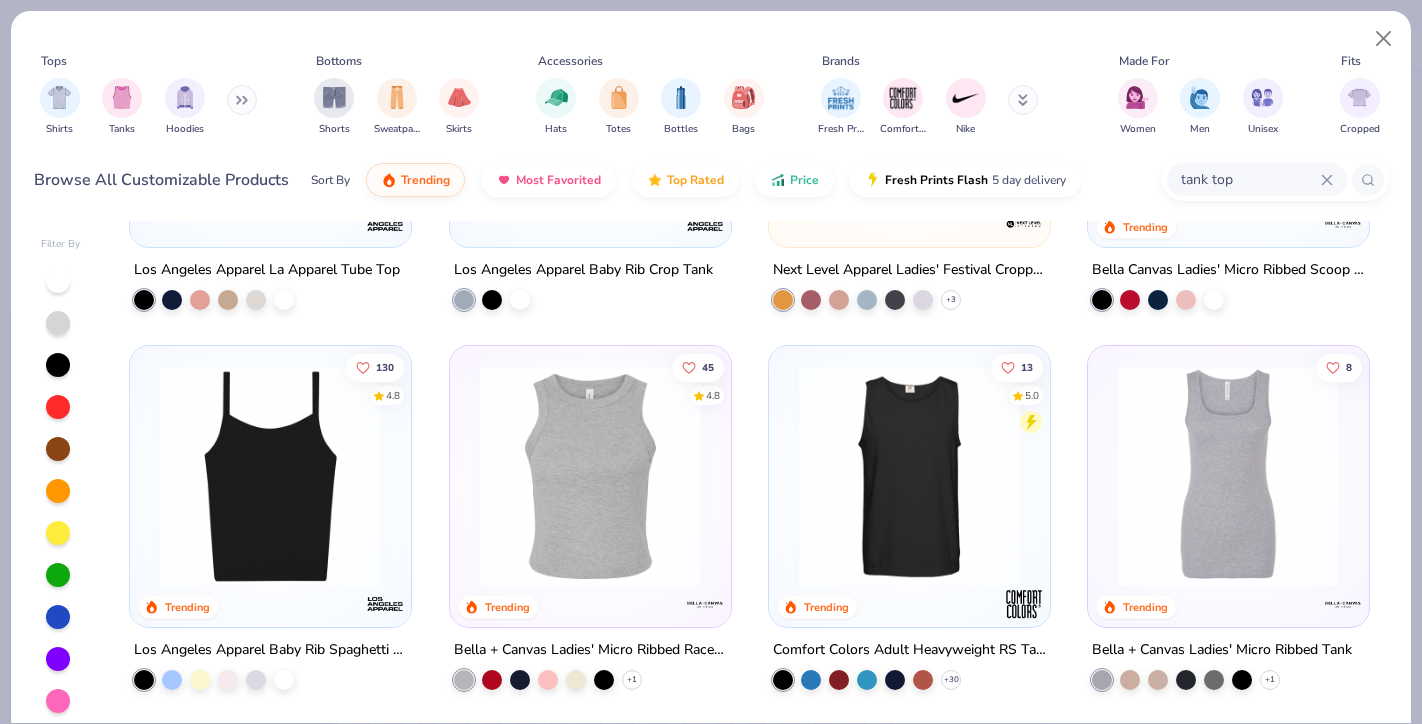 scroll, scrollTop: 1399, scrollLeft: 0, axis: vertical 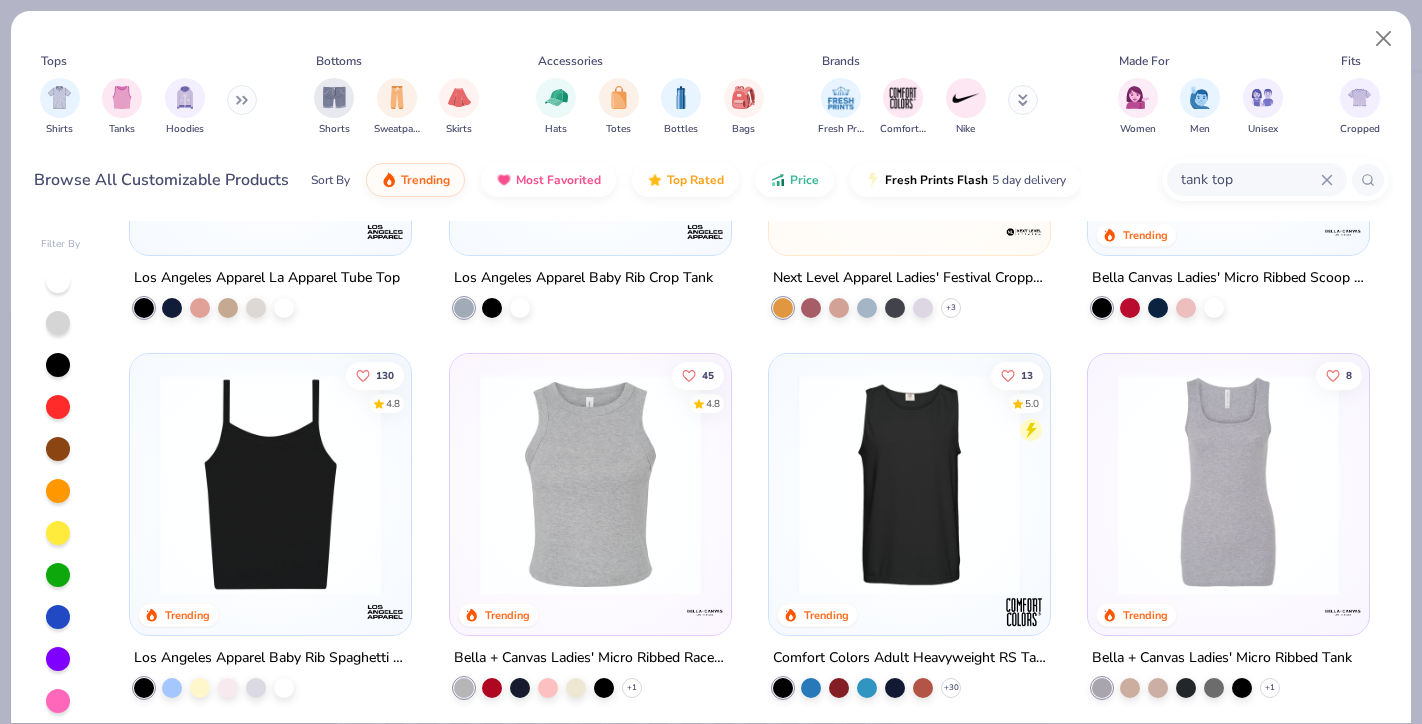 click at bounding box center (270, 484) 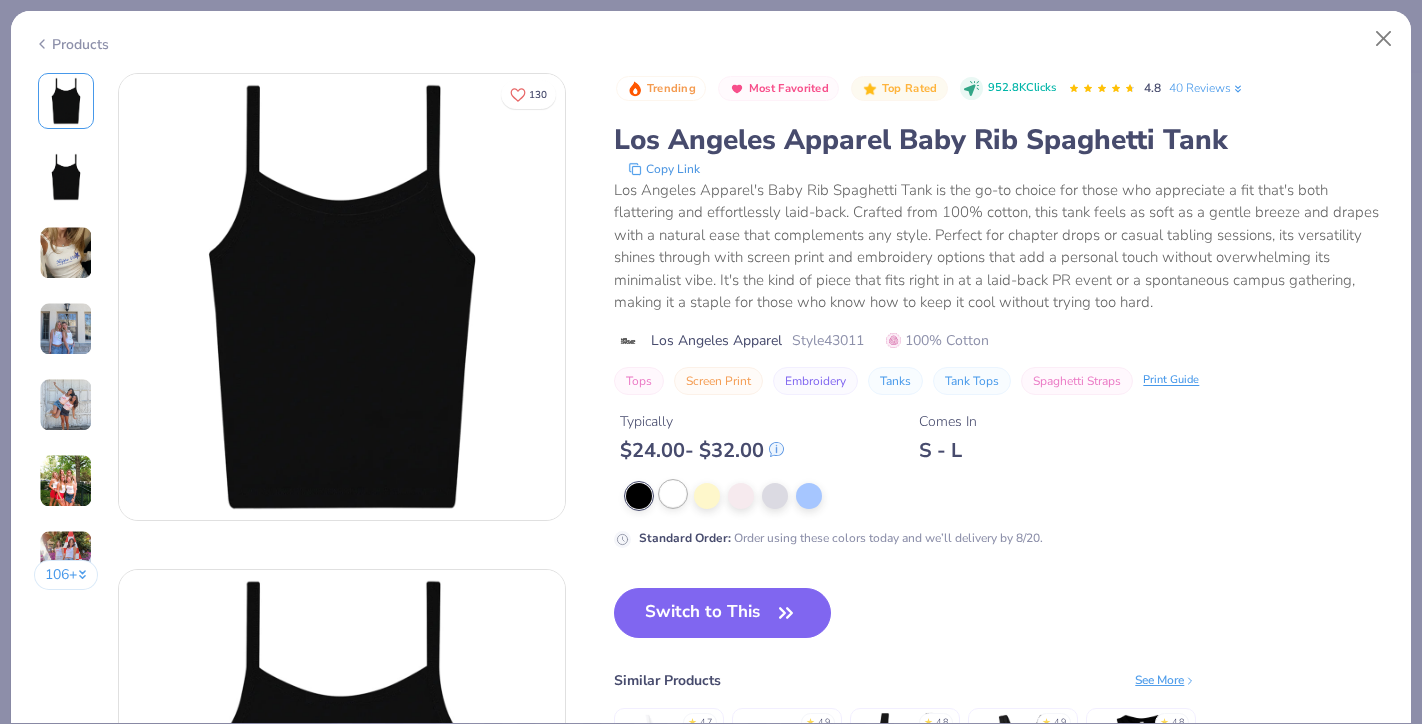 click at bounding box center (673, 494) 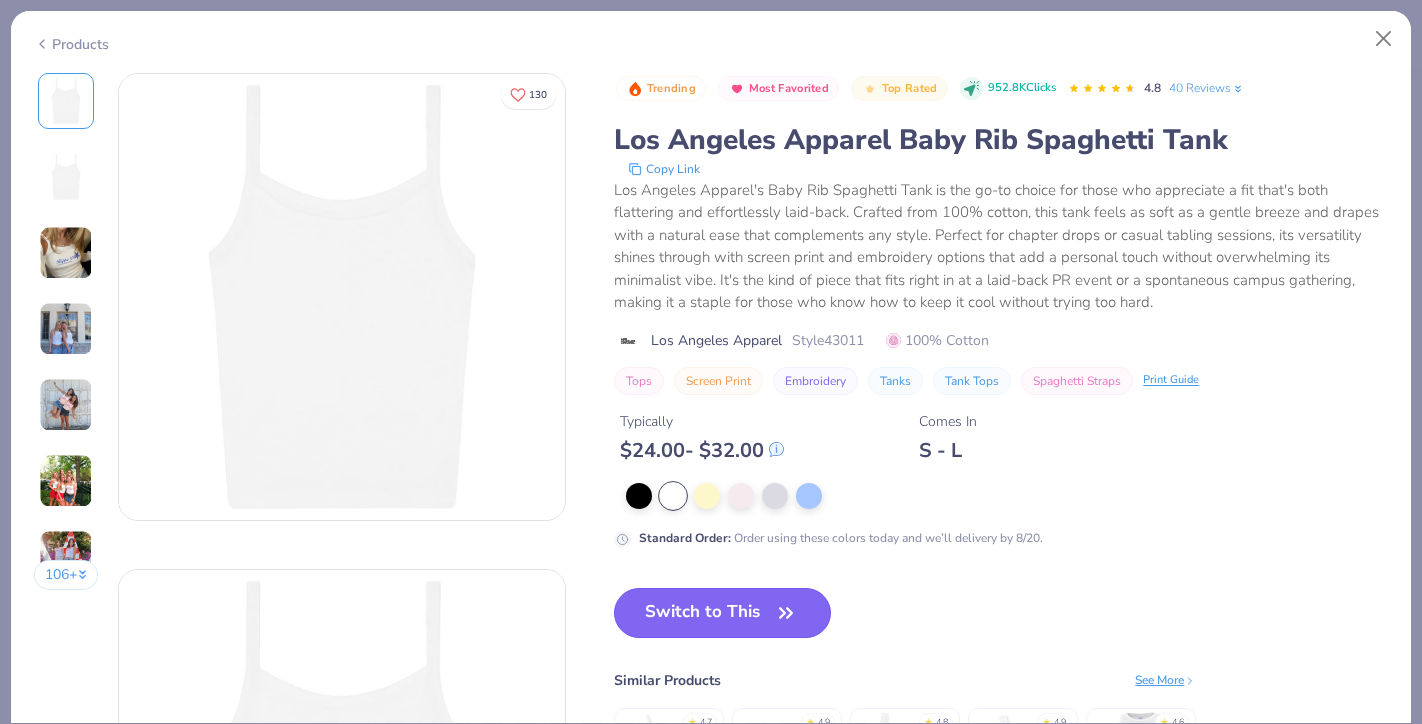 click on "Switch to This" at bounding box center (722, 613) 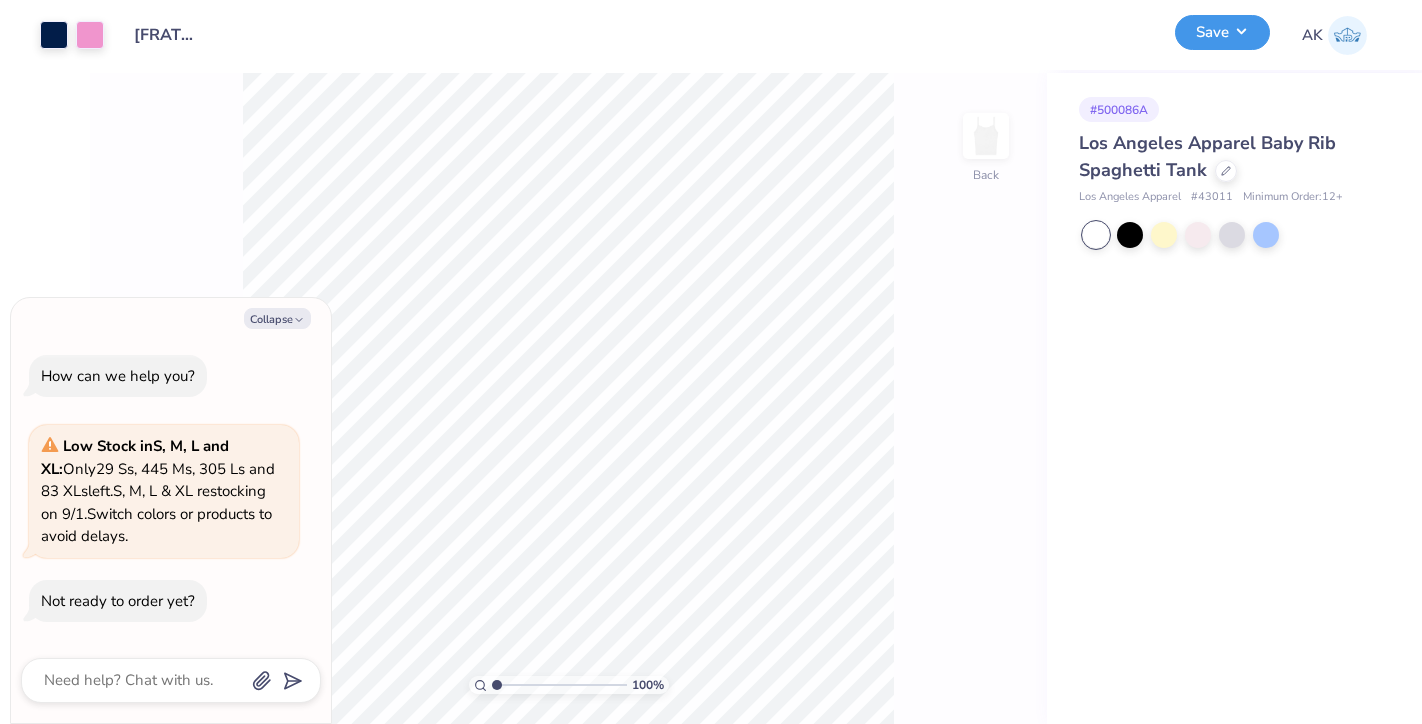 click on "Save" at bounding box center [1222, 32] 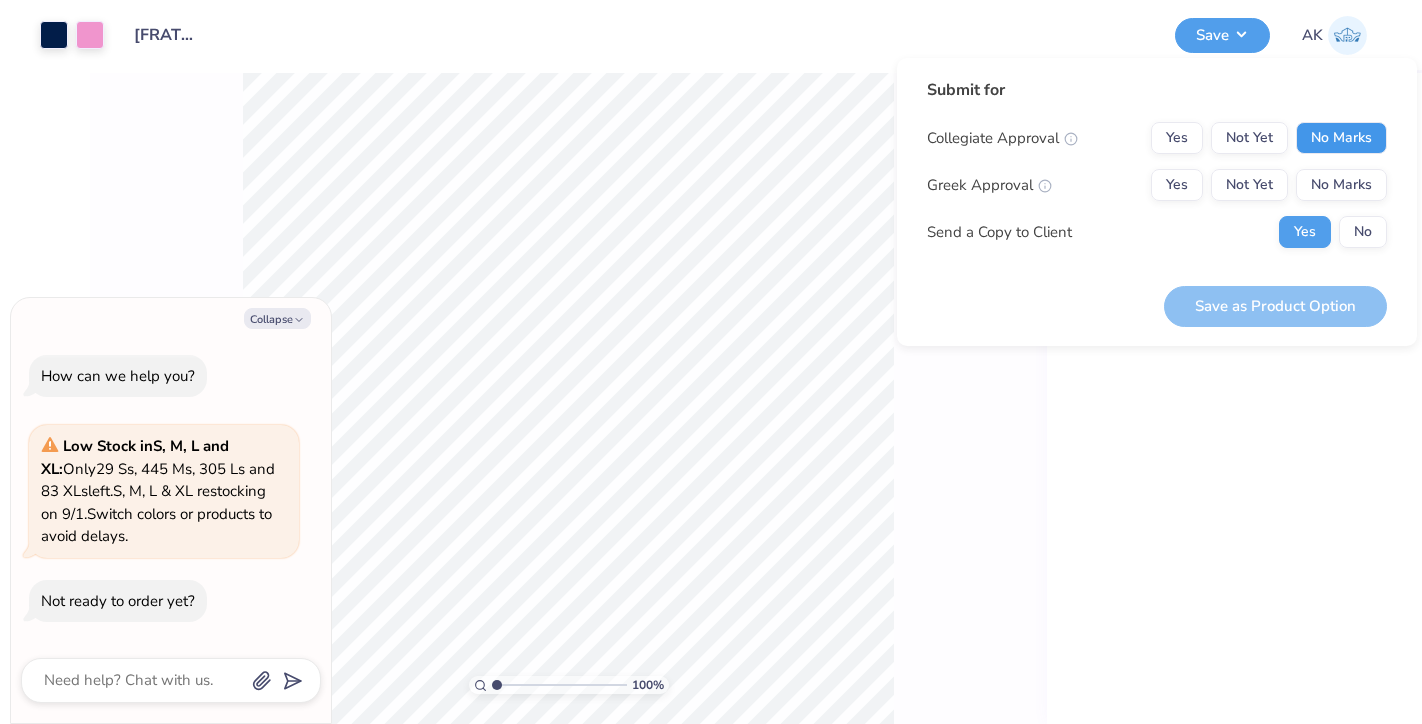 click on "No Marks" at bounding box center [1341, 138] 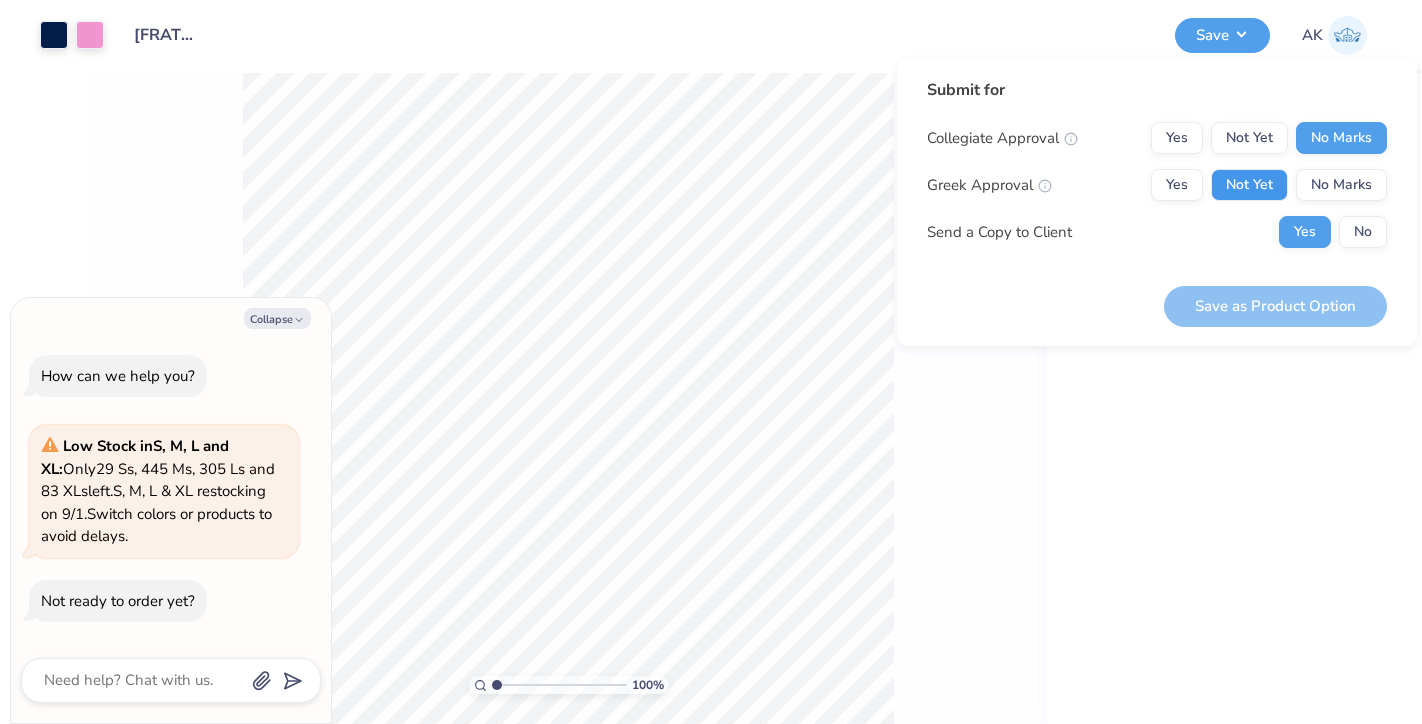 click on "Not Yet" at bounding box center [1249, 185] 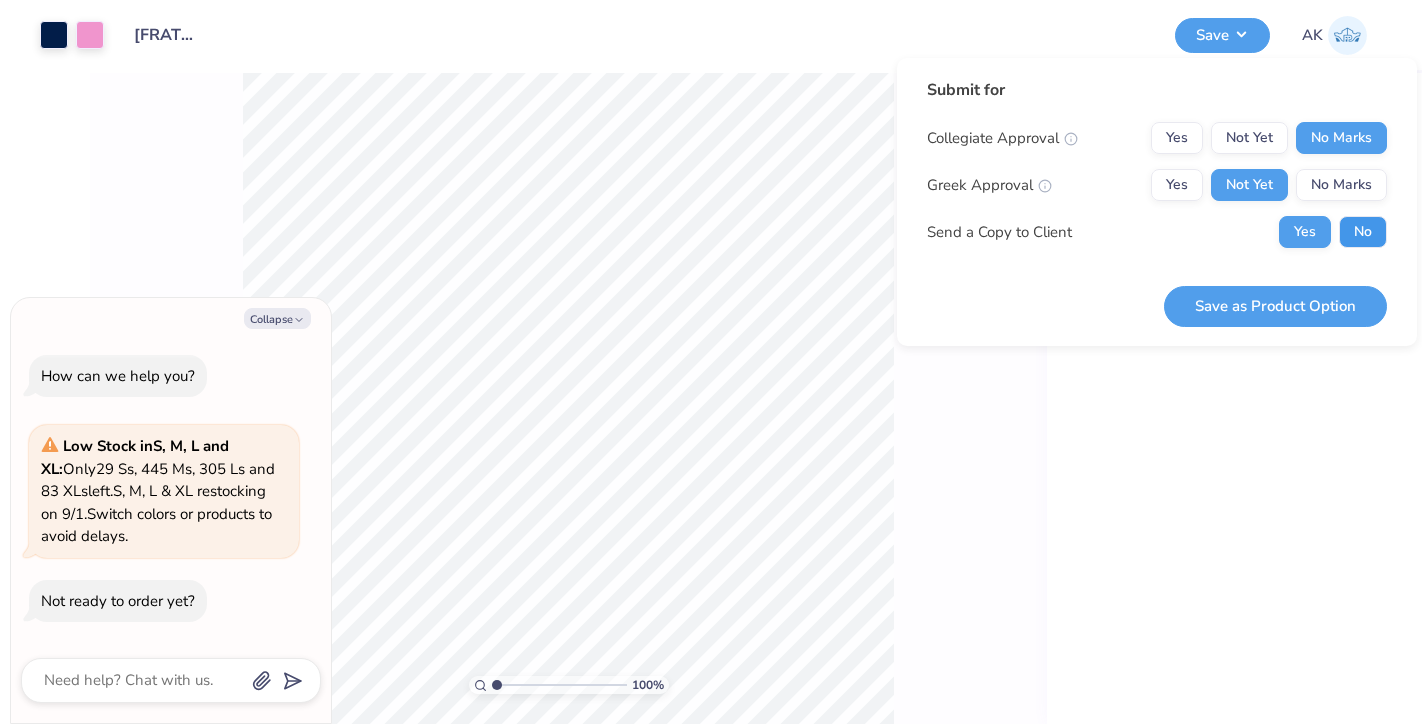 click on "No" at bounding box center (1363, 232) 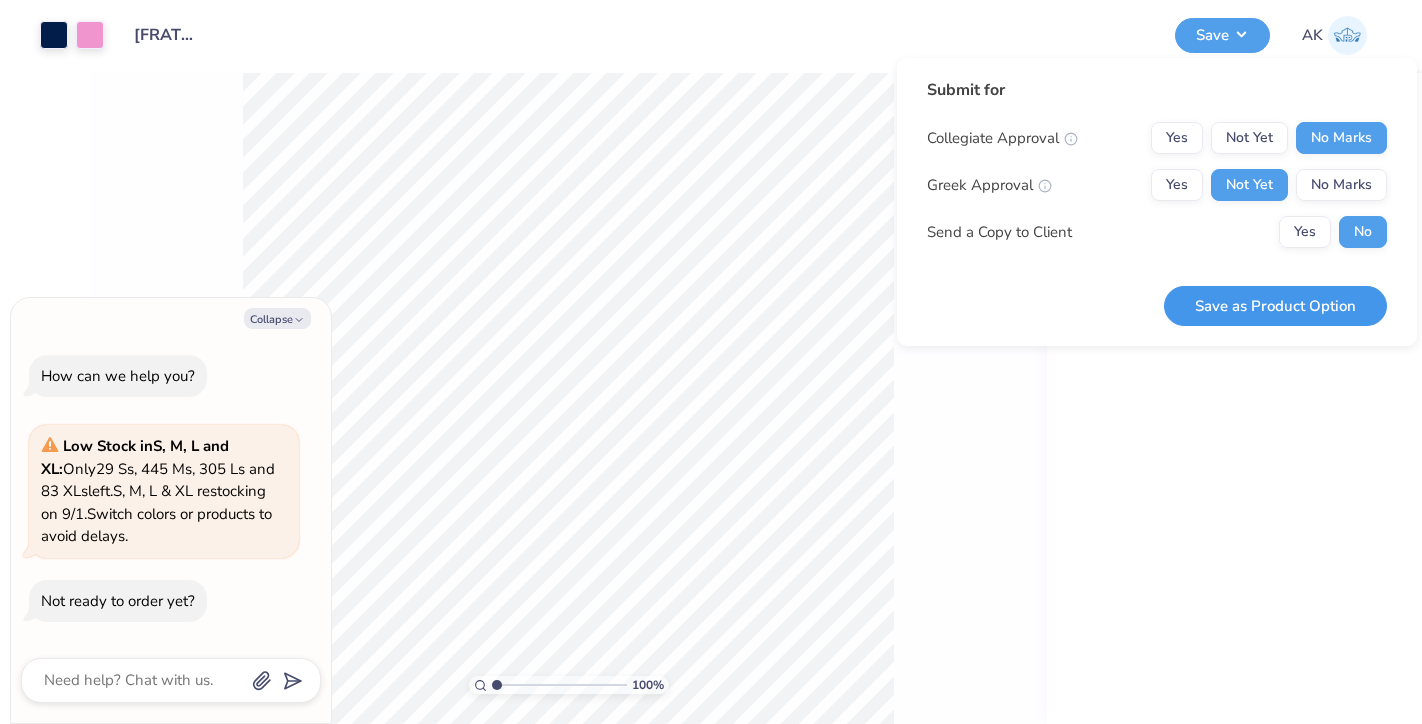 click on "Save as Product Option" at bounding box center (1275, 306) 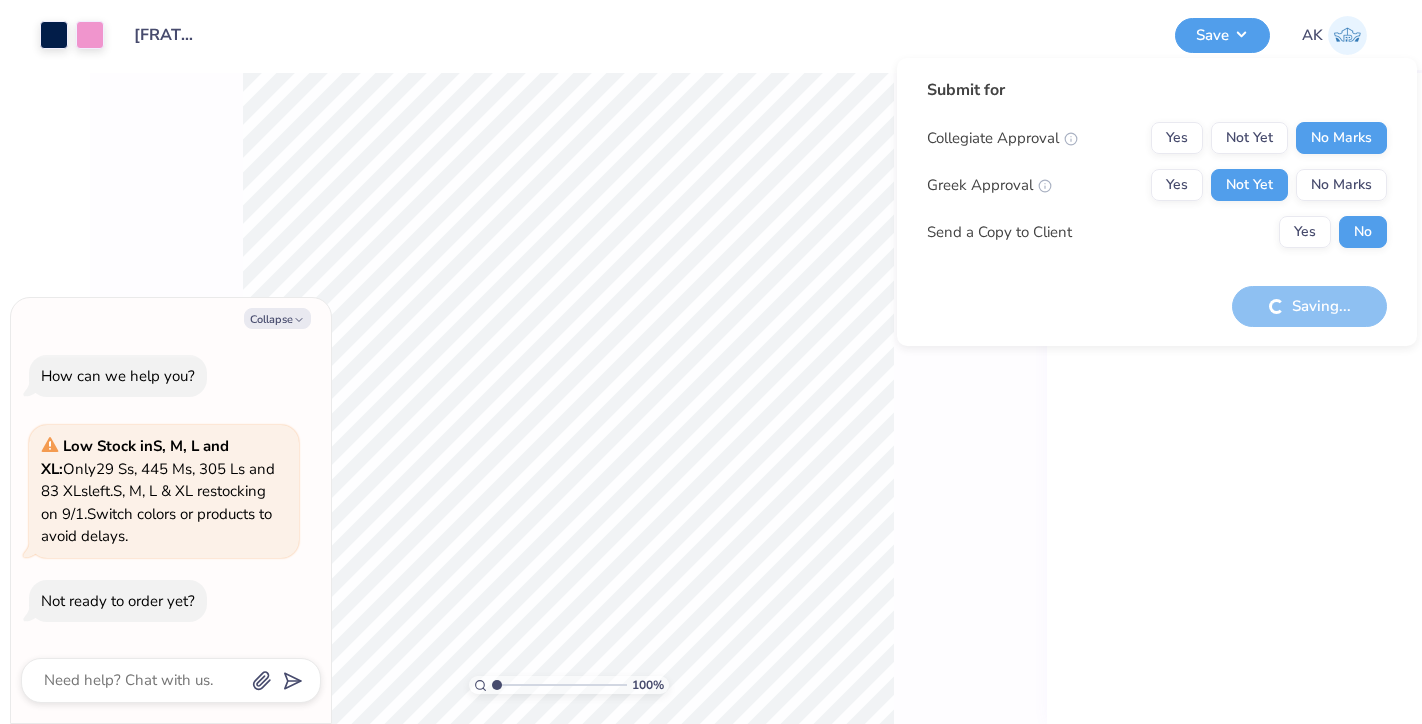 type on "x" 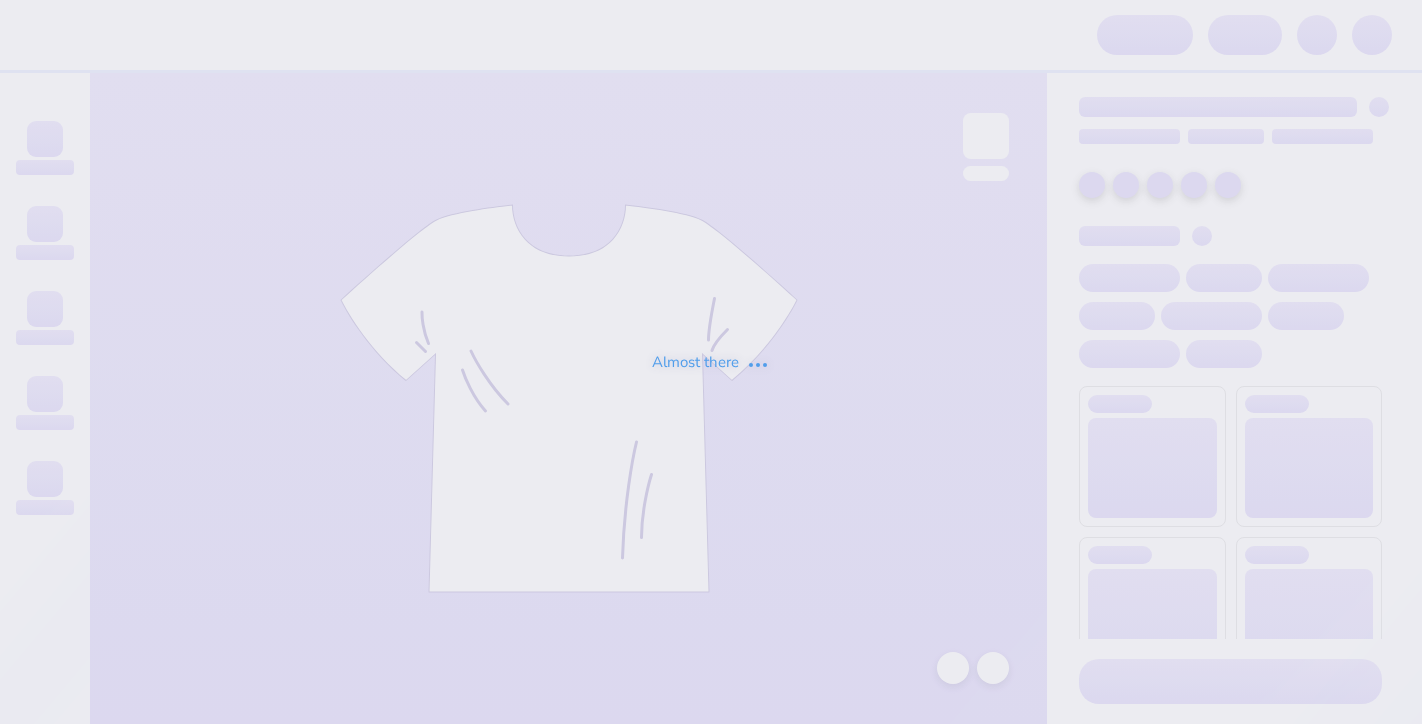 scroll, scrollTop: 0, scrollLeft: 0, axis: both 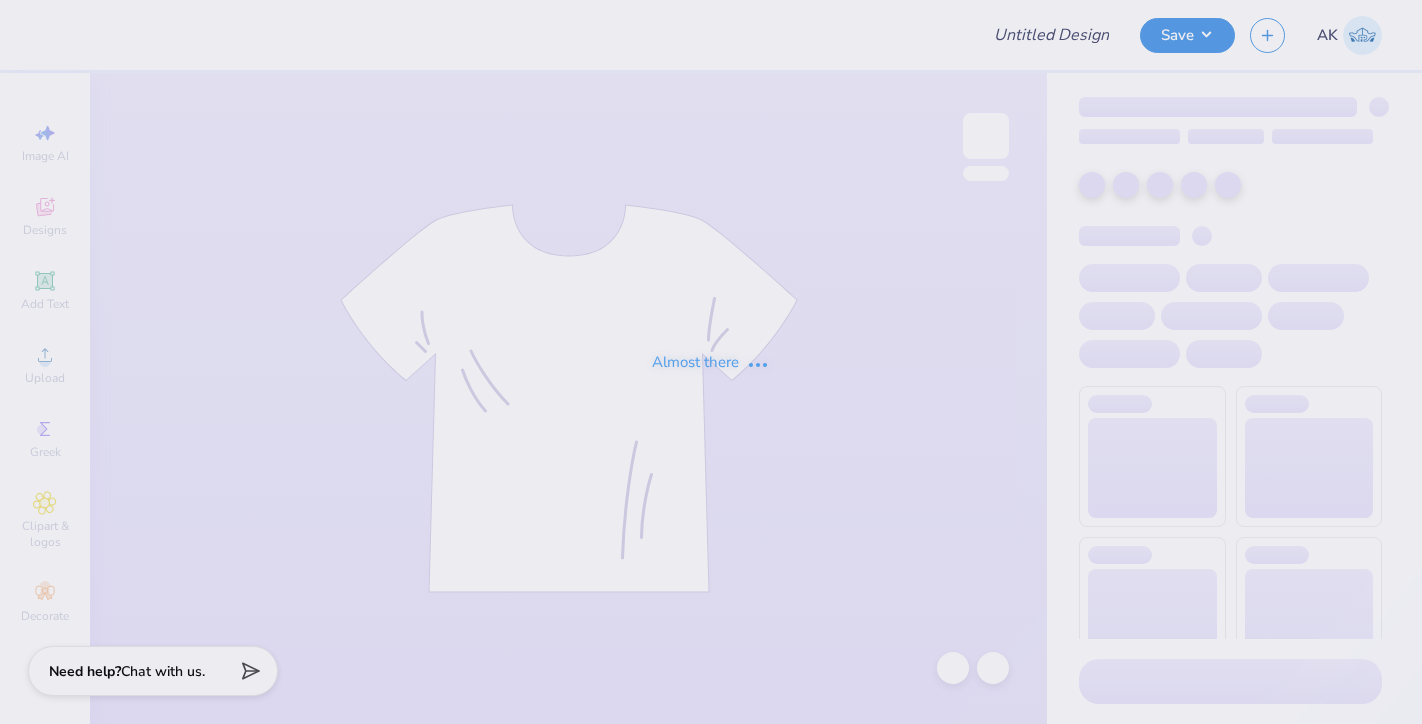 type on "[FRATERNITY] fall merch" 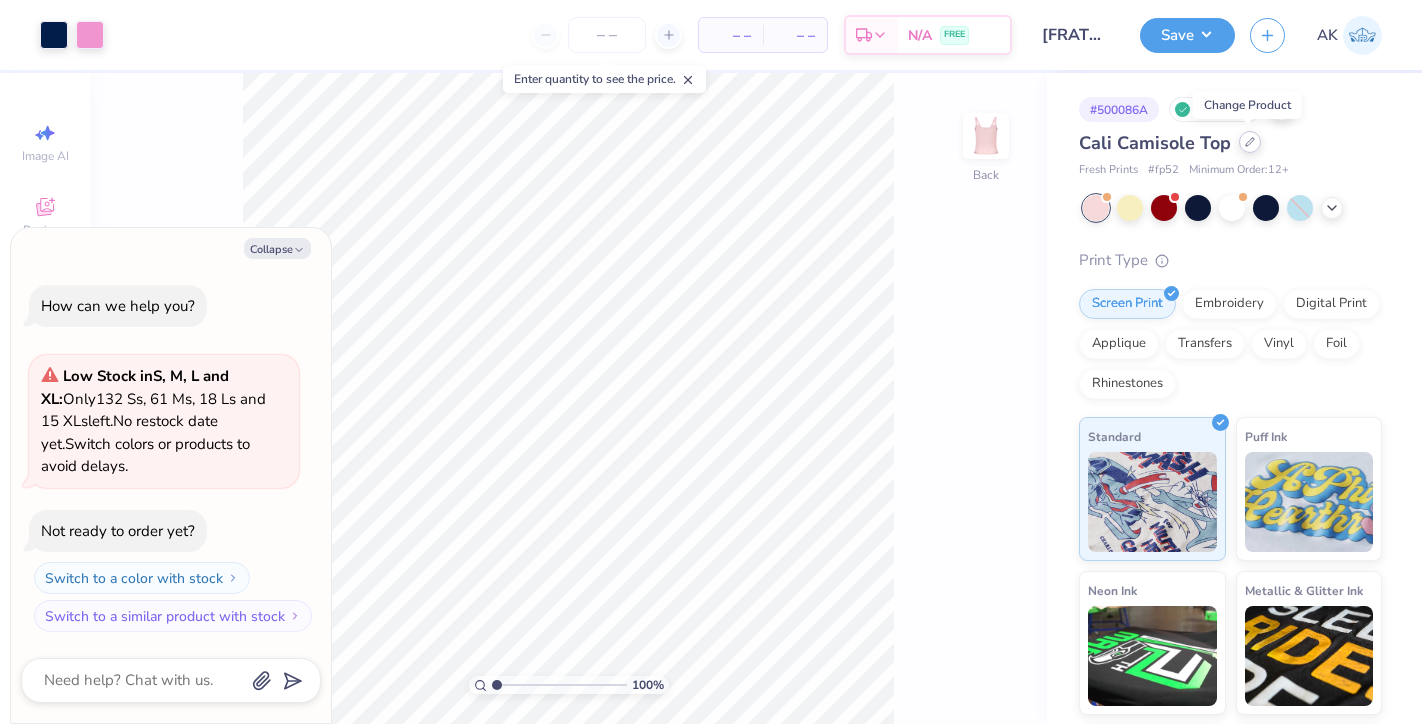 click at bounding box center [1250, 142] 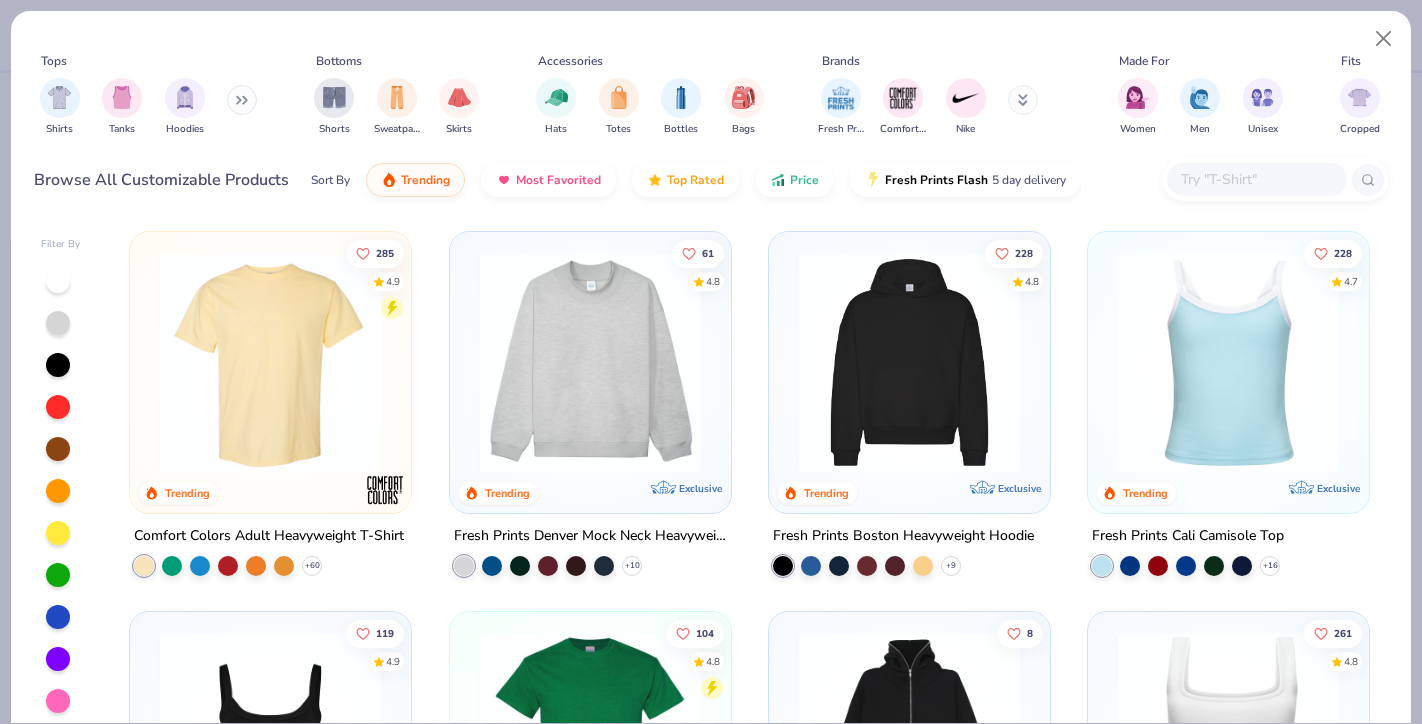 click at bounding box center (1256, 179) 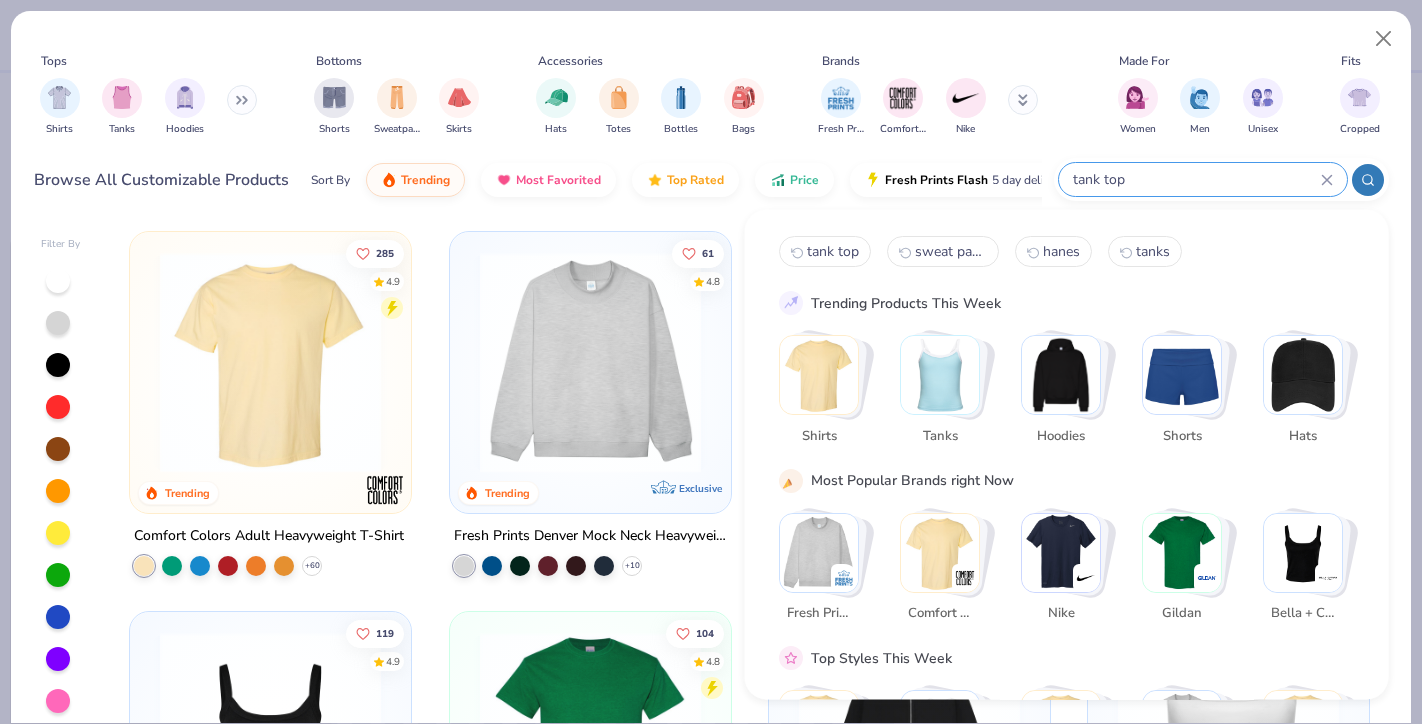 type on "tank top" 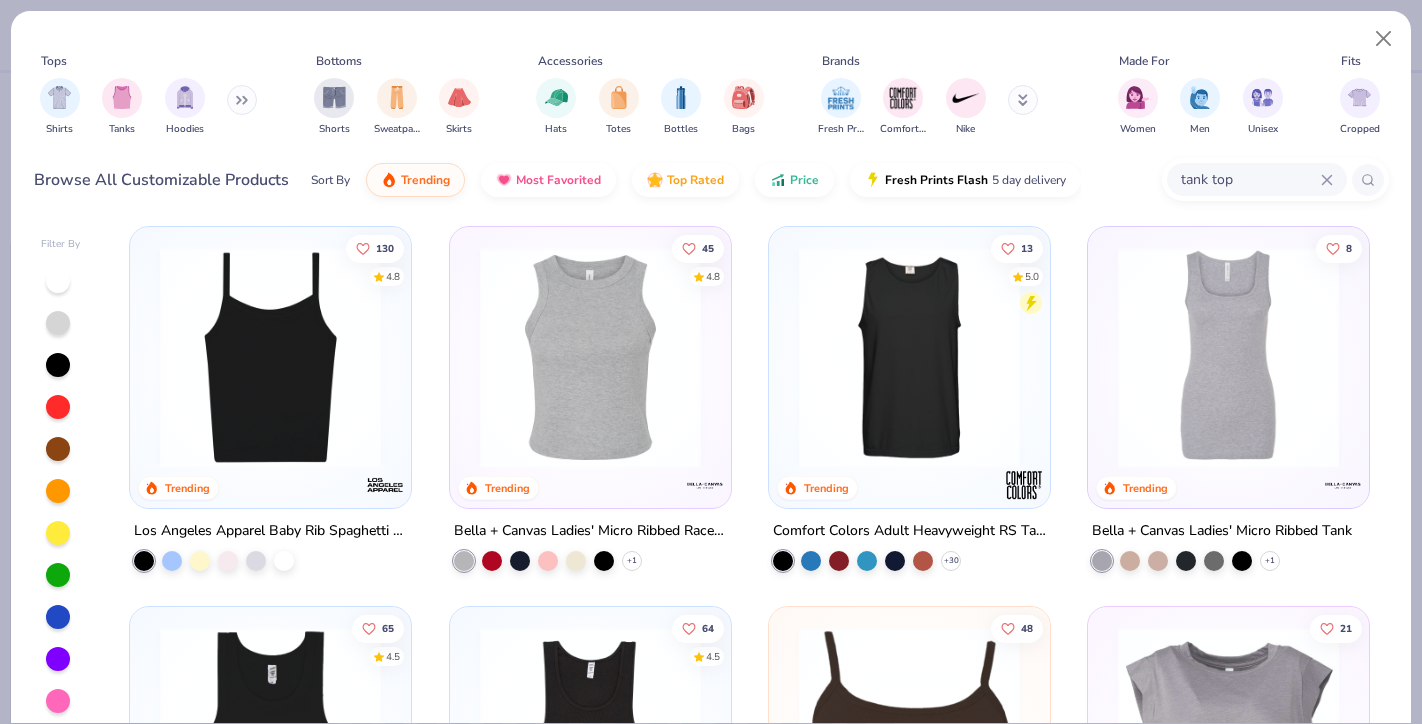 scroll, scrollTop: 1561, scrollLeft: 0, axis: vertical 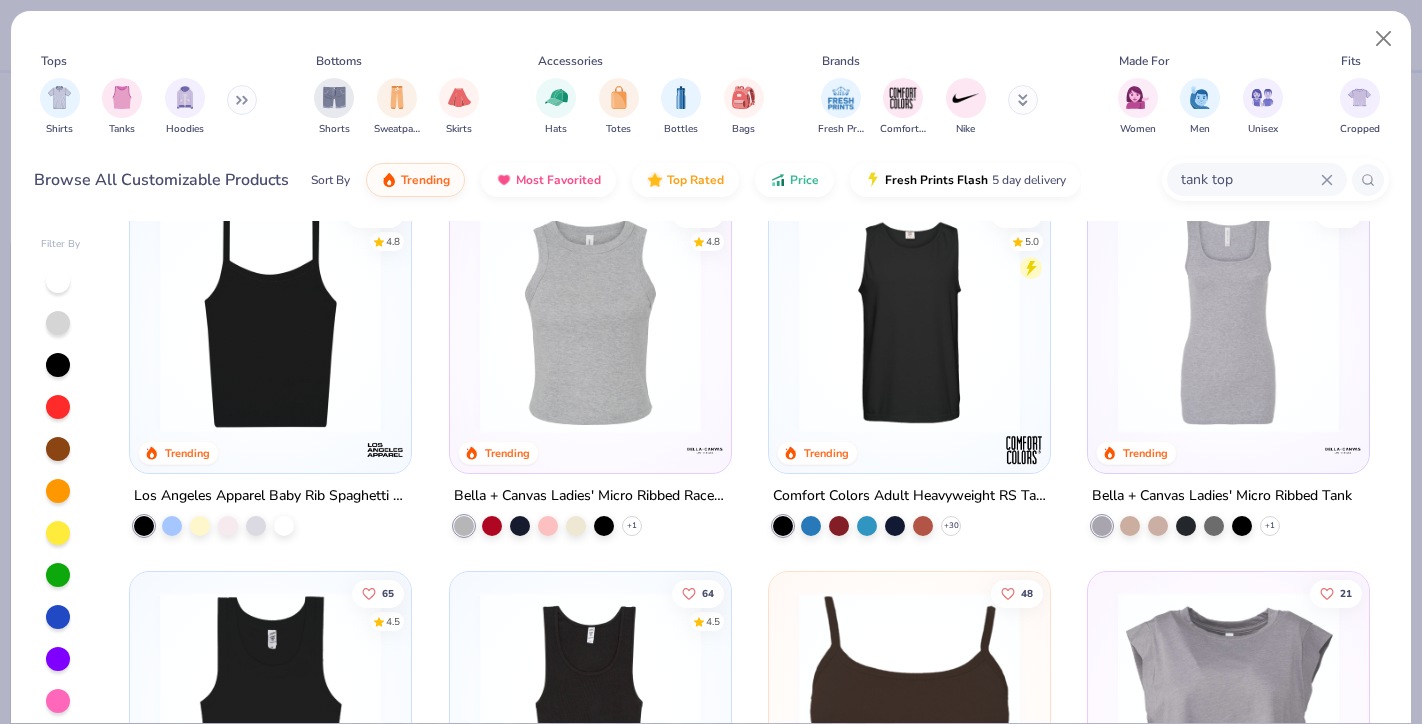 click at bounding box center [270, 322] 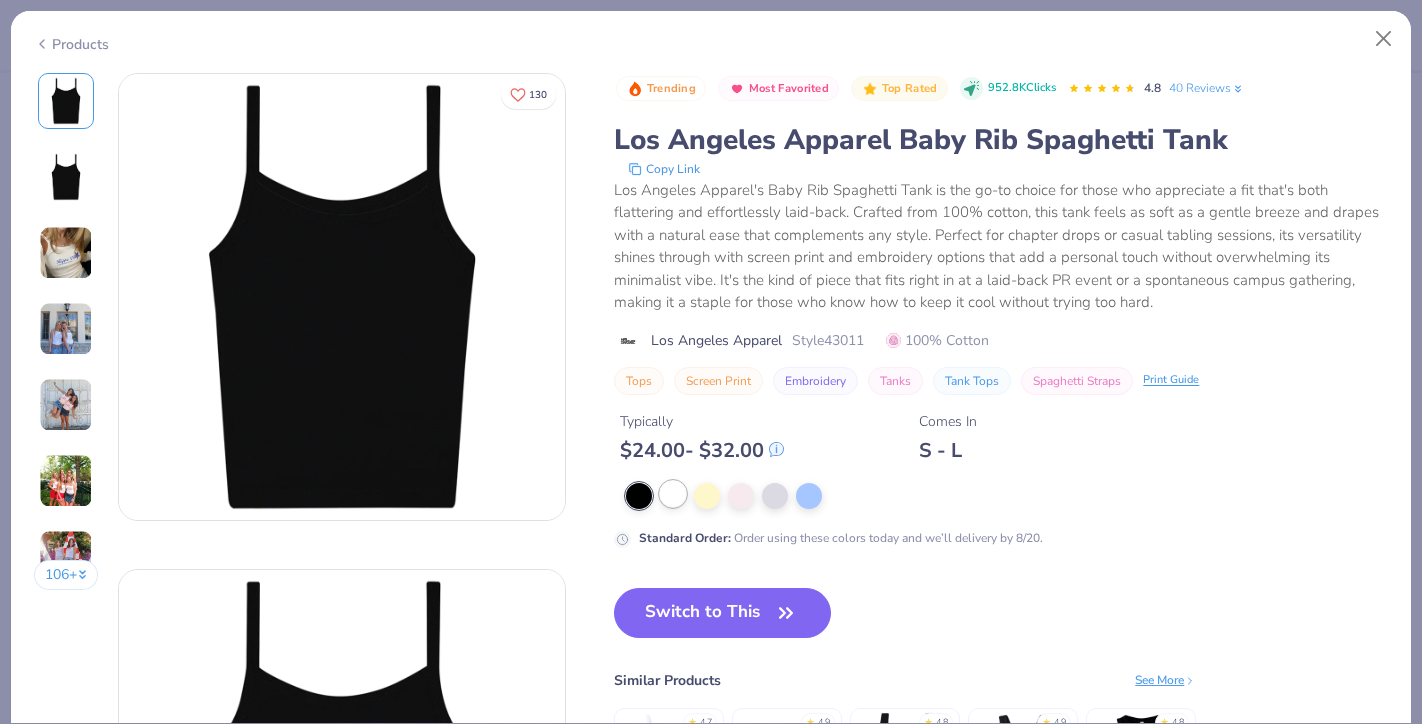 click at bounding box center (673, 494) 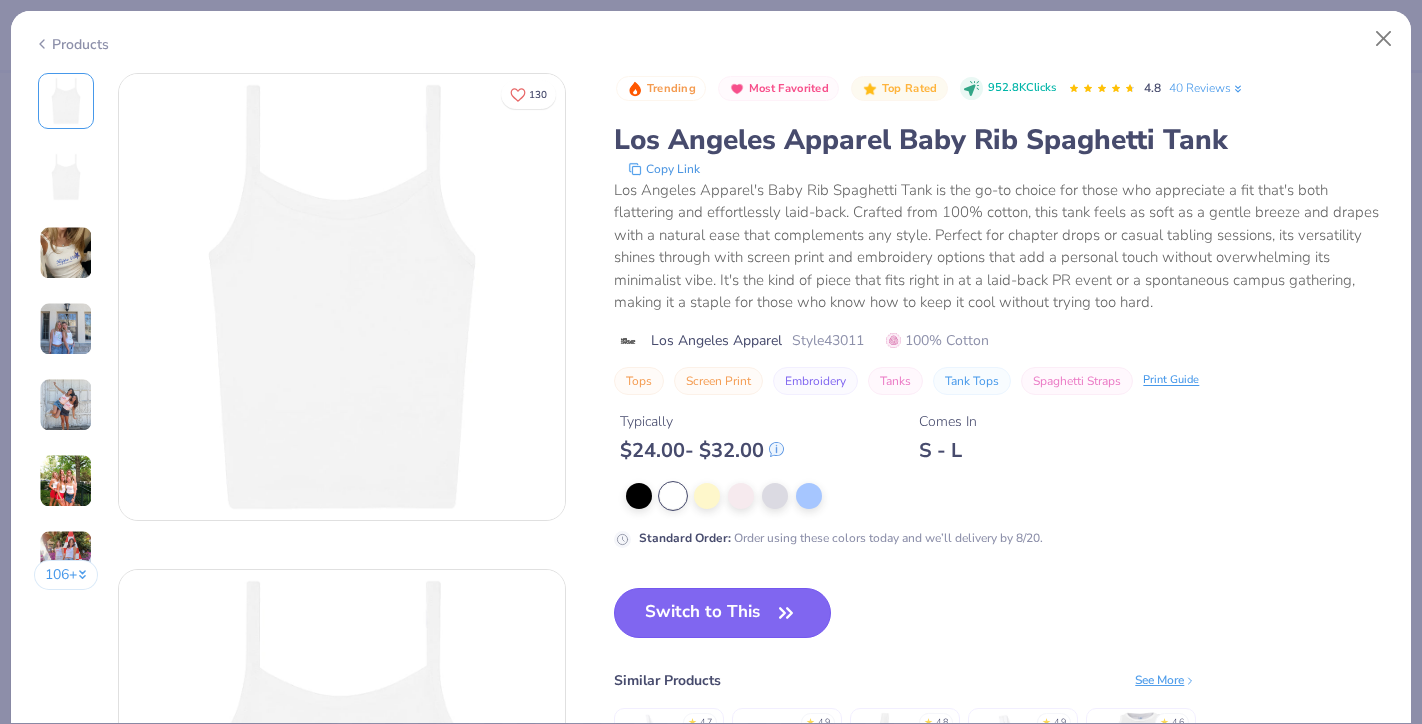 click on "Switch to This" at bounding box center [722, 613] 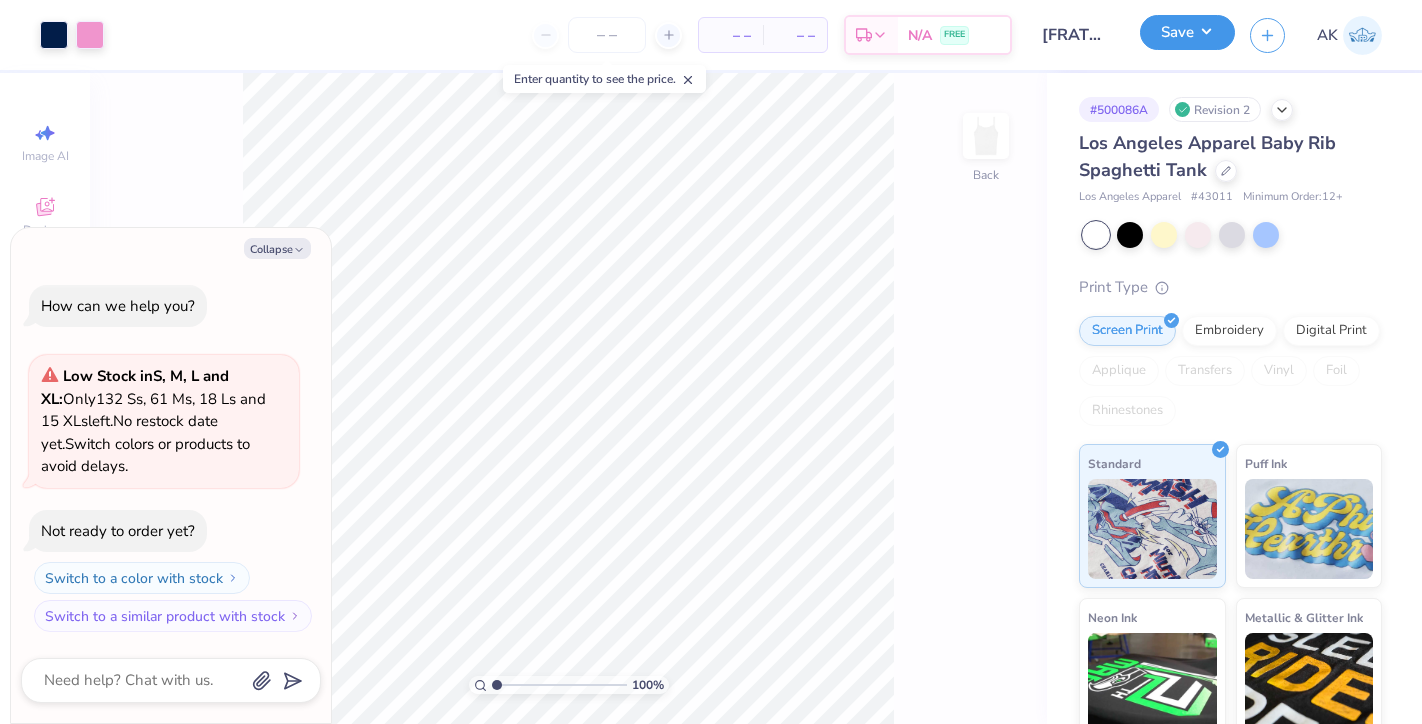 click on "Save" at bounding box center (1187, 32) 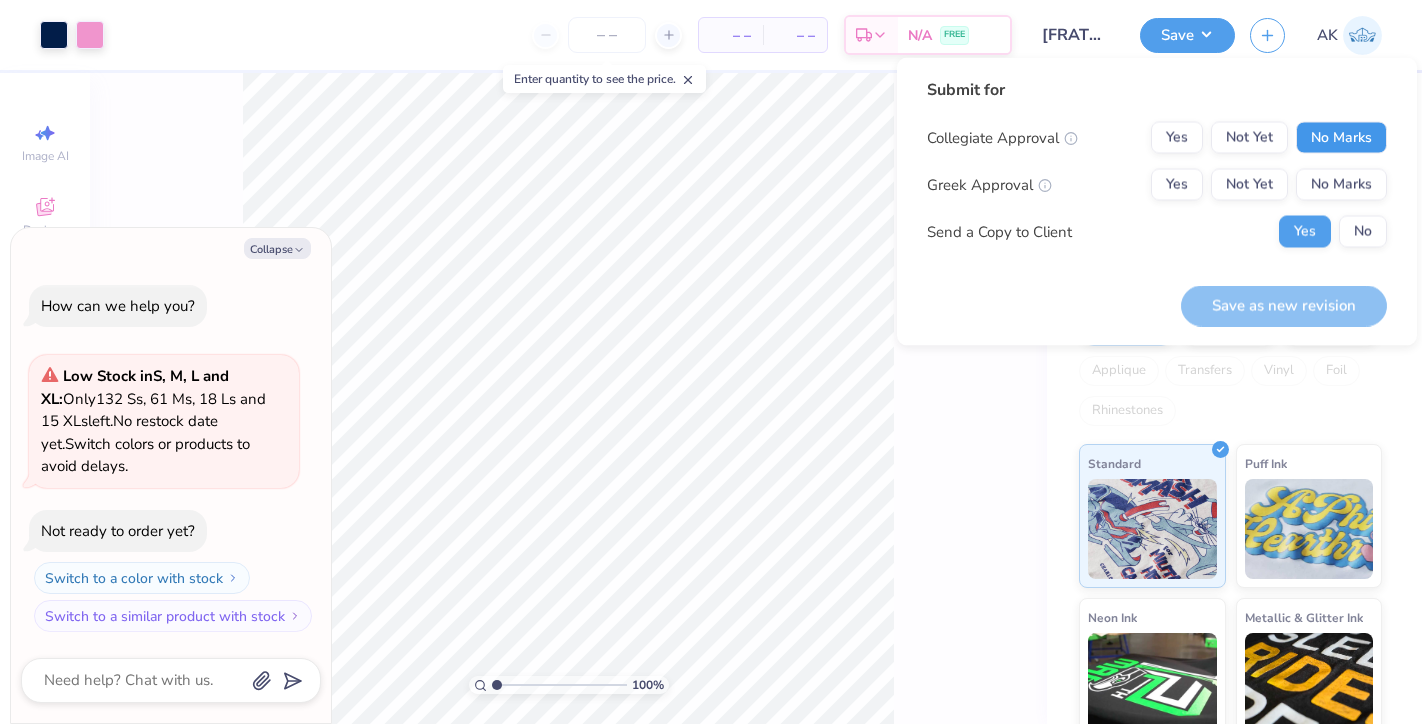 click on "No Marks" at bounding box center (1341, 138) 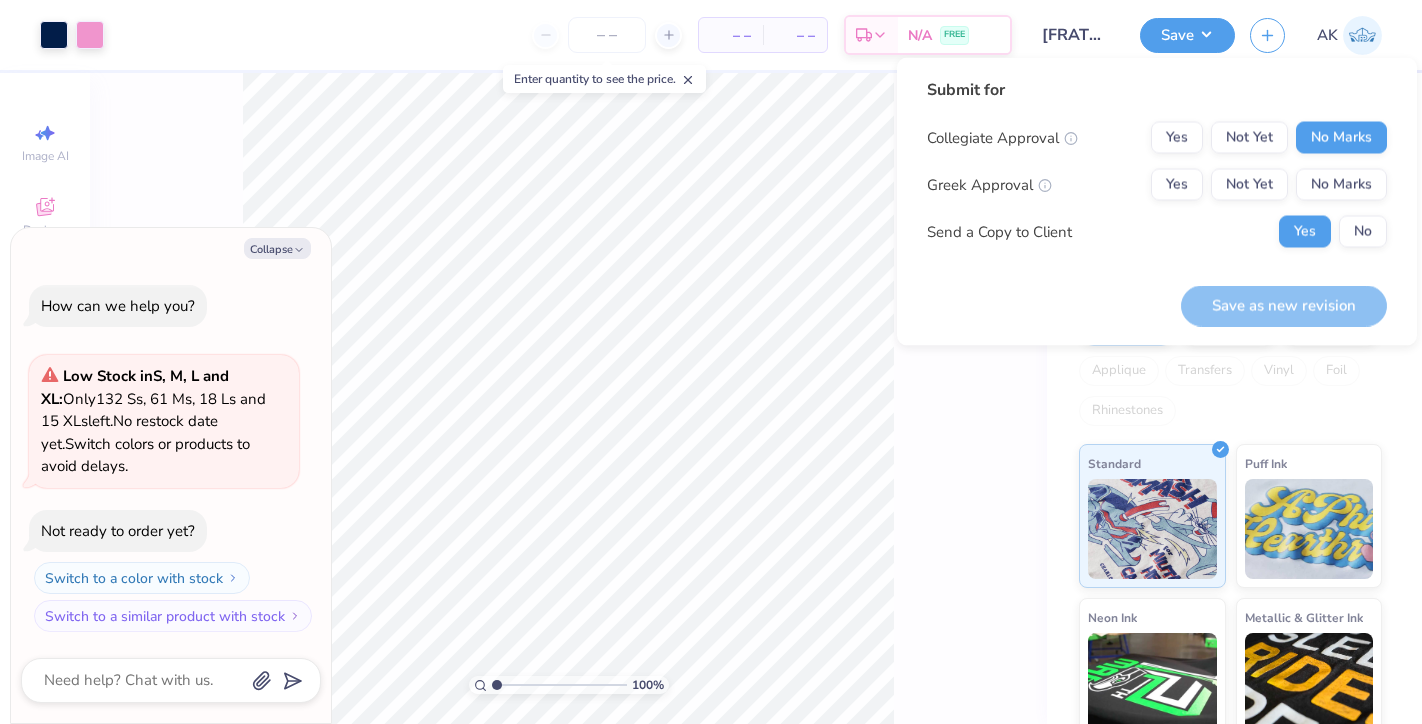 click on "Collegiate Approval Yes Not Yet No Marks Greek Approval Yes Not Yet No Marks Send a Copy to Client Yes No" at bounding box center [1157, 185] 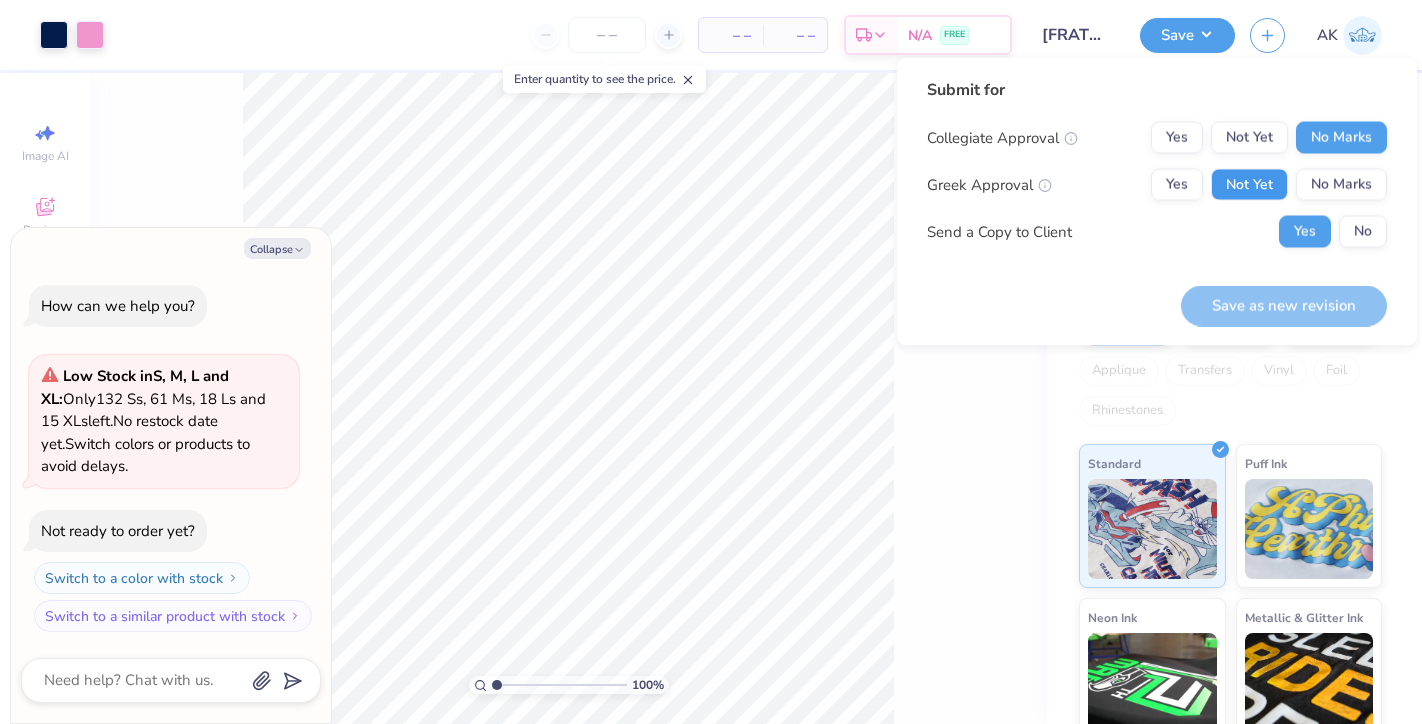 click on "Not Yet" at bounding box center (1249, 185) 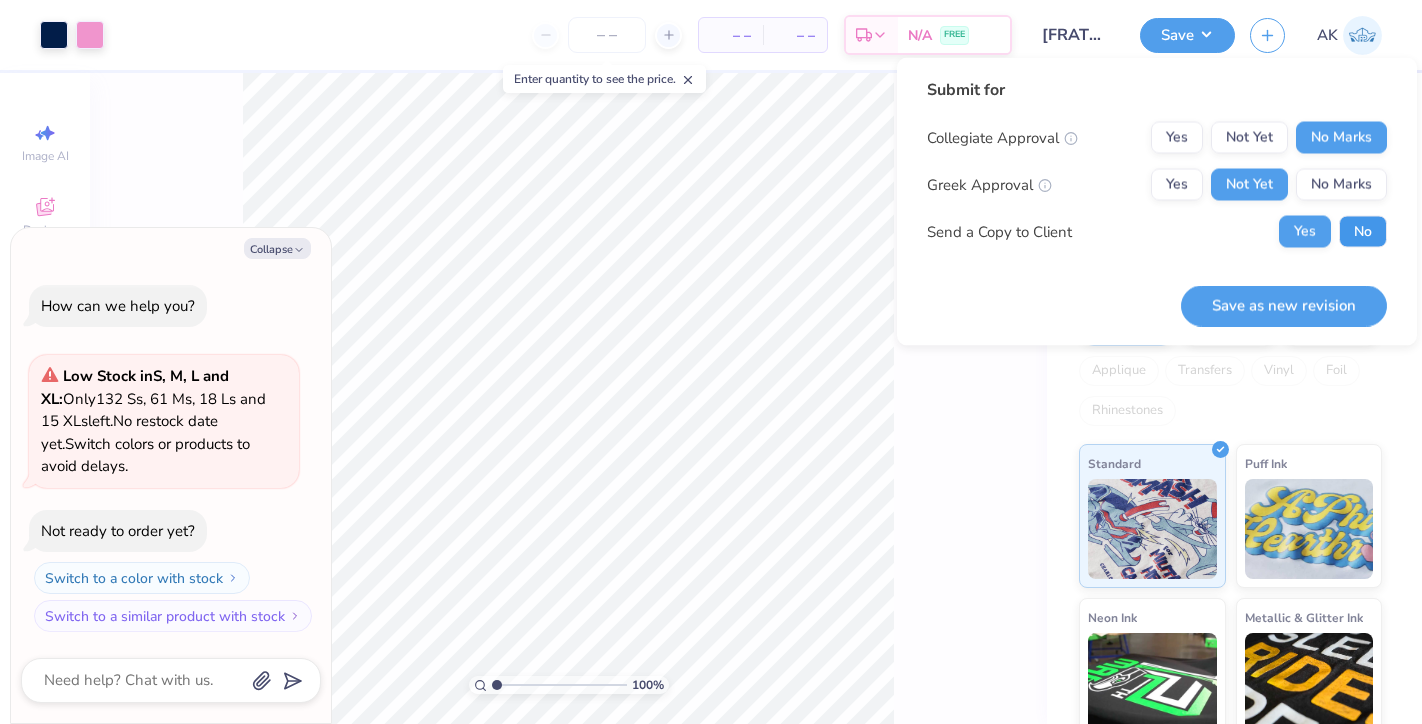 click on "No" at bounding box center (1363, 232) 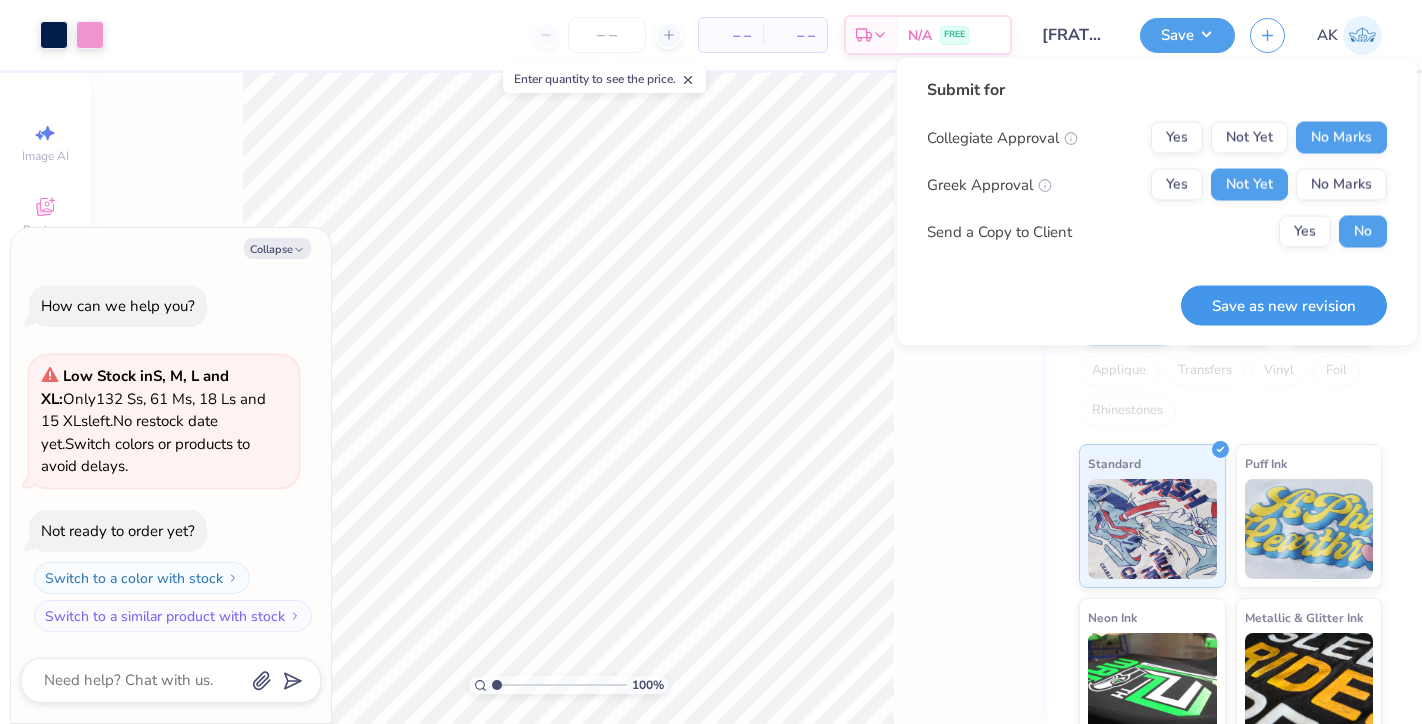 click on "Save as new revision" at bounding box center [1284, 305] 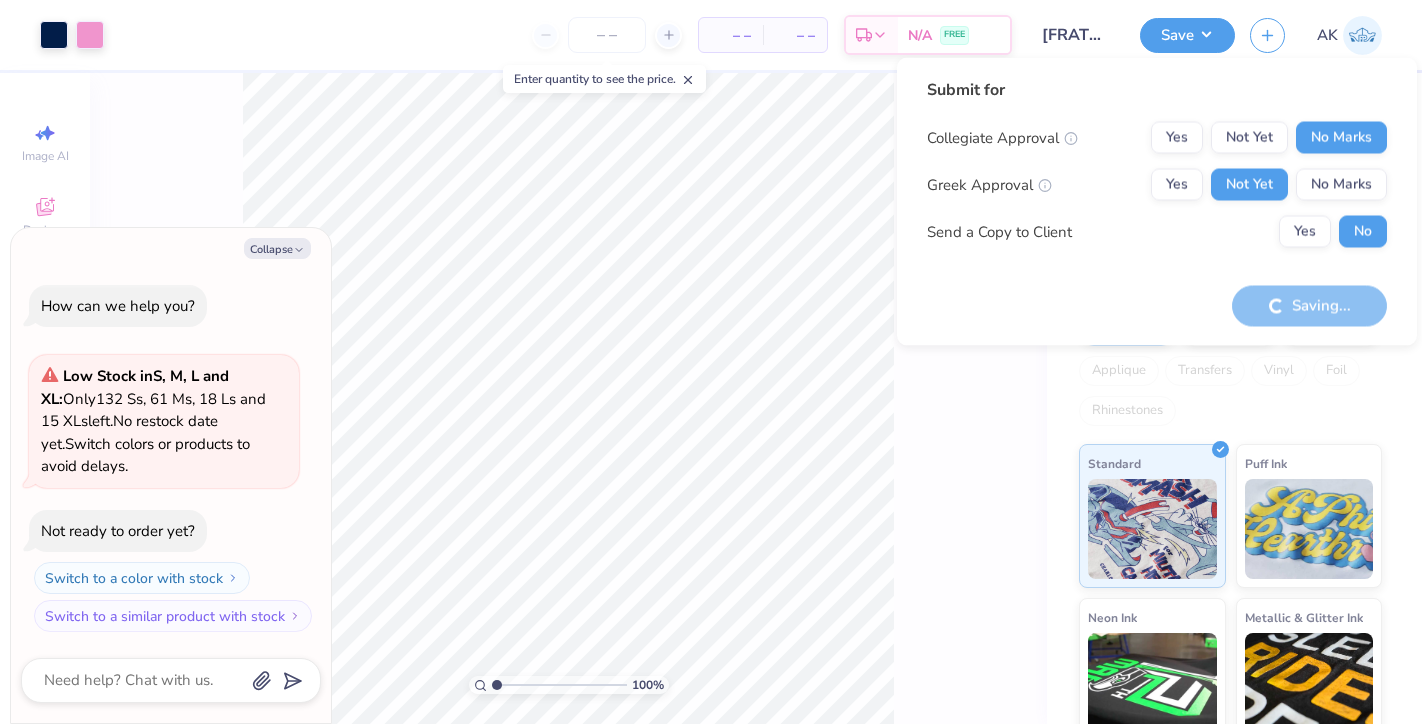 type on "x" 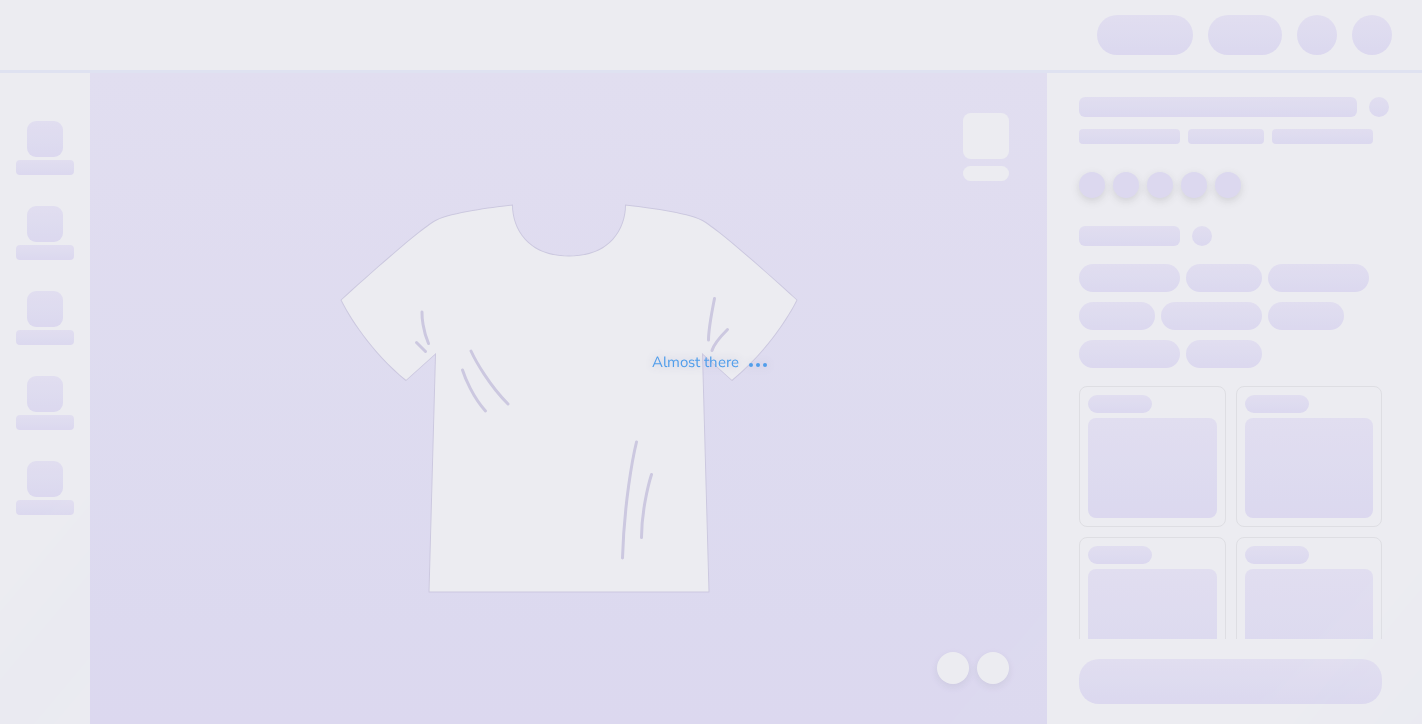 scroll, scrollTop: 0, scrollLeft: 0, axis: both 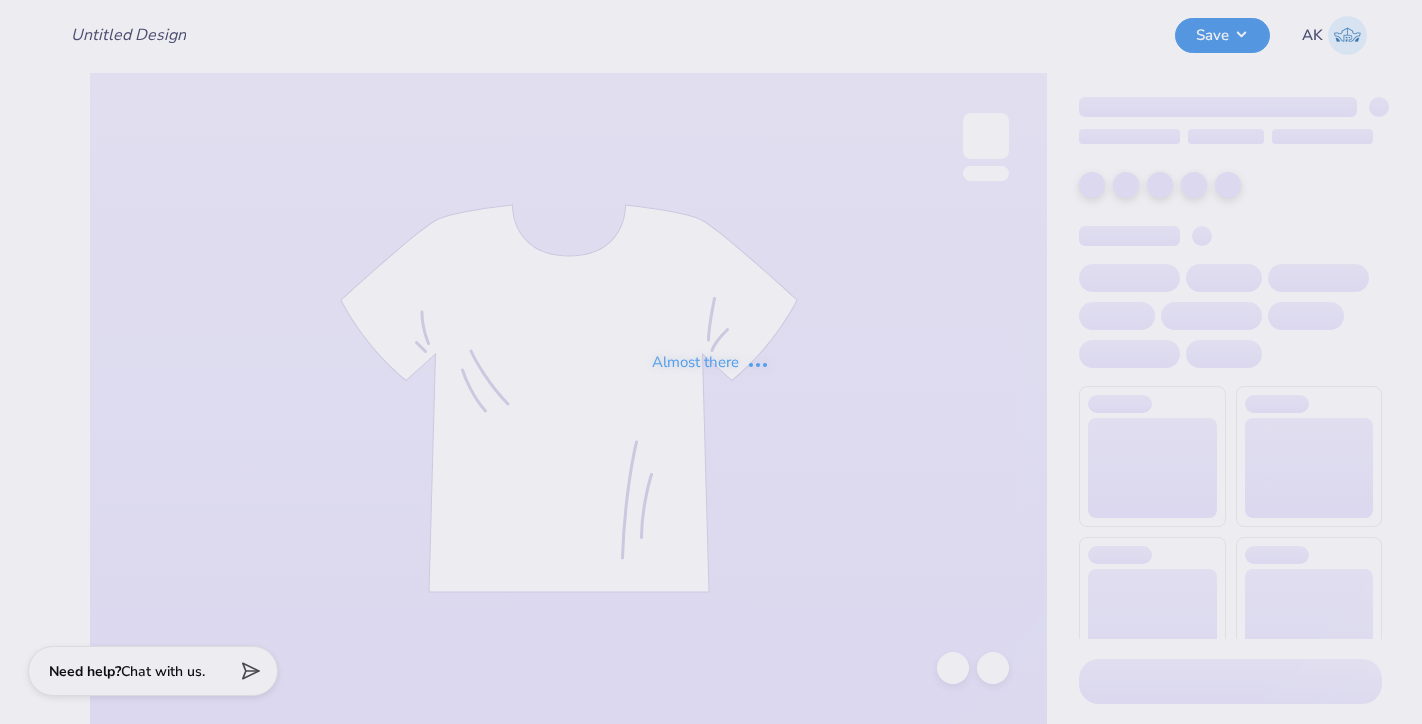 type on "Pi Phi fall merch" 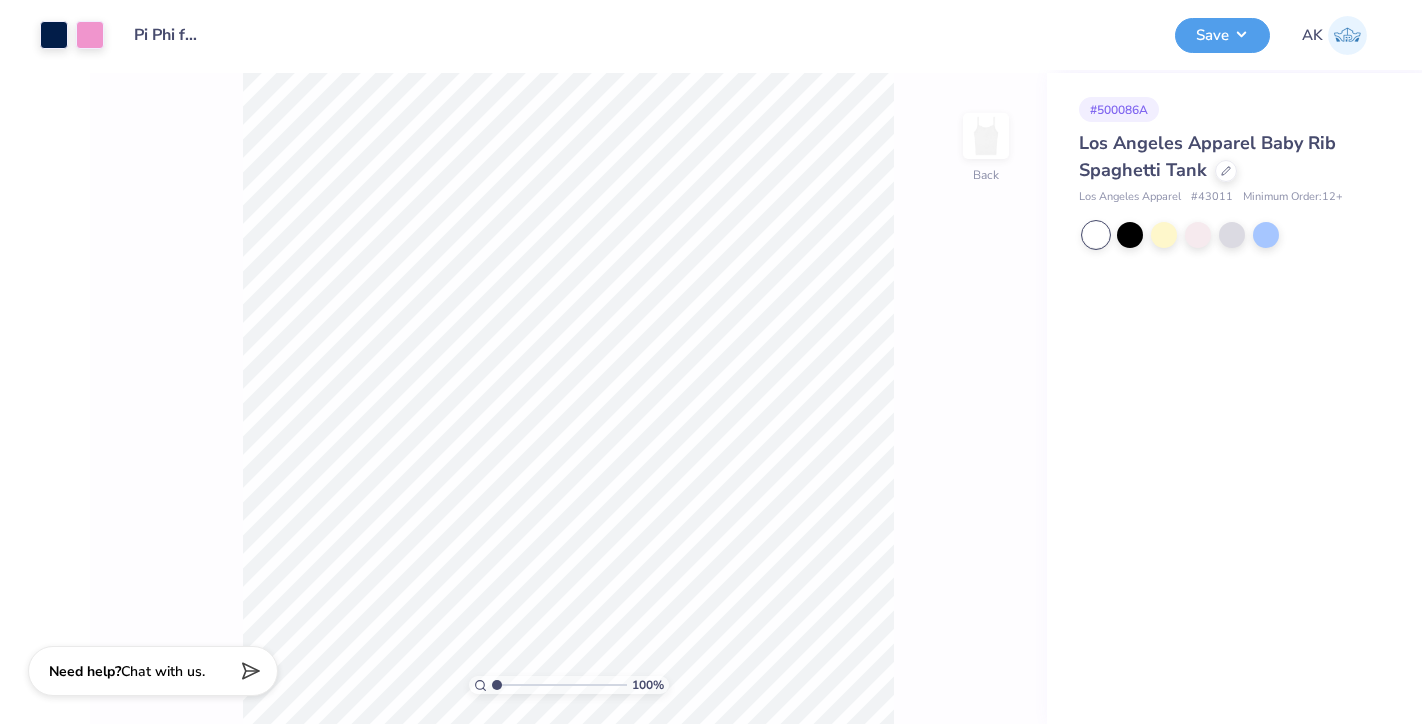 click on "Los Angeles Apparel Baby Rib Spaghetti Tank" at bounding box center (1230, 157) 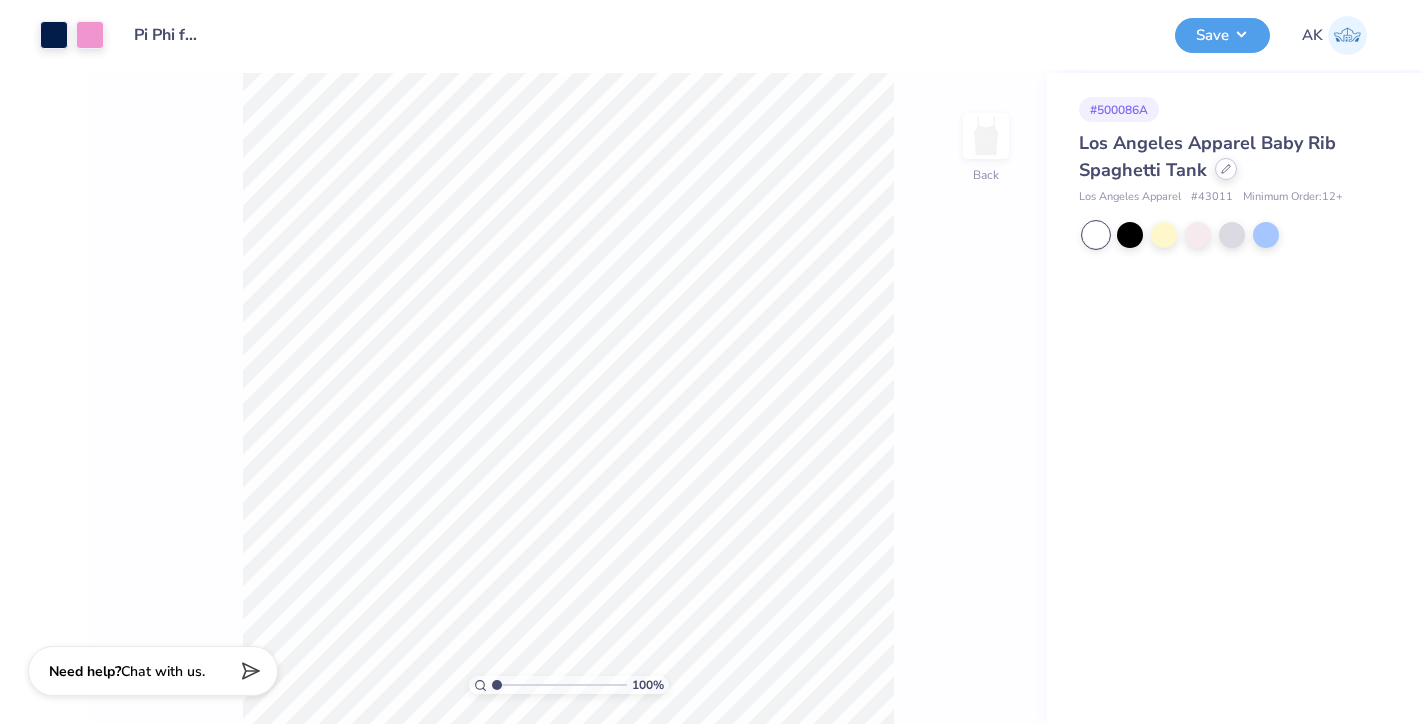 click 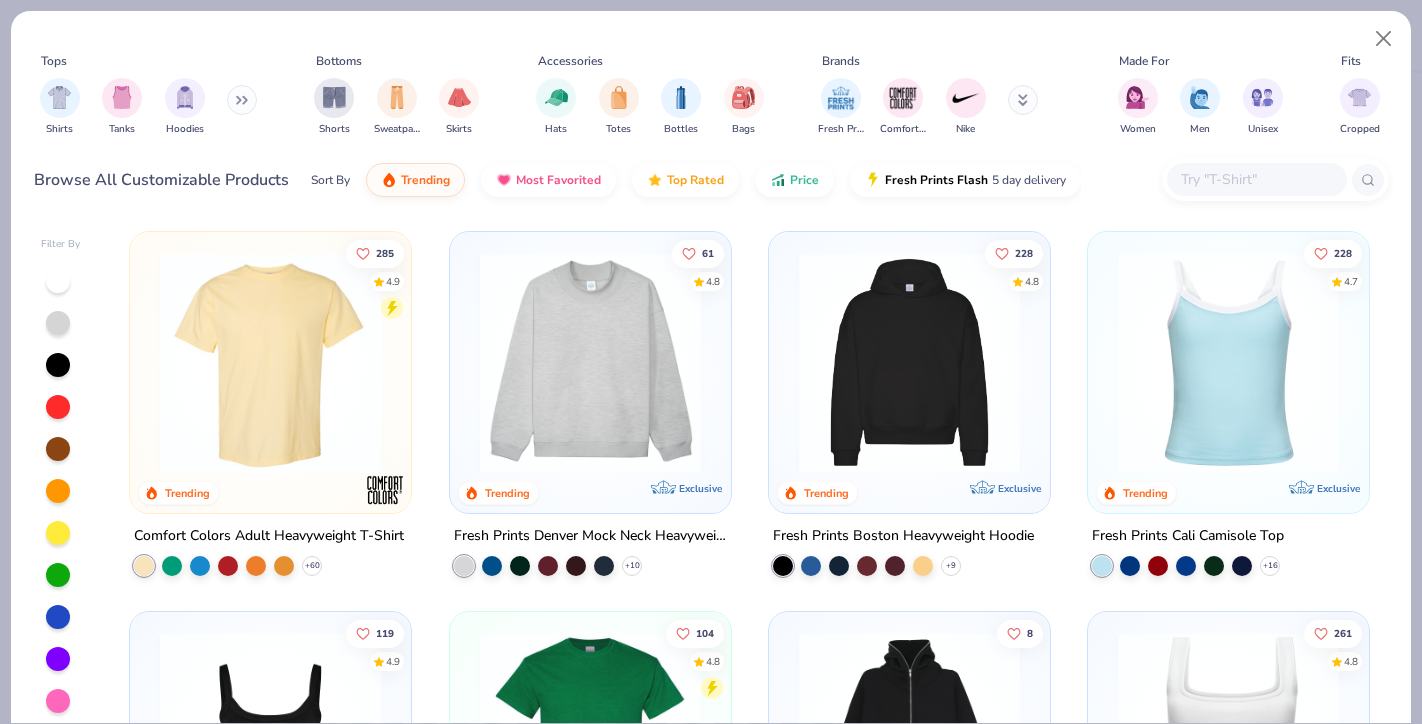 click at bounding box center [1256, 179] 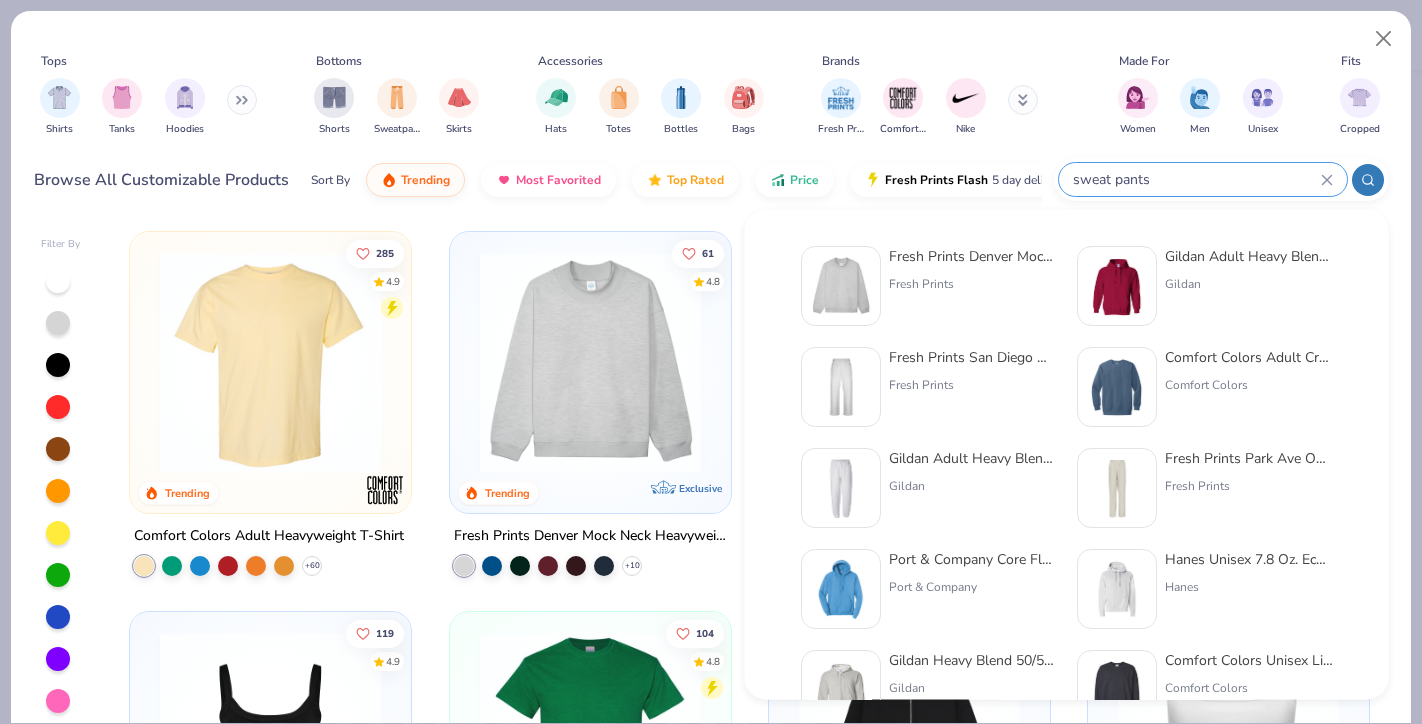 type on "sweat pants" 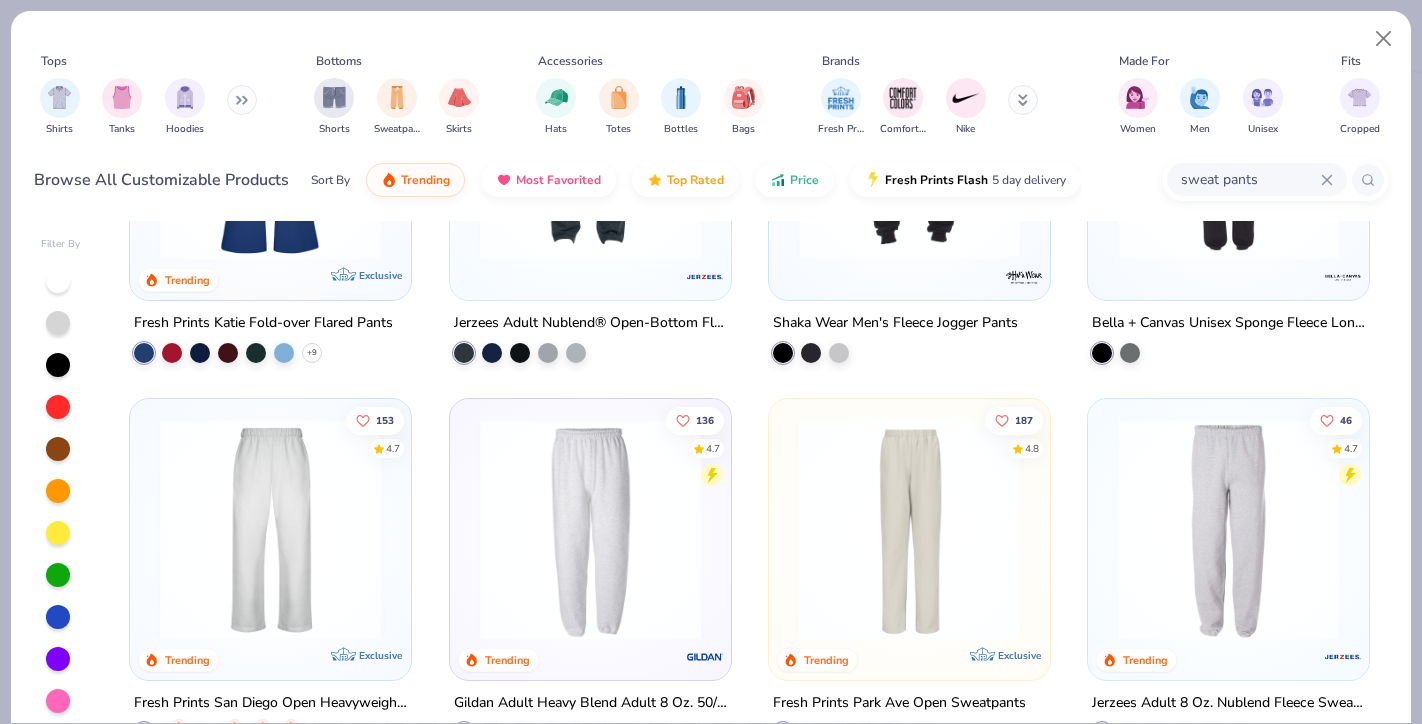 scroll, scrollTop: 320, scrollLeft: 0, axis: vertical 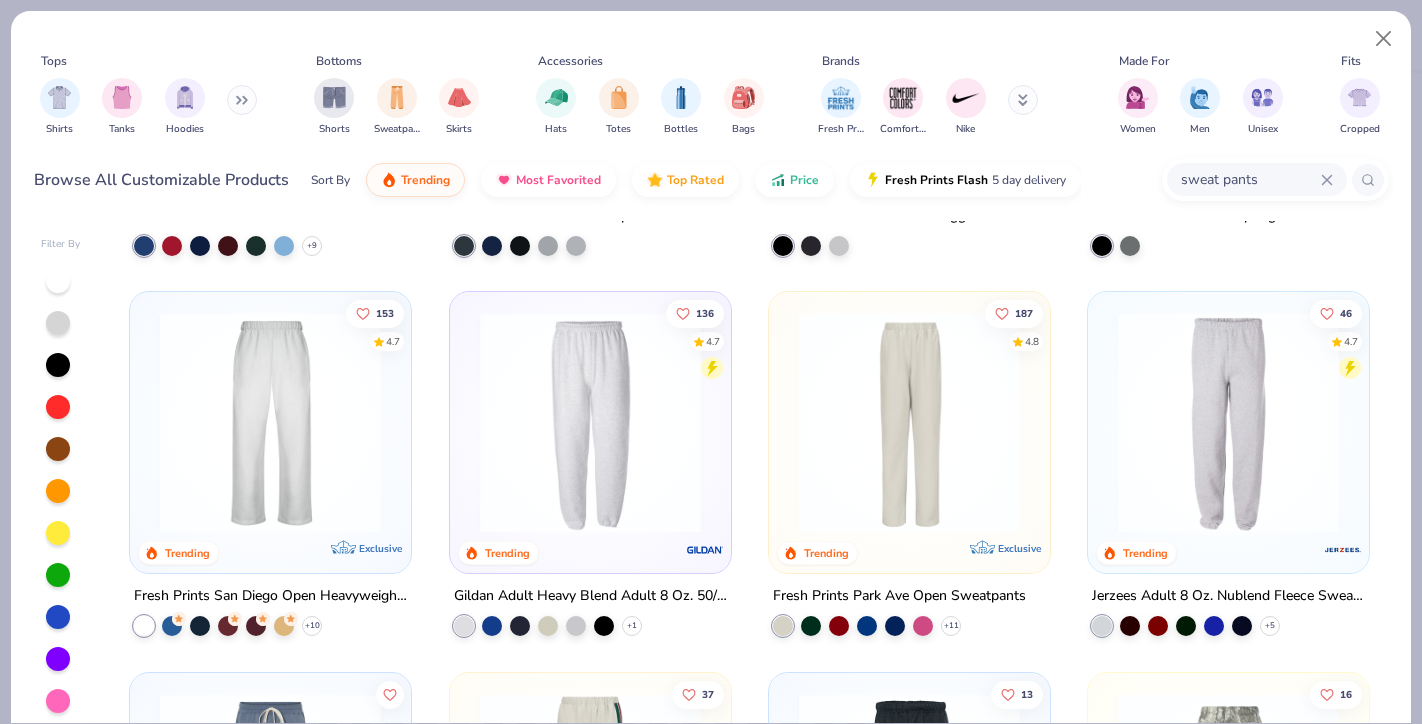 click at bounding box center (270, 422) 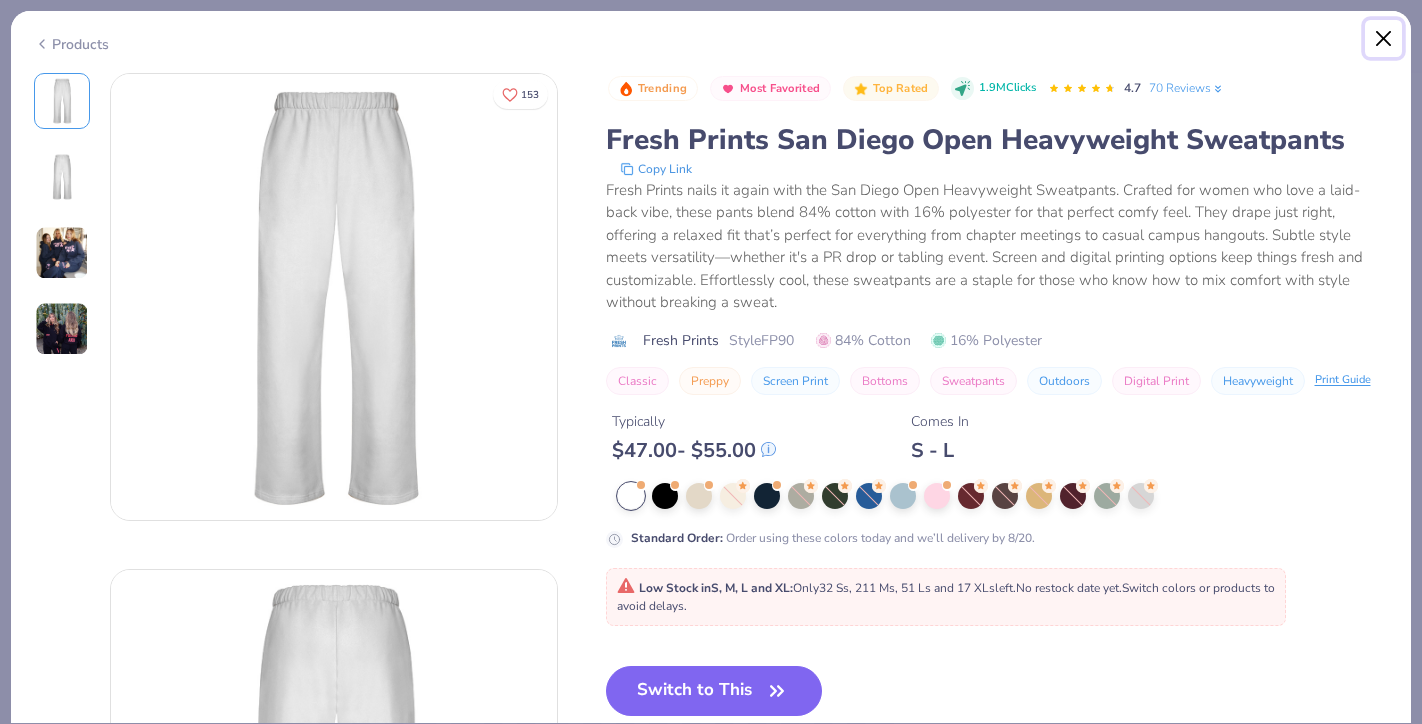 click at bounding box center [1384, 39] 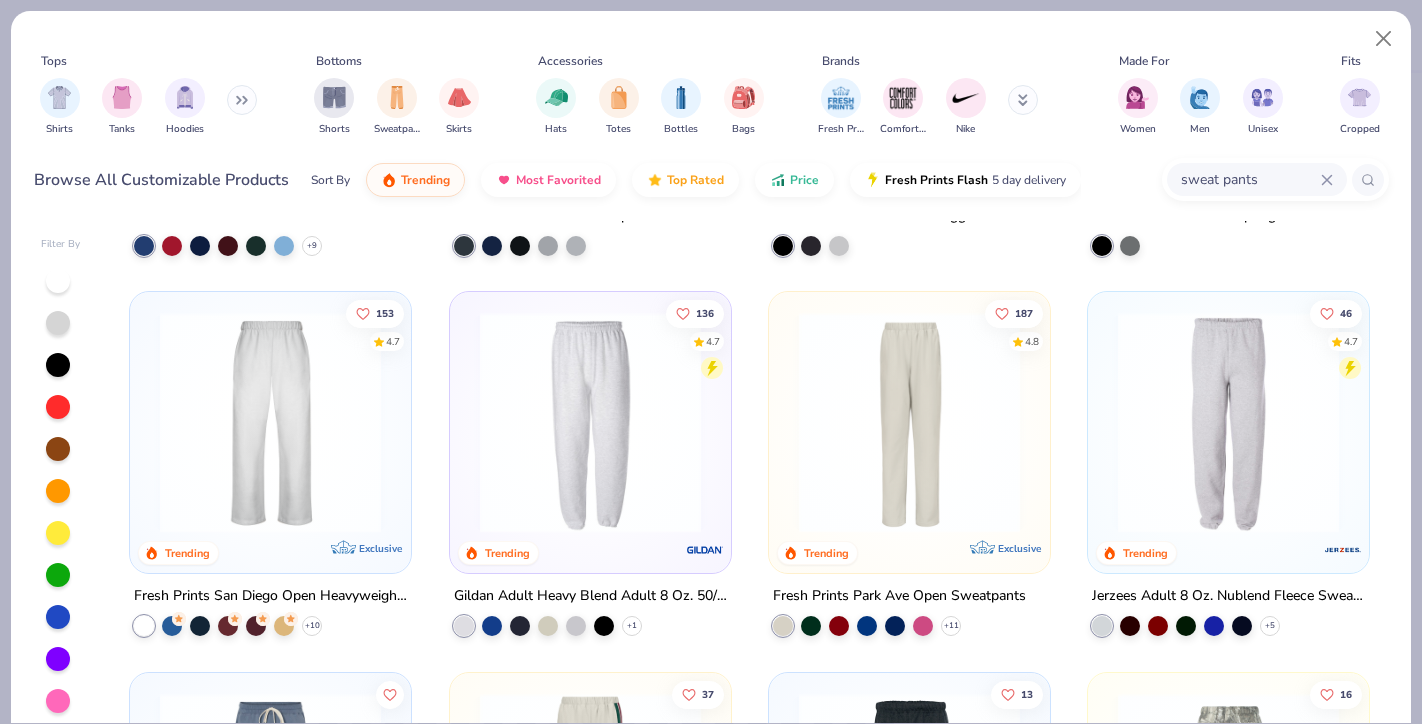 click at bounding box center (909, 422) 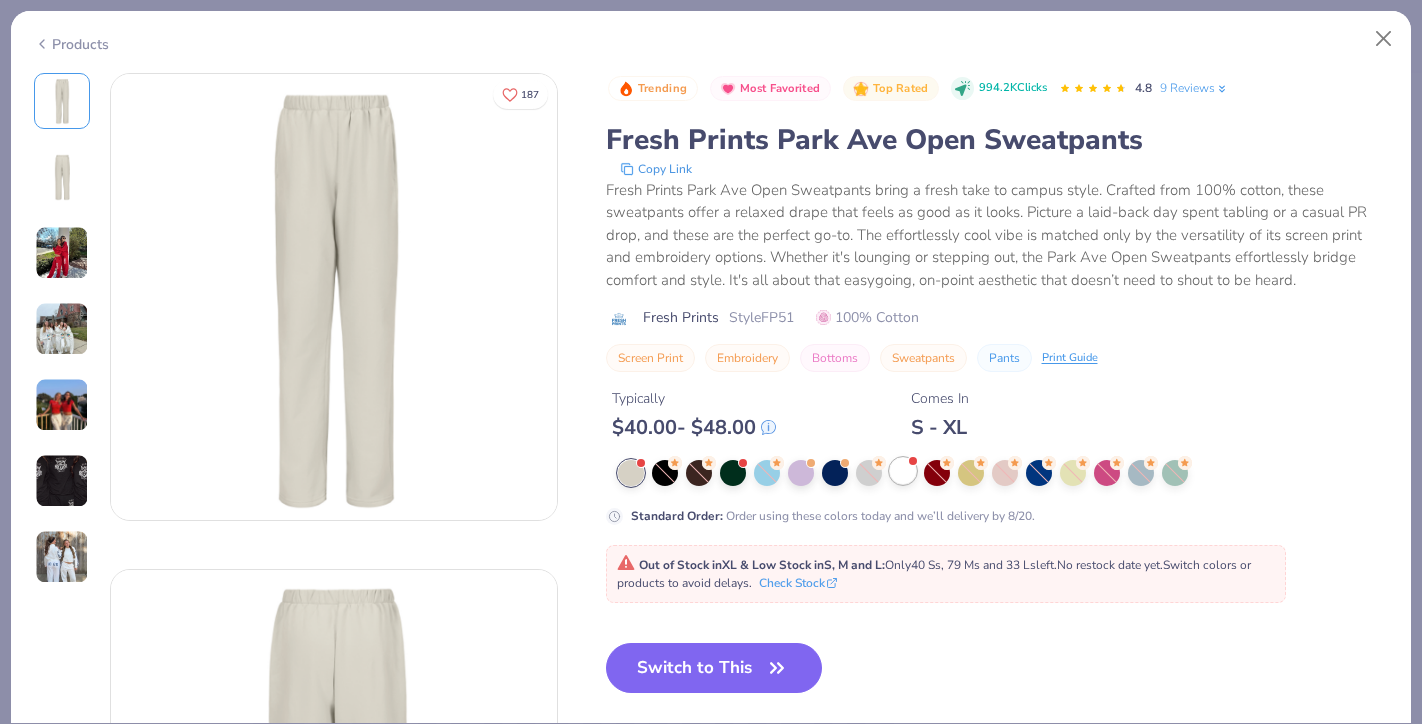 click at bounding box center (903, 471) 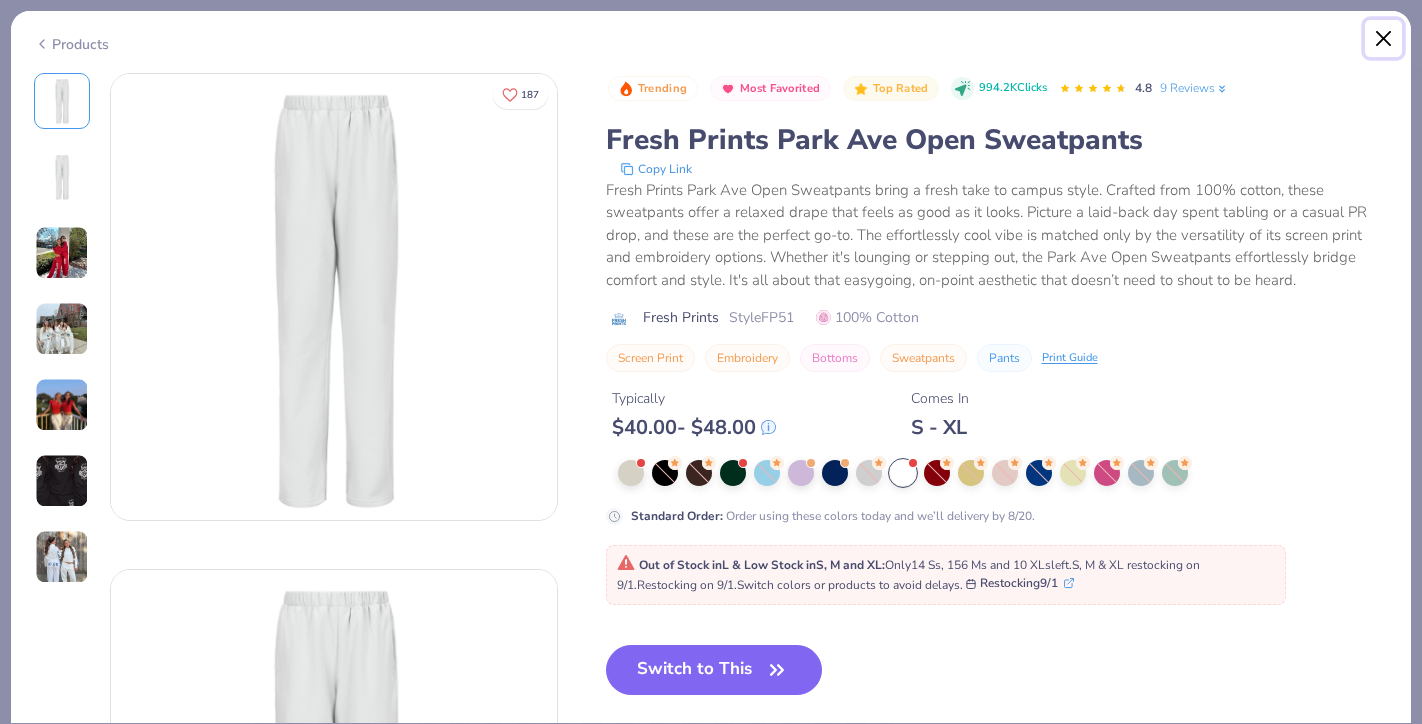 click at bounding box center [1384, 39] 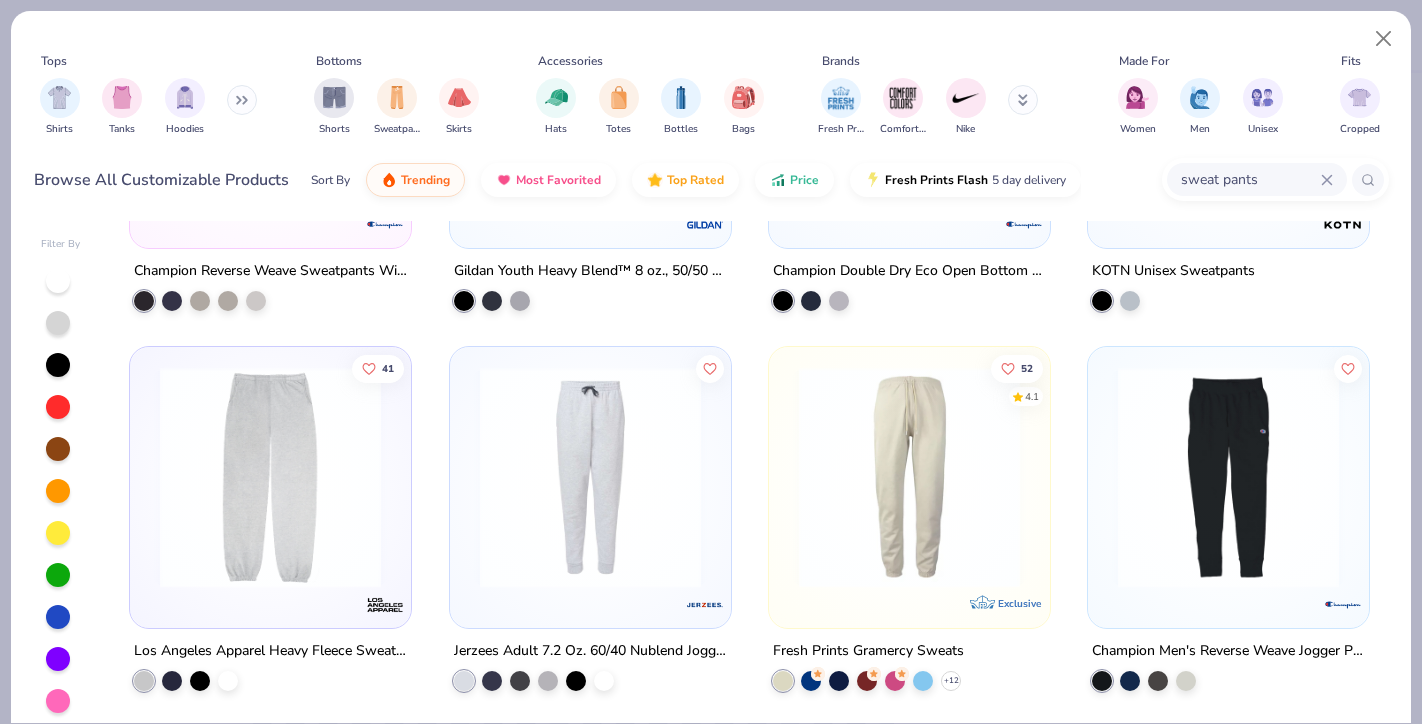 scroll, scrollTop: 1408, scrollLeft: 0, axis: vertical 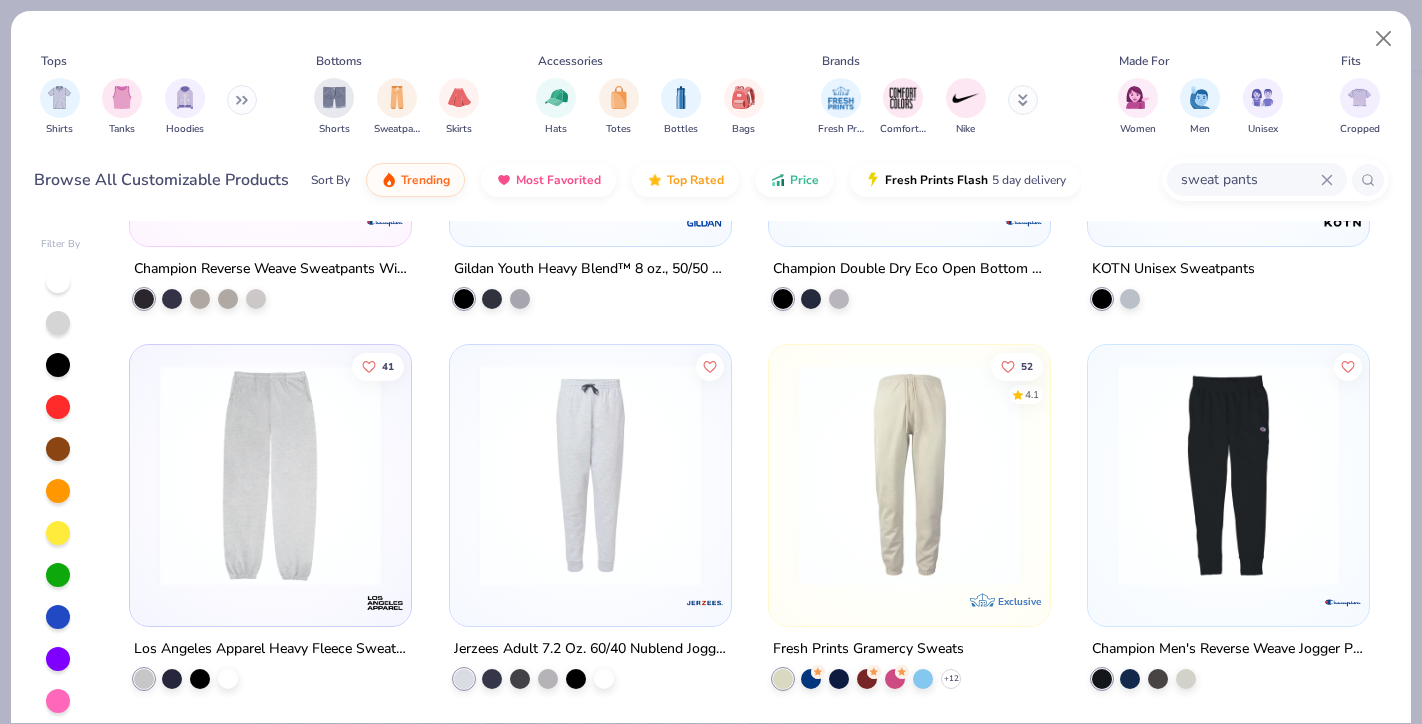 click at bounding box center [270, 475] 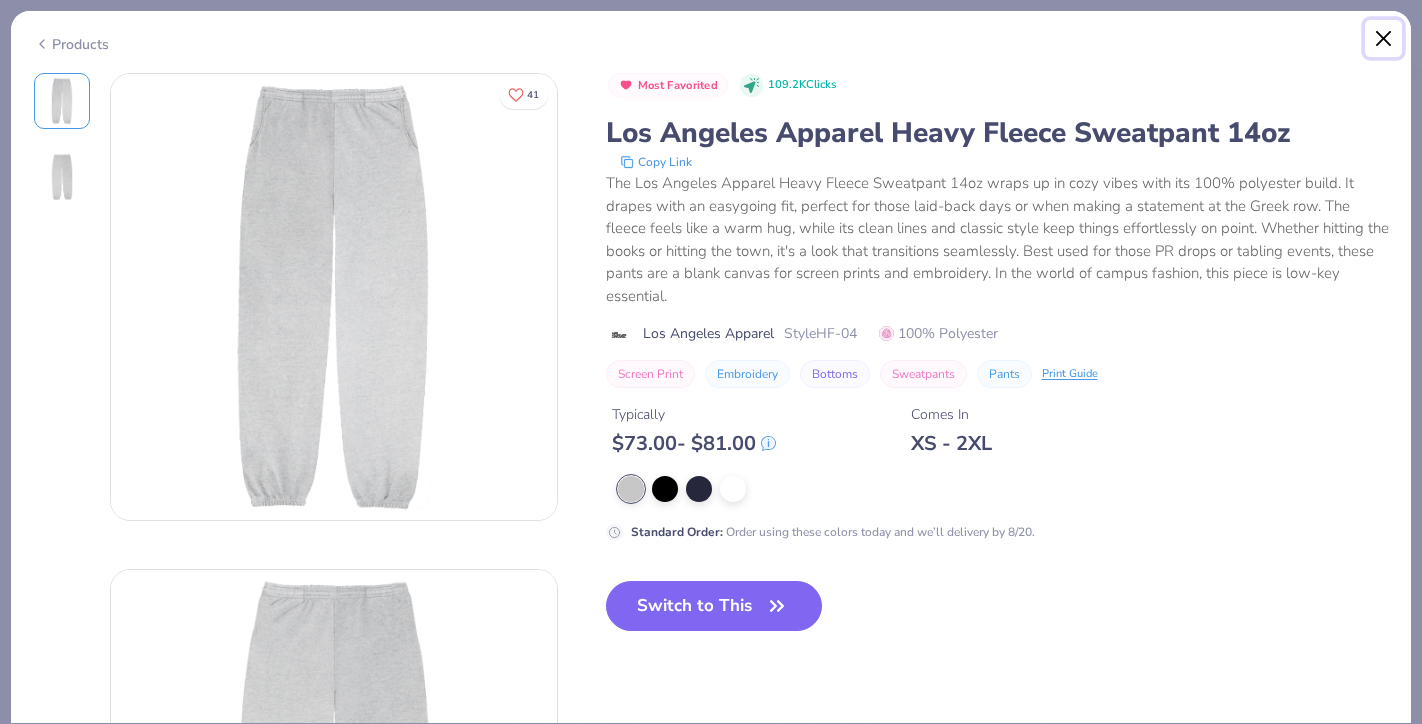 click at bounding box center (1384, 39) 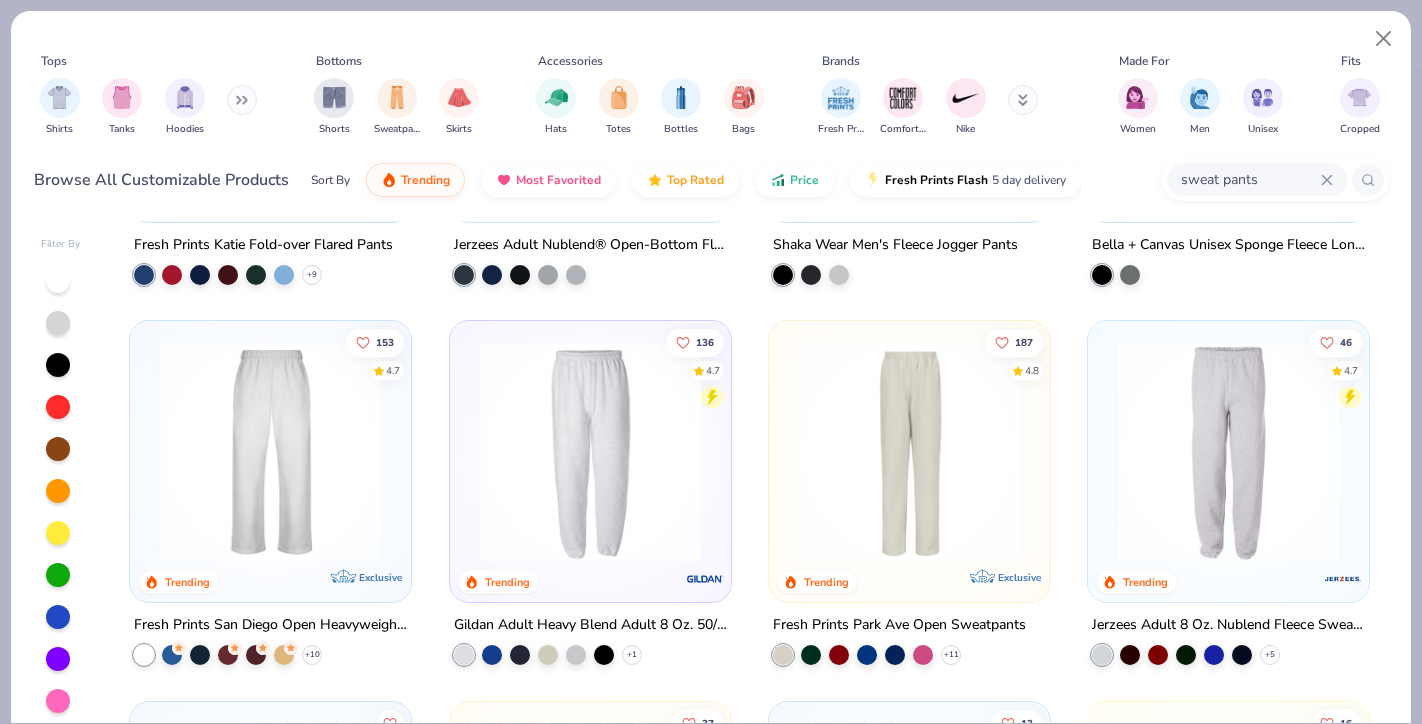 scroll, scrollTop: 299, scrollLeft: 0, axis: vertical 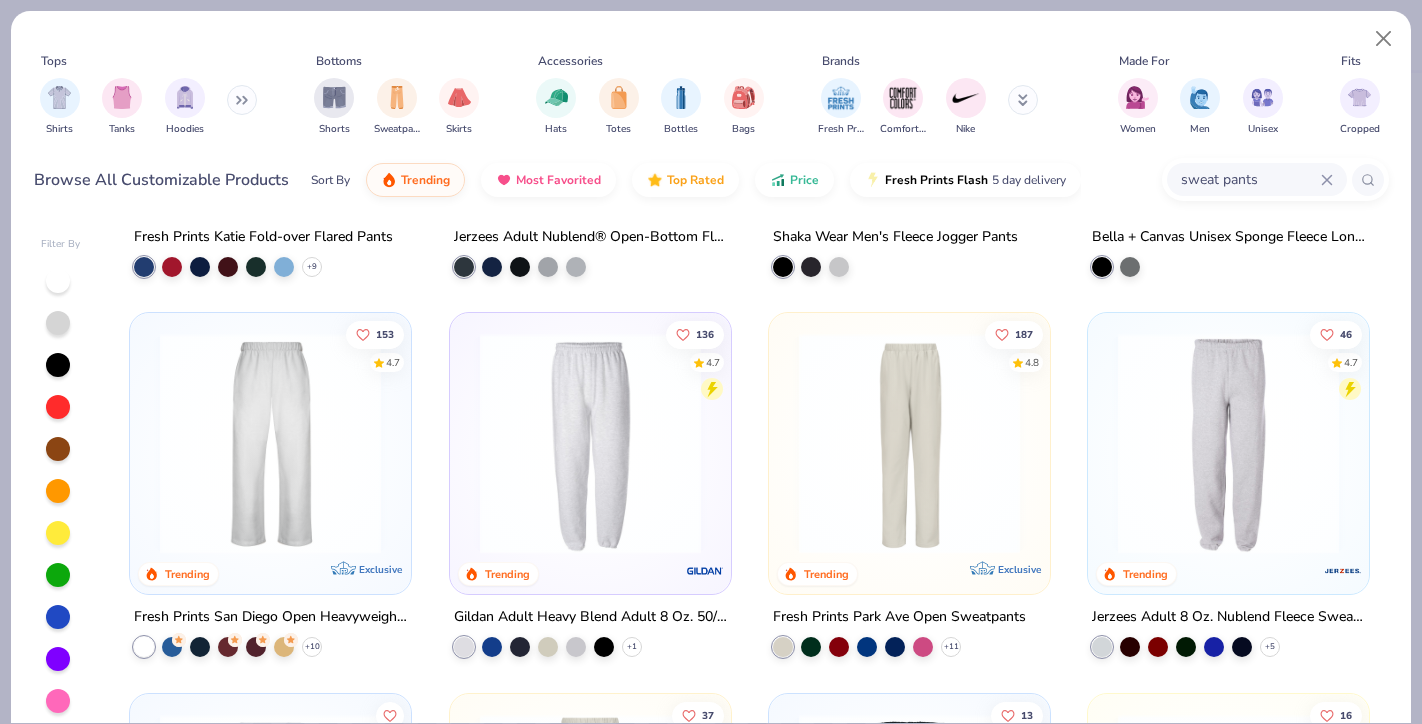 click at bounding box center (590, 443) 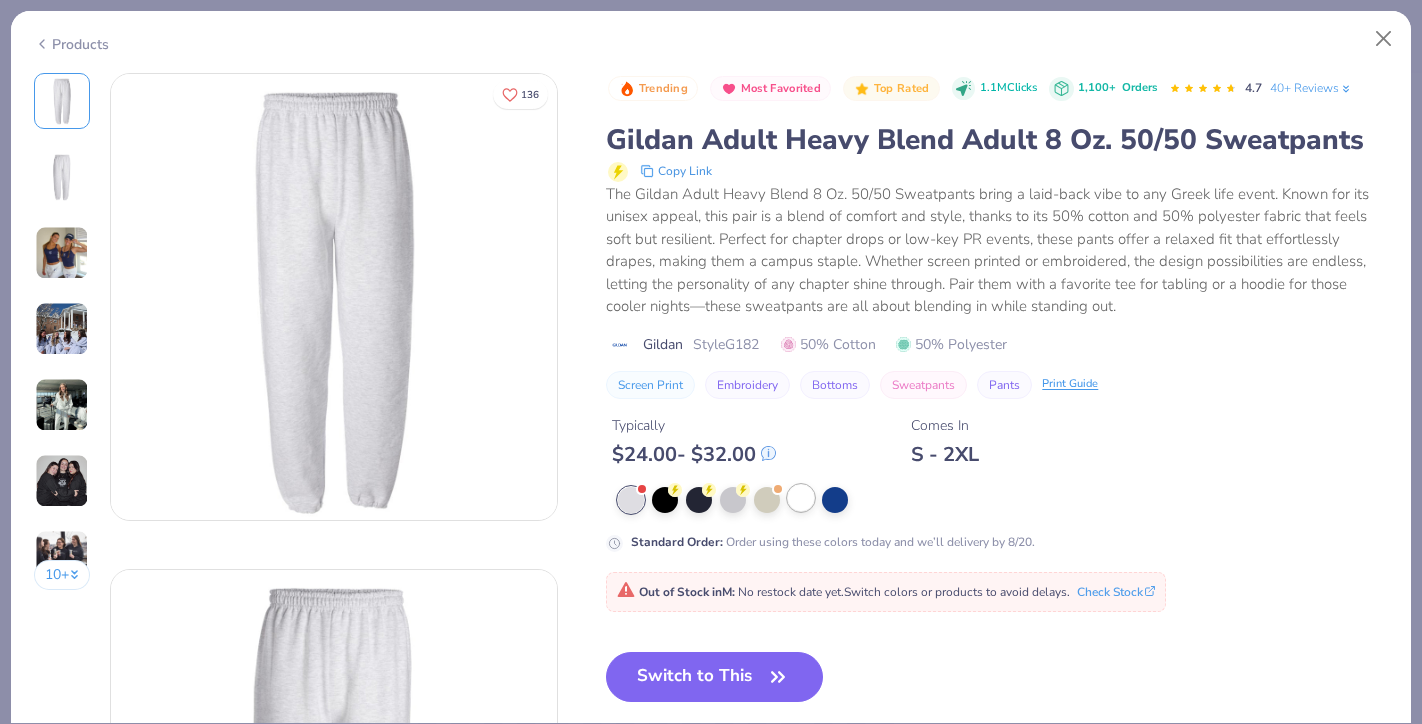 click at bounding box center [801, 498] 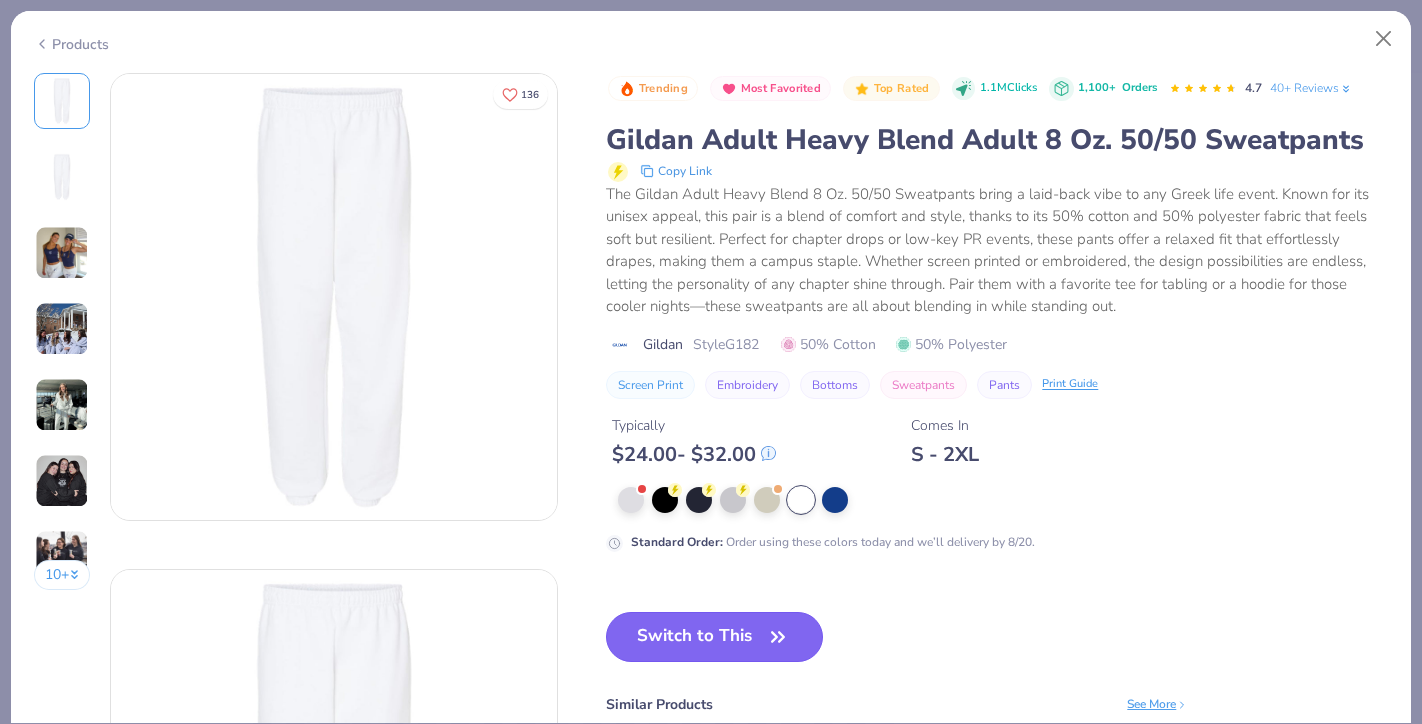 click on "Switch to This" at bounding box center [714, 637] 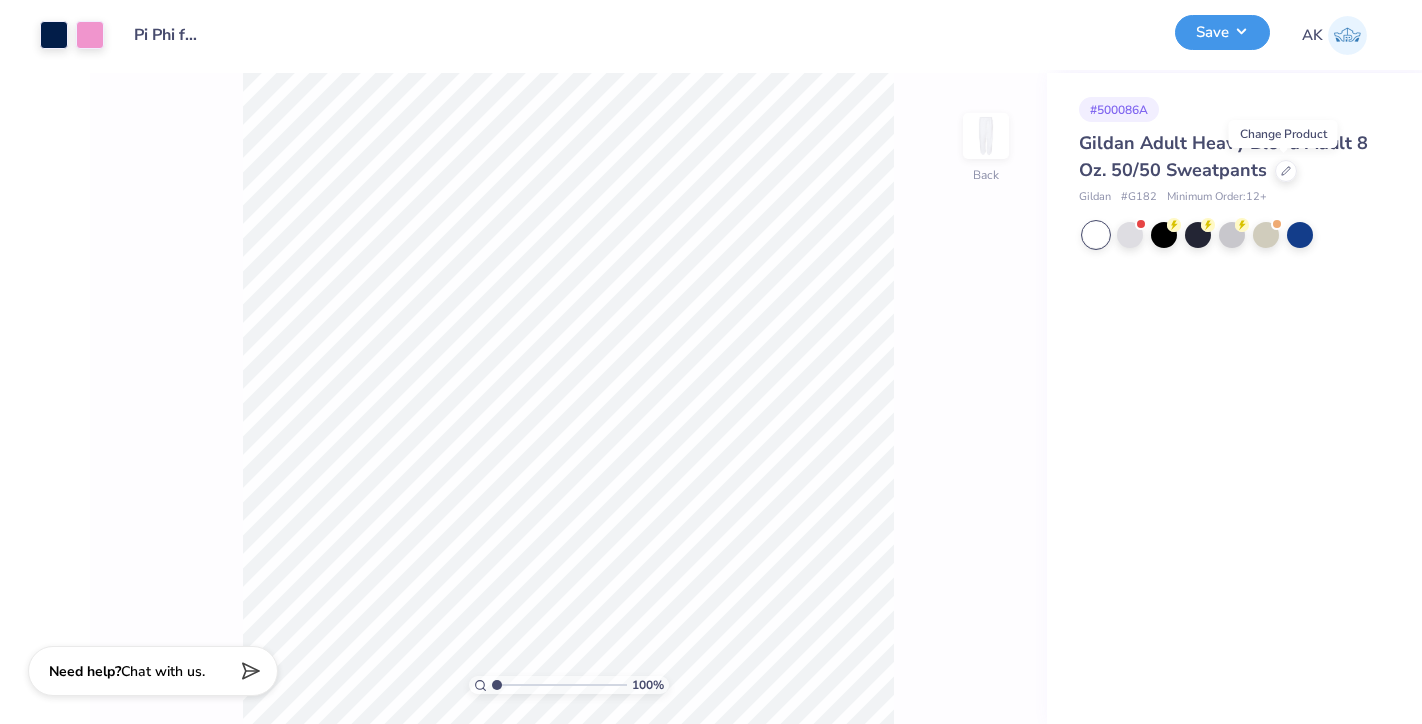 click on "Save" at bounding box center (1222, 32) 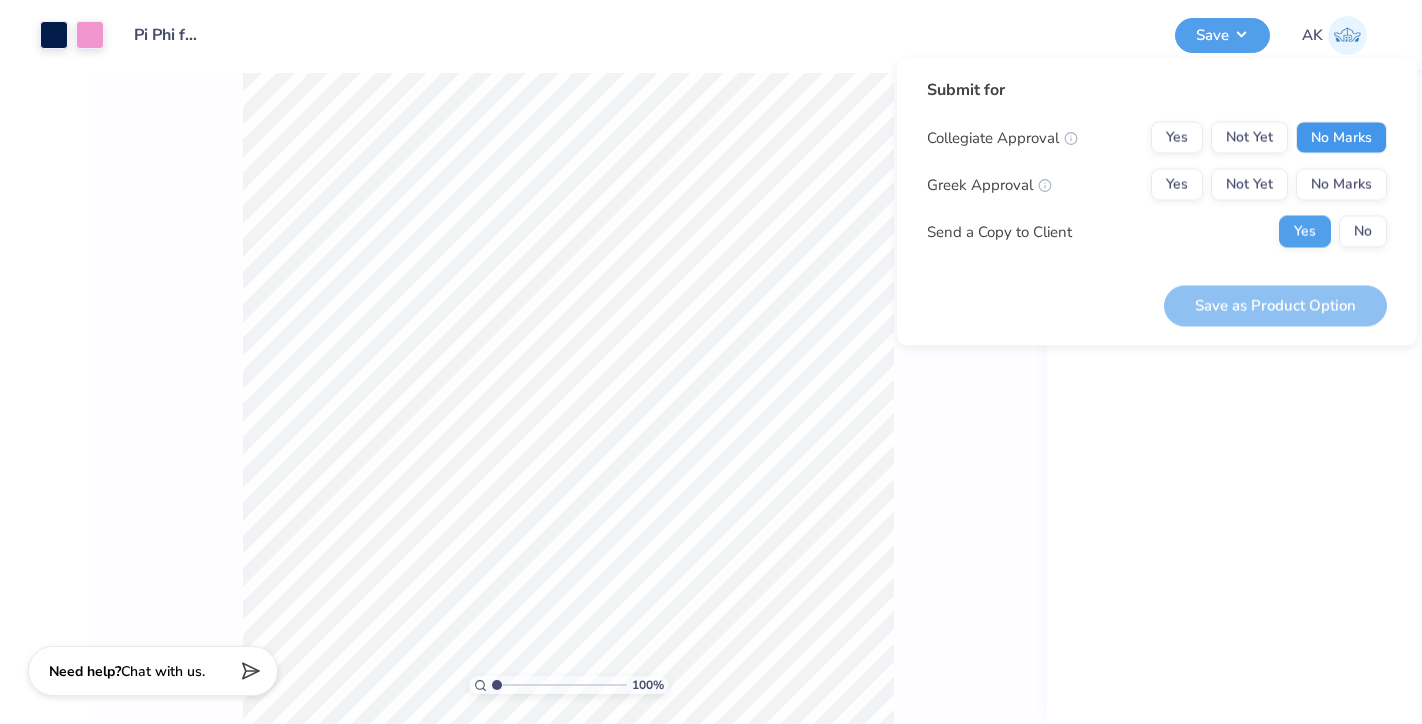 click on "No Marks" at bounding box center [1341, 138] 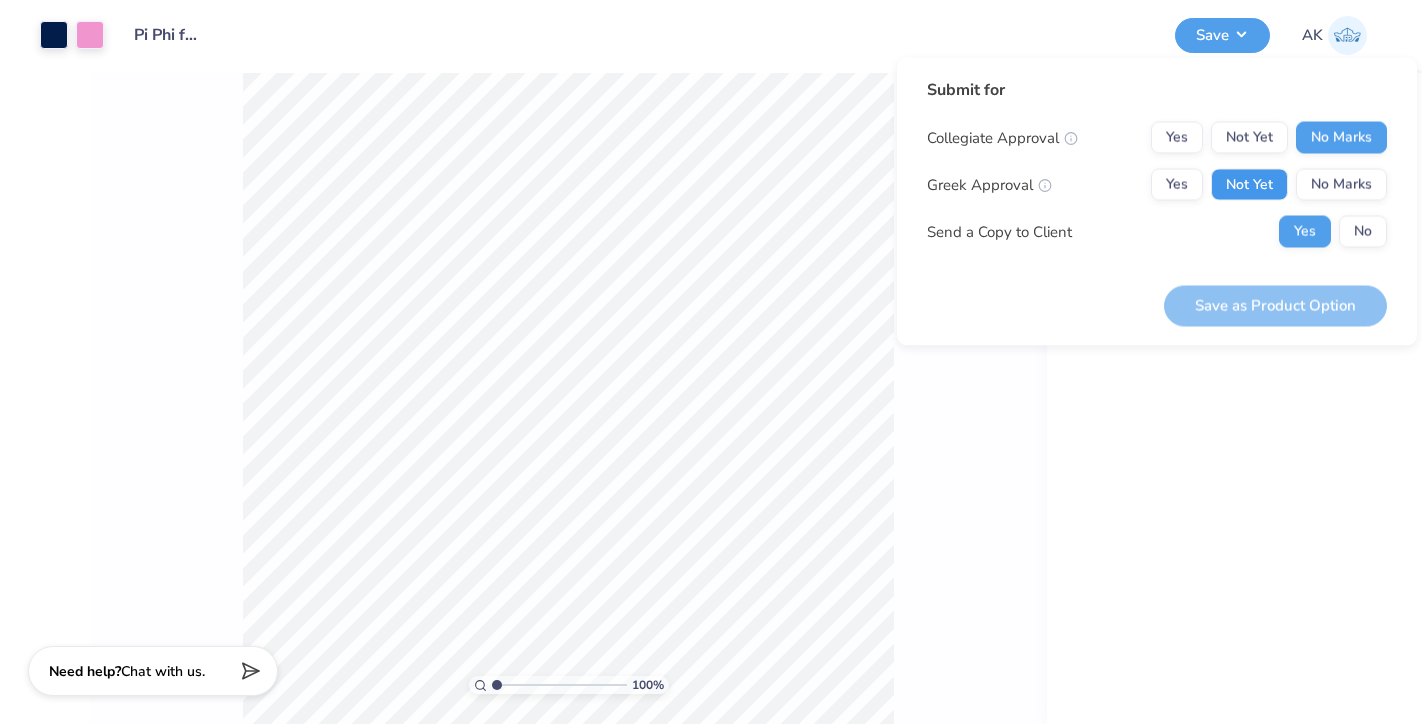 click on "Not Yet" at bounding box center [1249, 185] 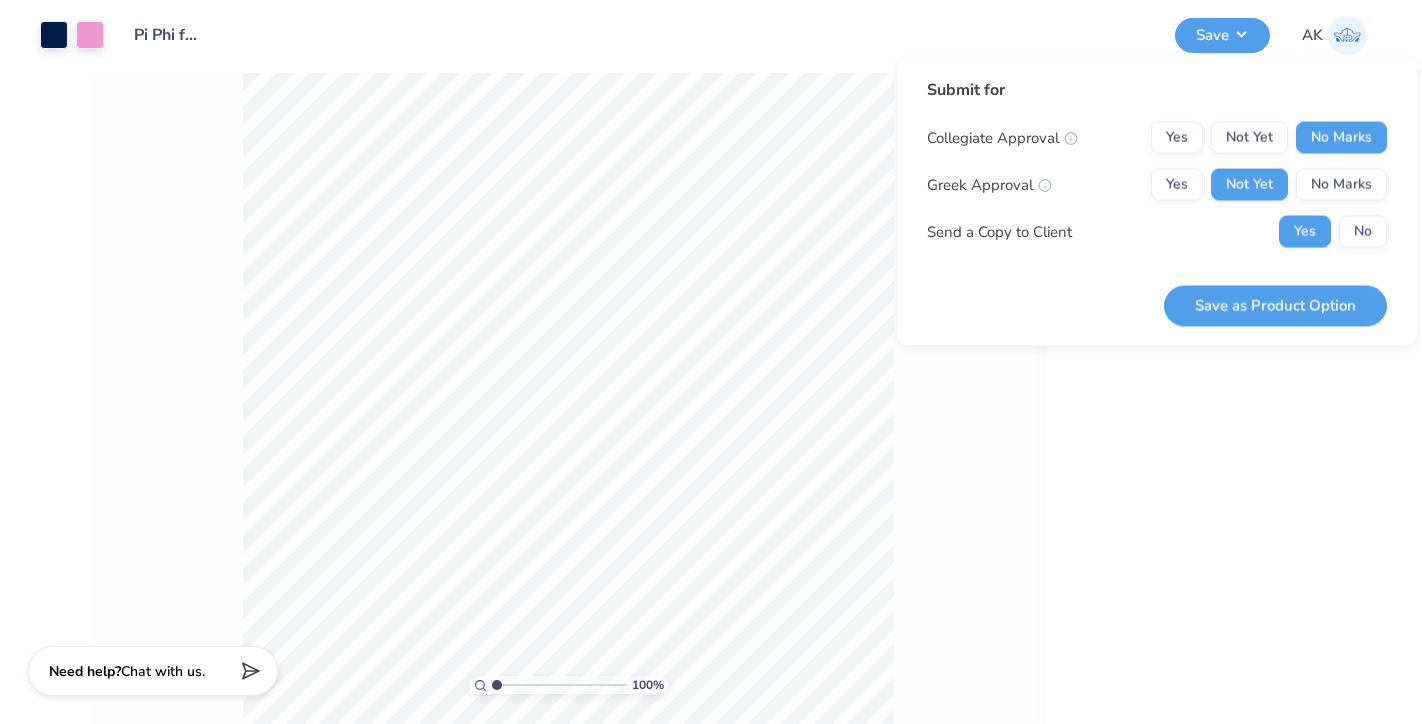 click on "Yes No" at bounding box center (1333, 232) 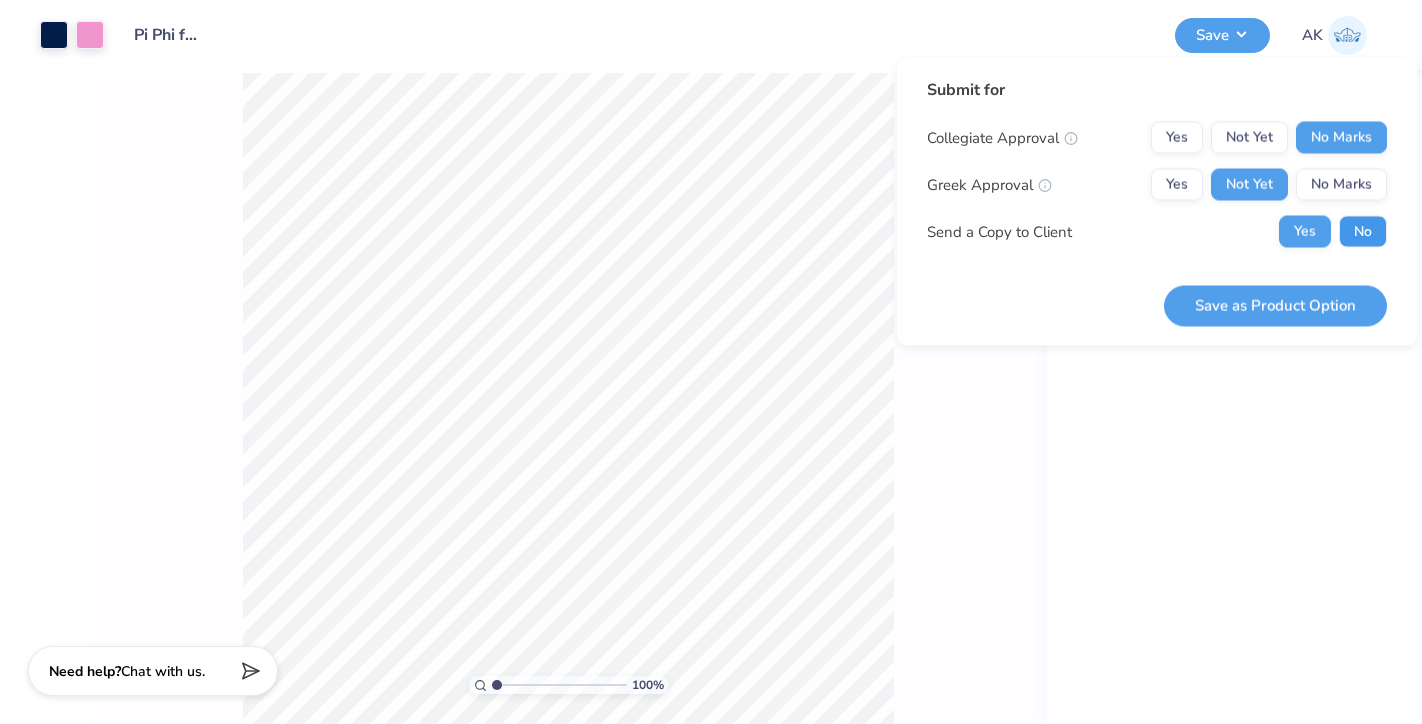 click on "No" at bounding box center [1363, 232] 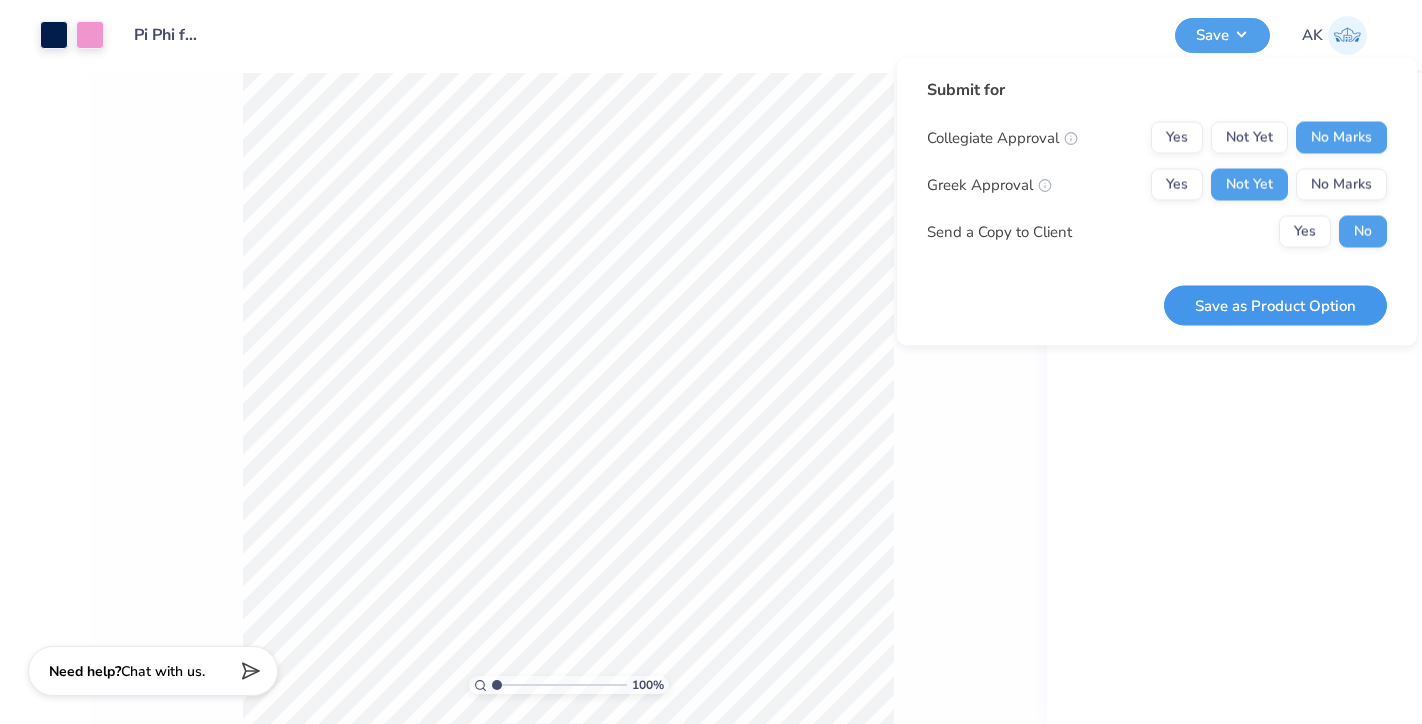 click on "Save as Product Option" at bounding box center (1275, 305) 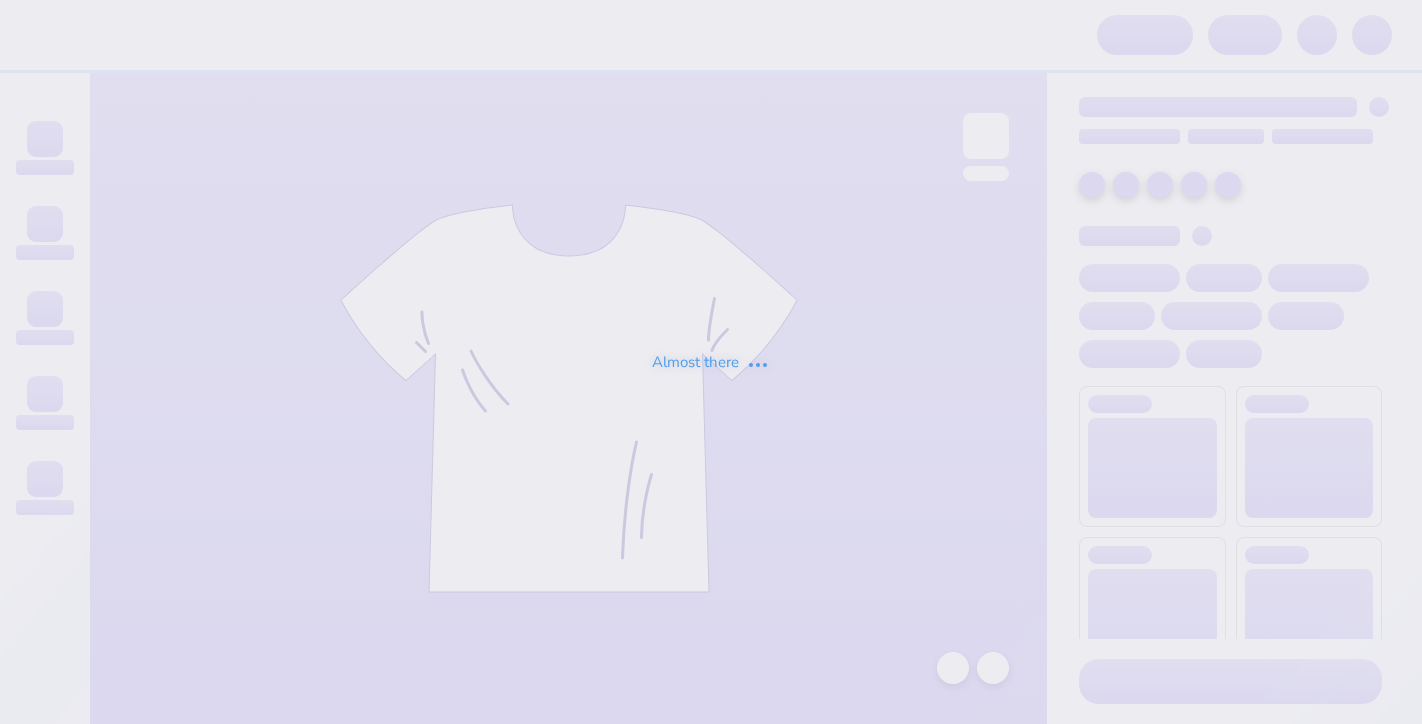 scroll, scrollTop: 0, scrollLeft: 0, axis: both 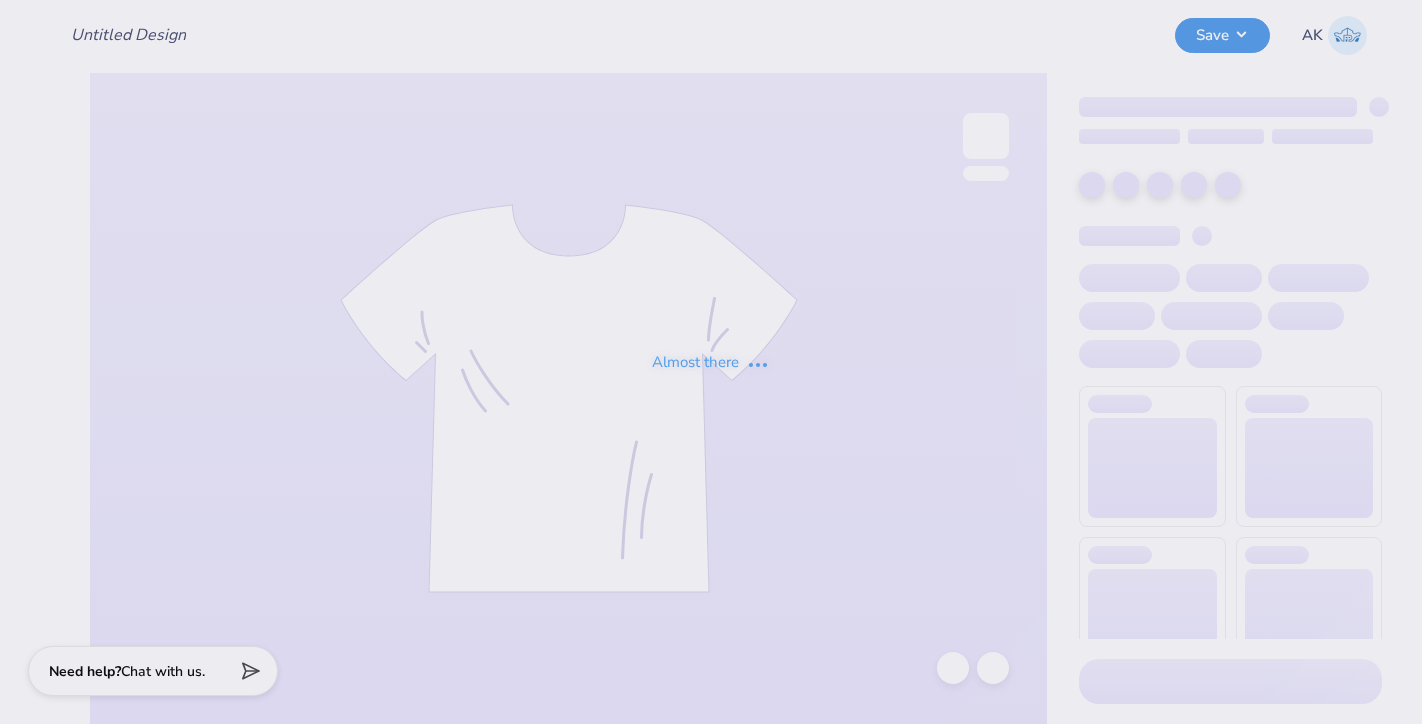 type on "[ORGANIZATION] fall merch" 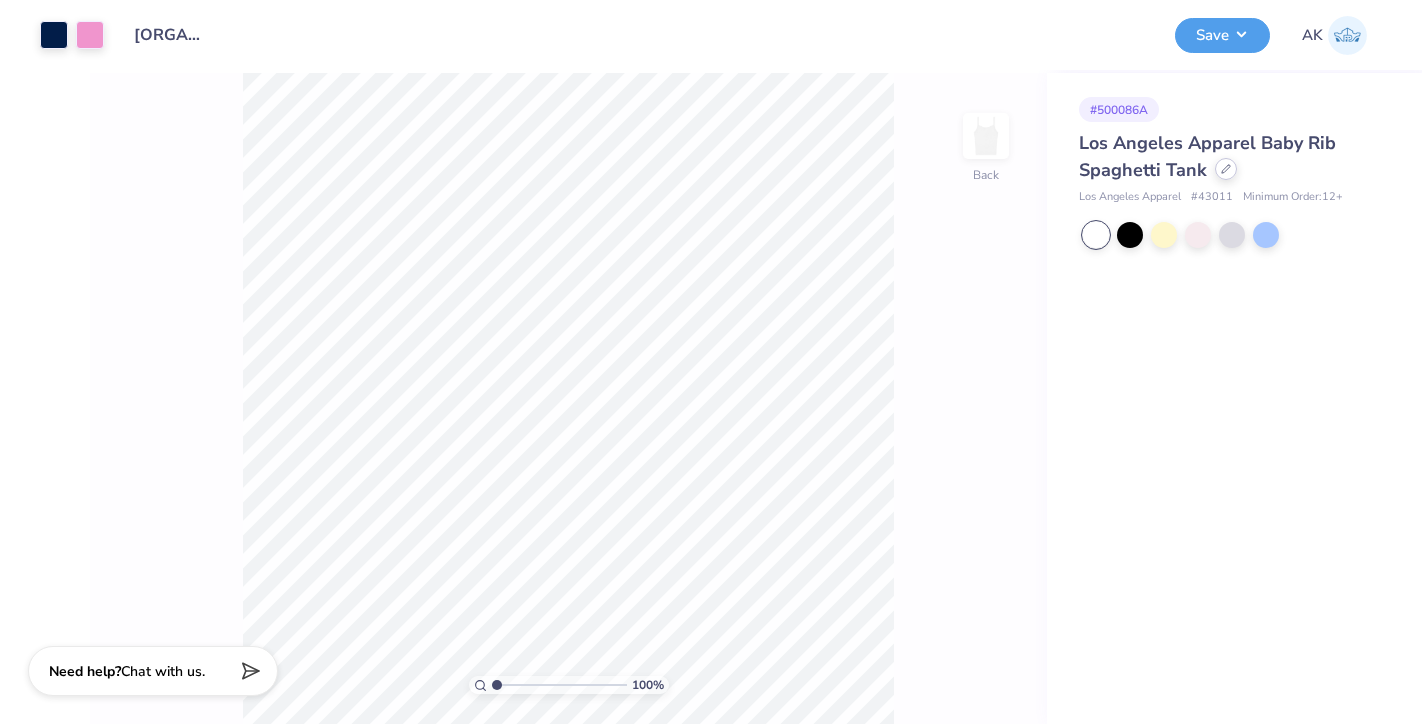 click at bounding box center [1226, 169] 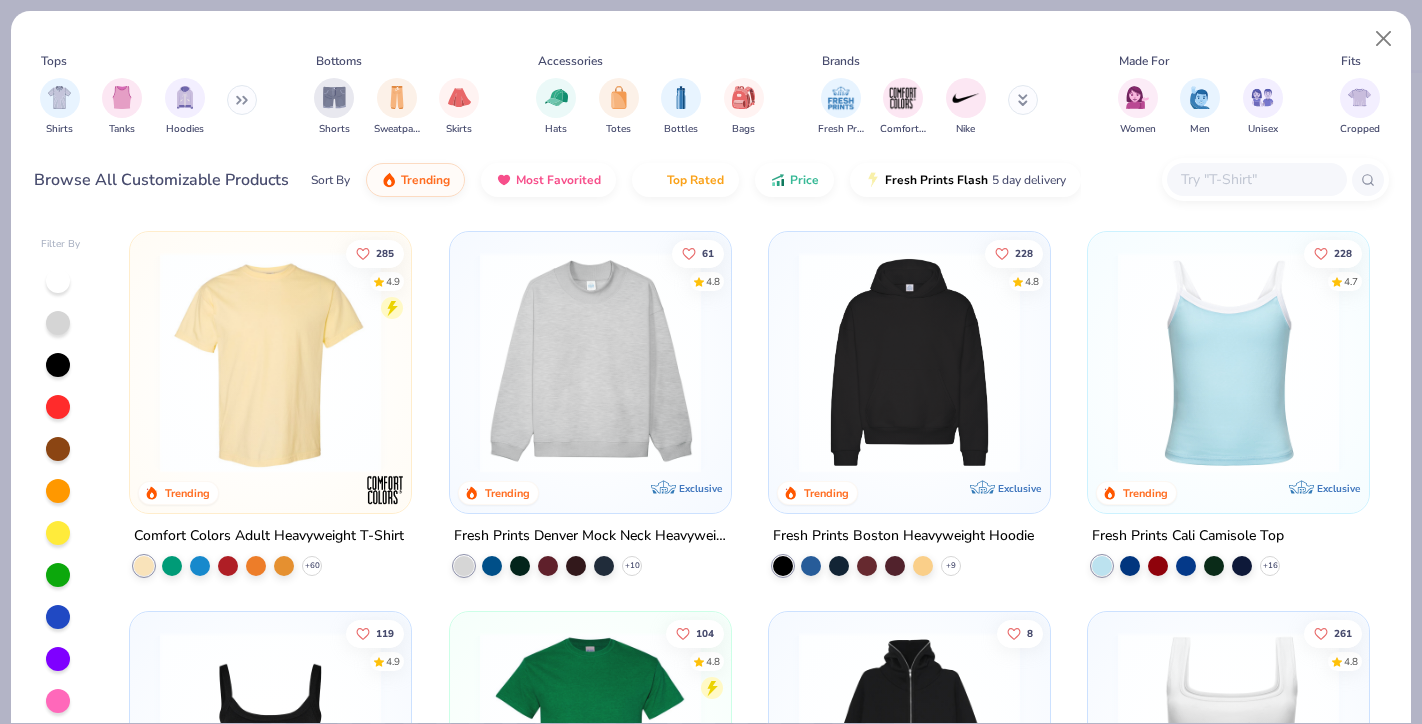 click at bounding box center (1256, 179) 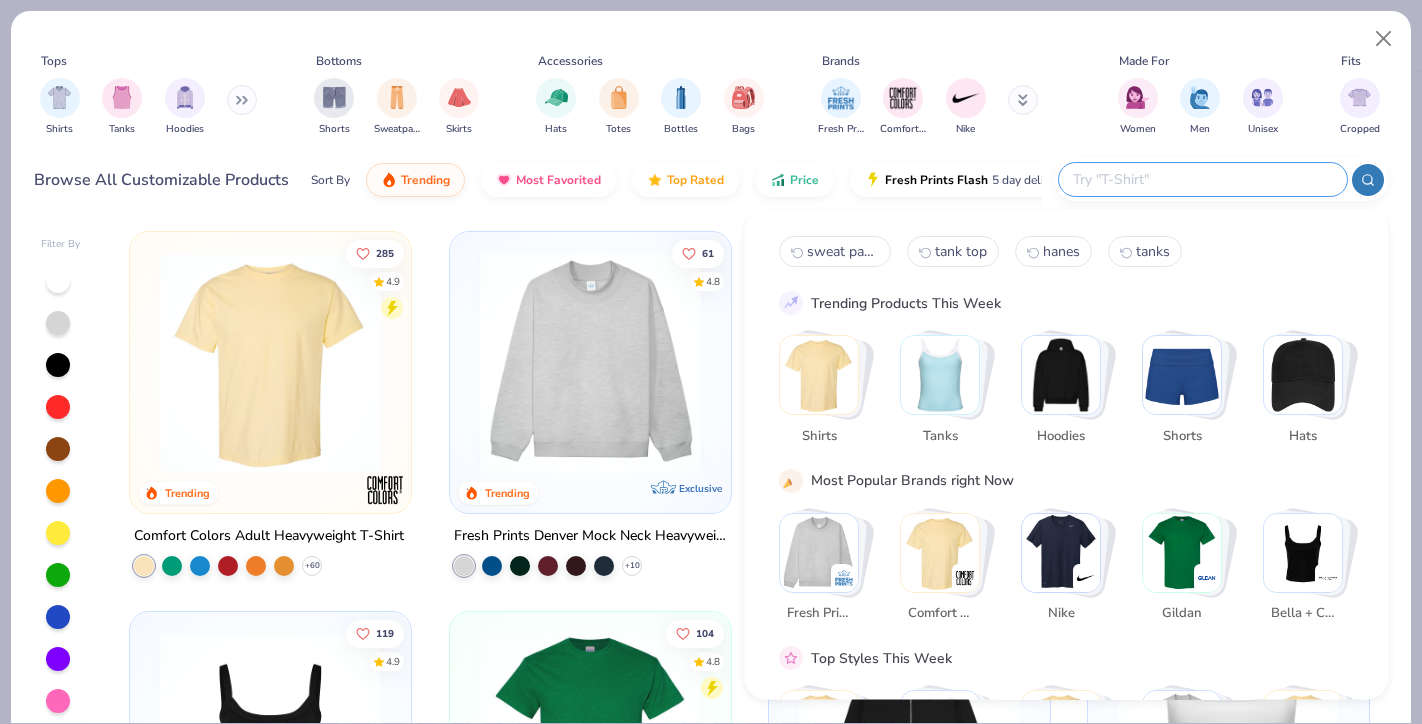 type on "D" 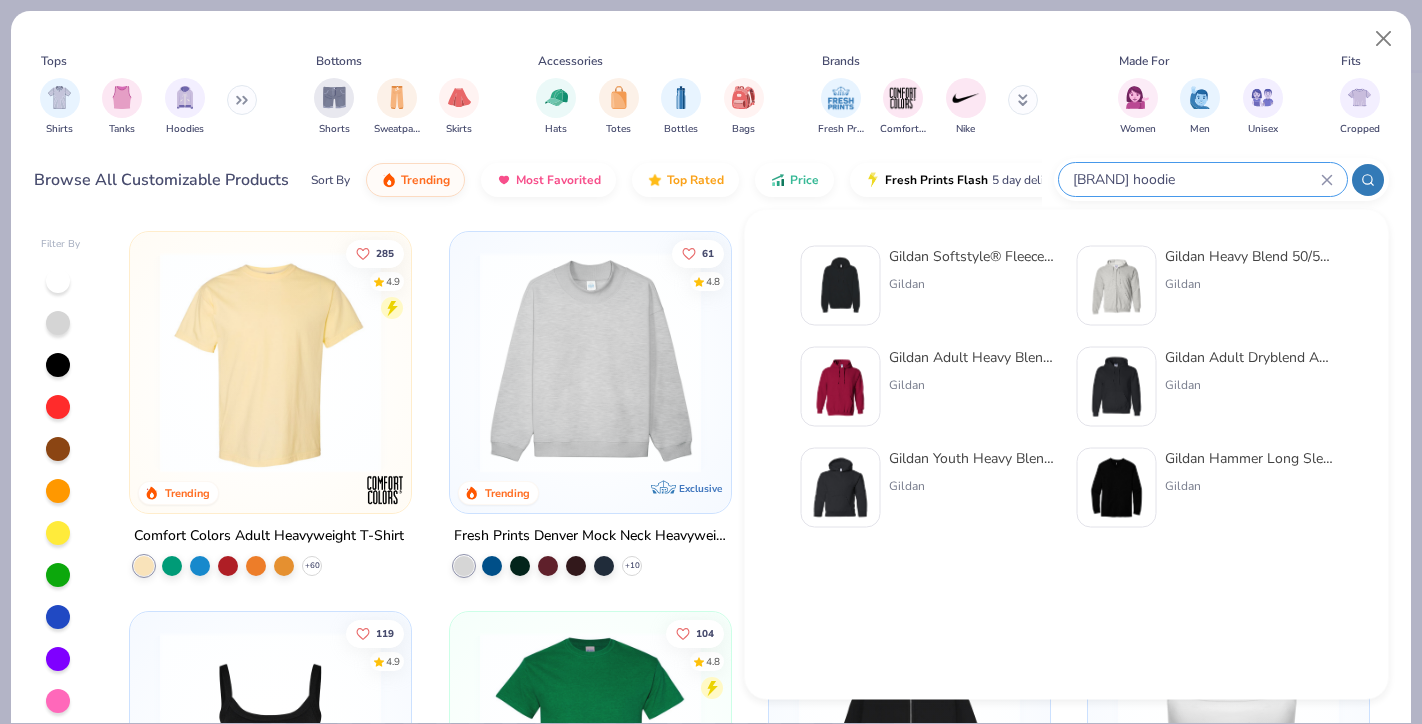type on "[BRAND] hoodie" 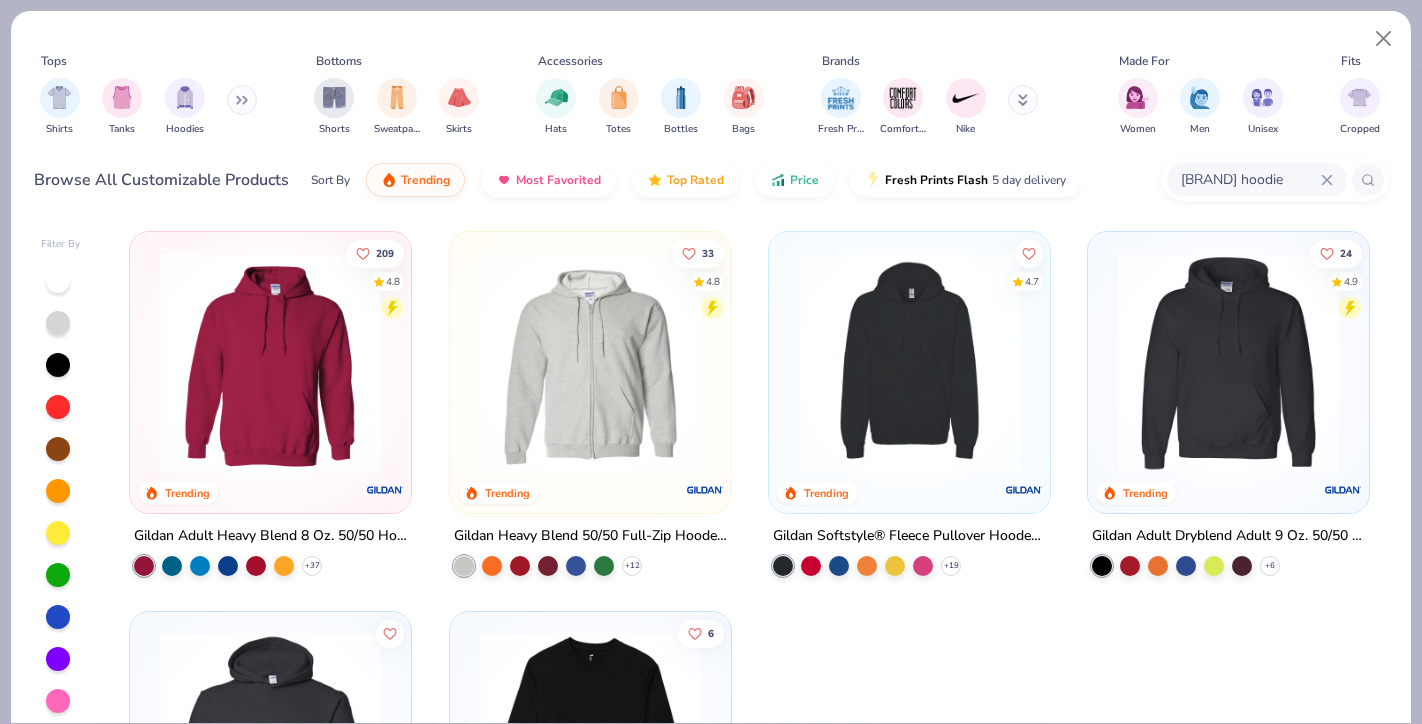 click at bounding box center (270, 362) 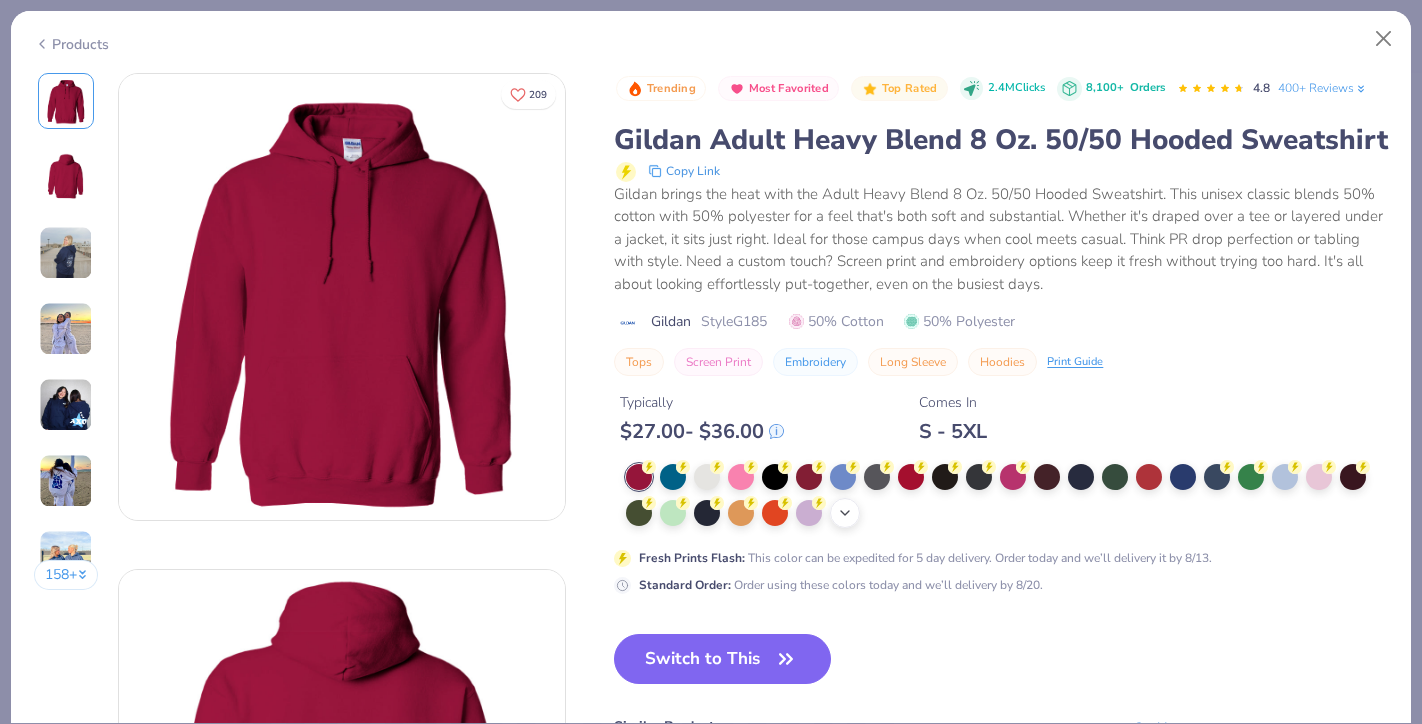 click 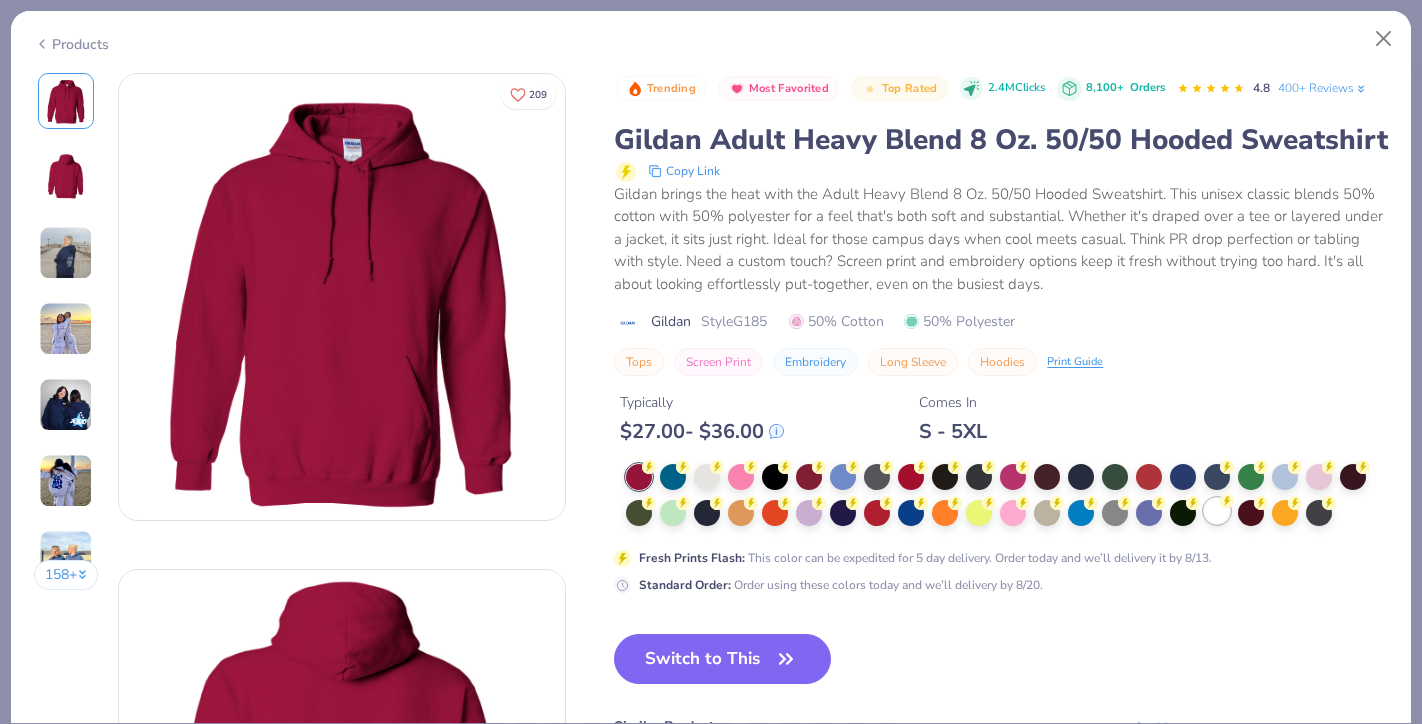 click at bounding box center (1217, 511) 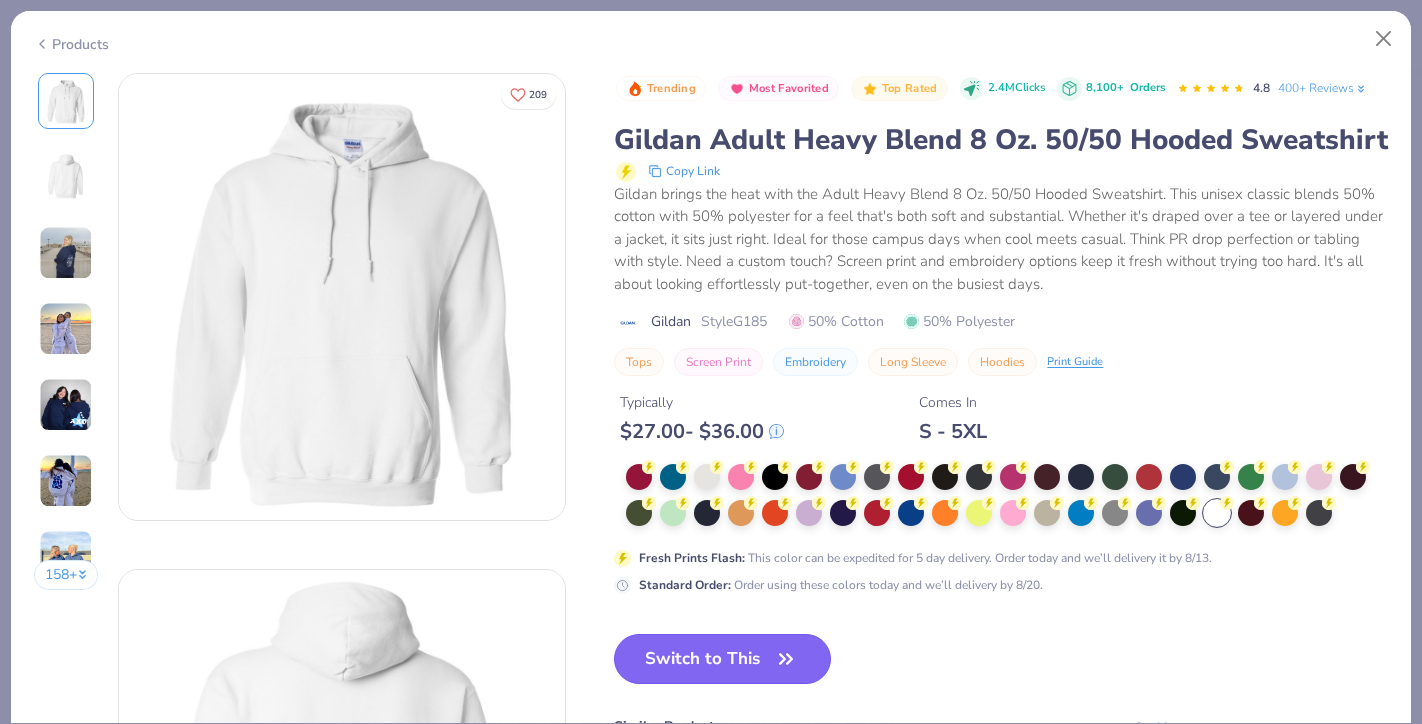 click 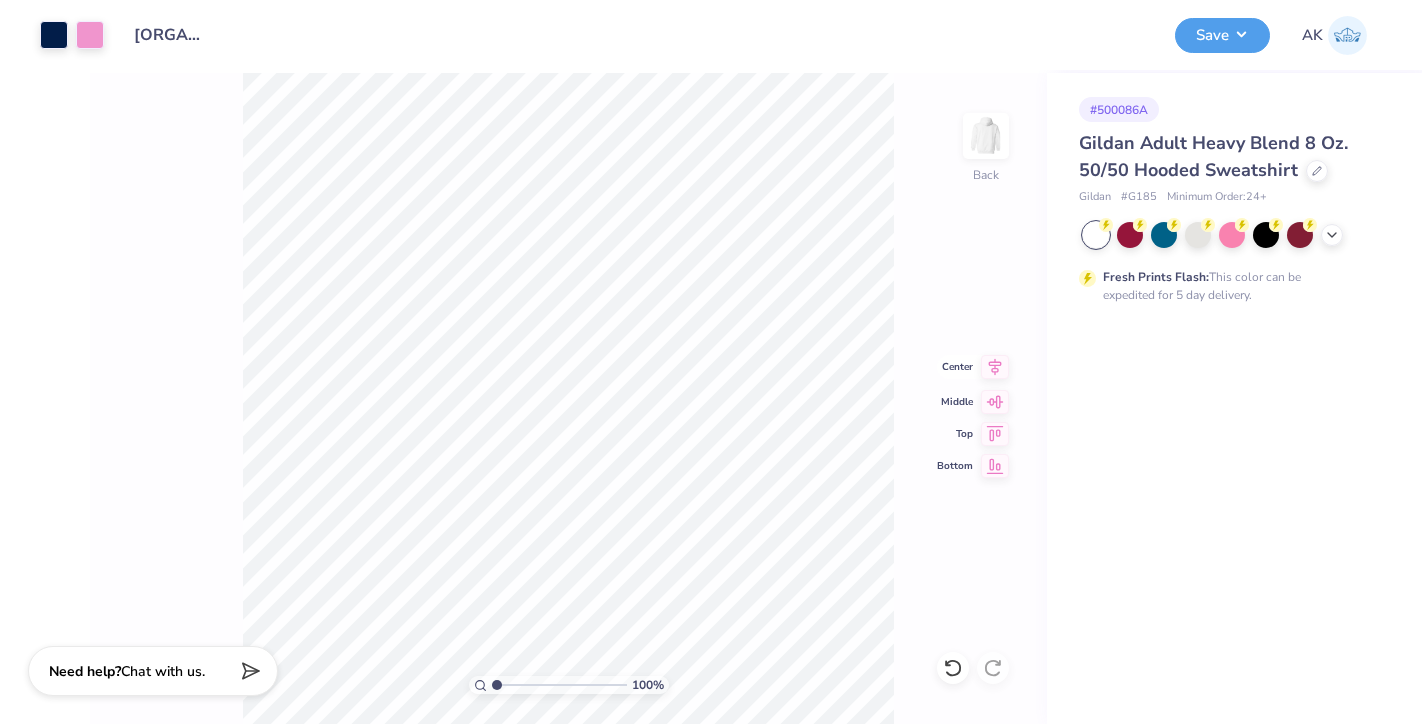 click on "100  % Back Center Middle Top Bottom" at bounding box center [568, 398] 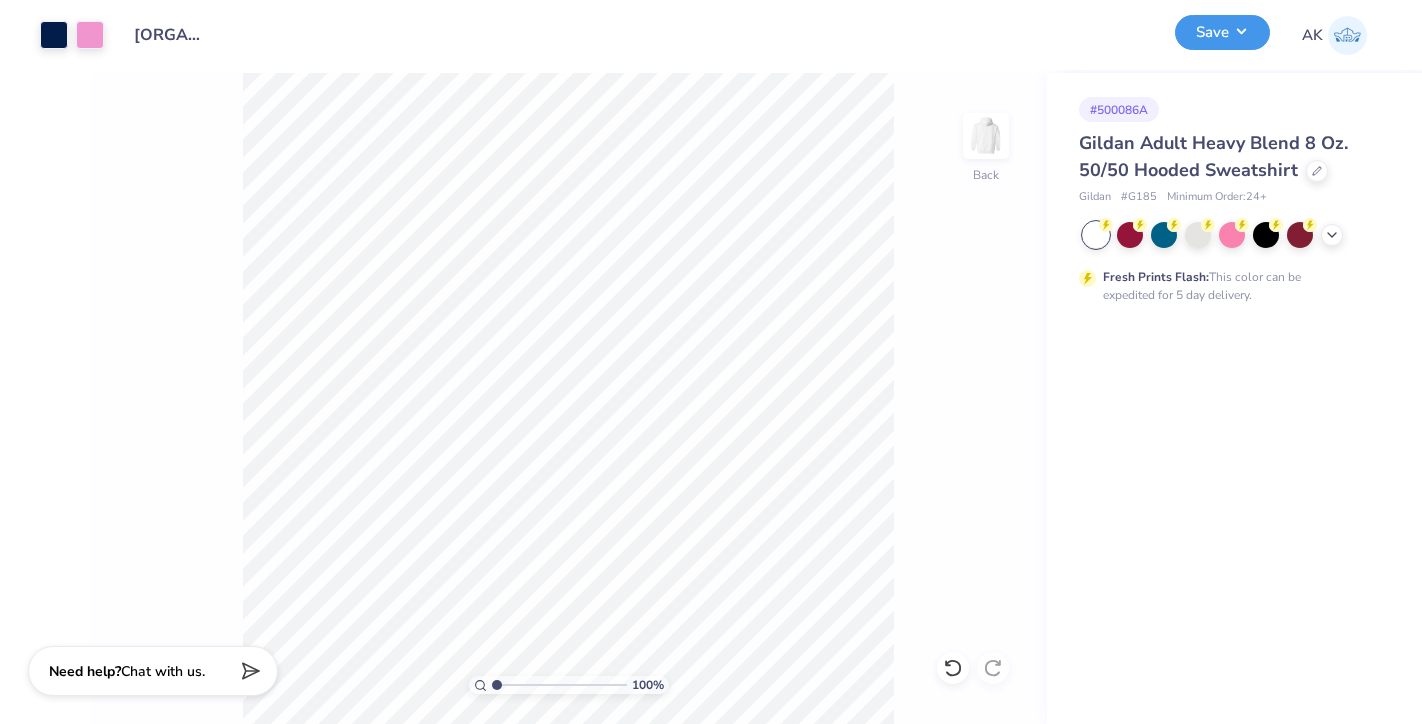 click on "Save" at bounding box center (1222, 32) 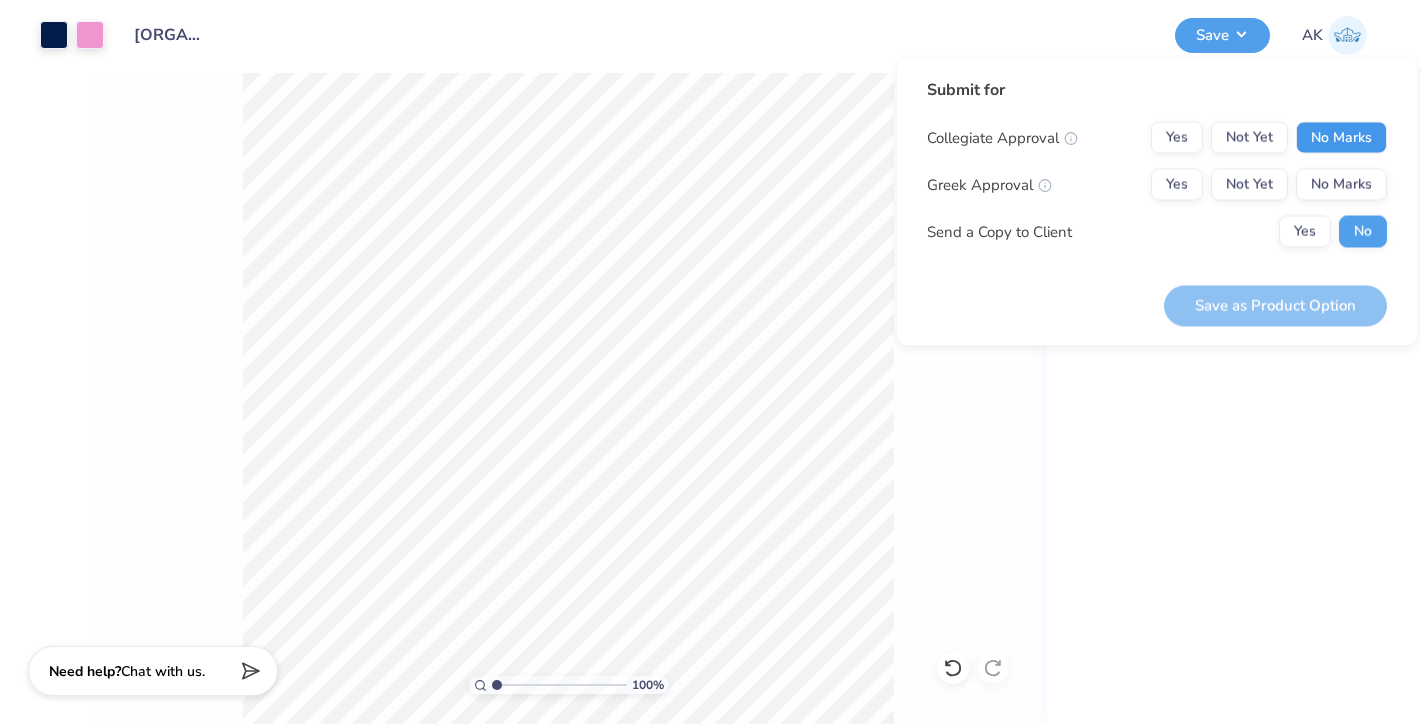 click on "No Marks" at bounding box center (1341, 138) 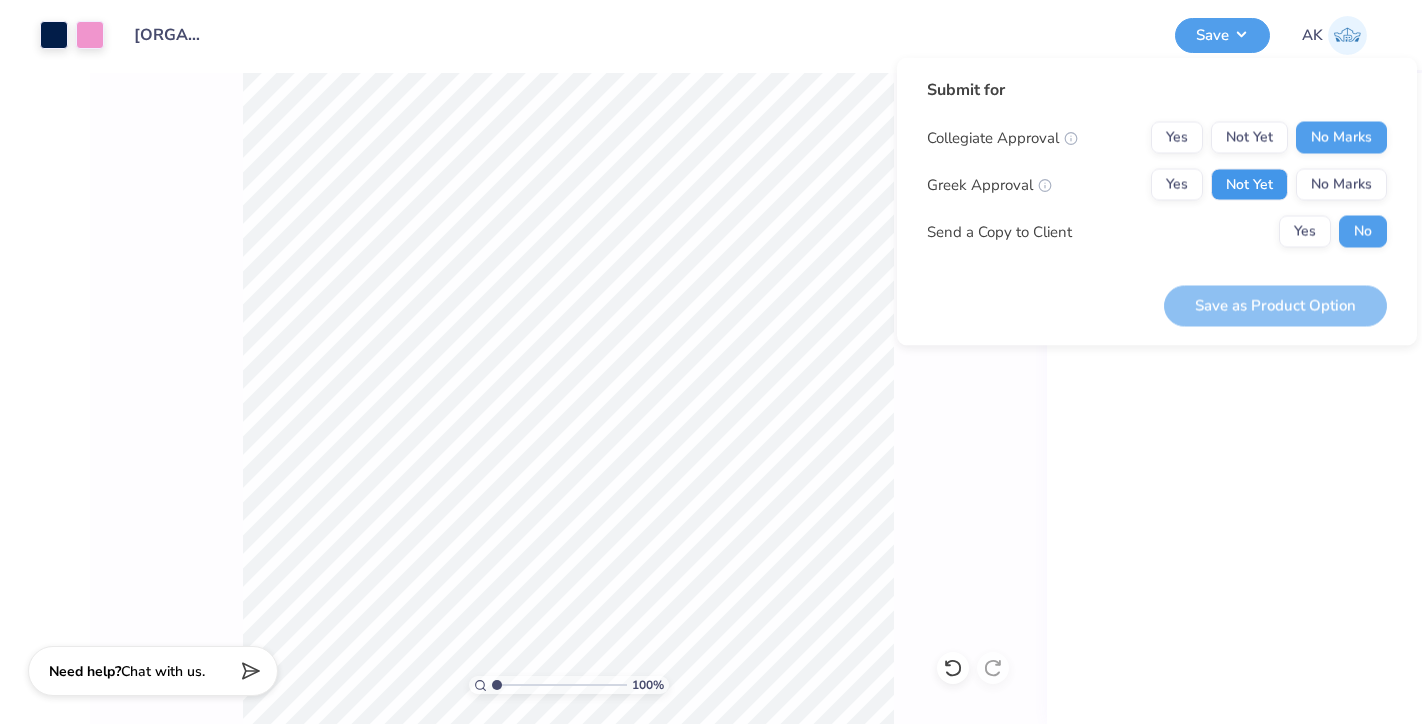 click on "Not Yet" at bounding box center (1249, 185) 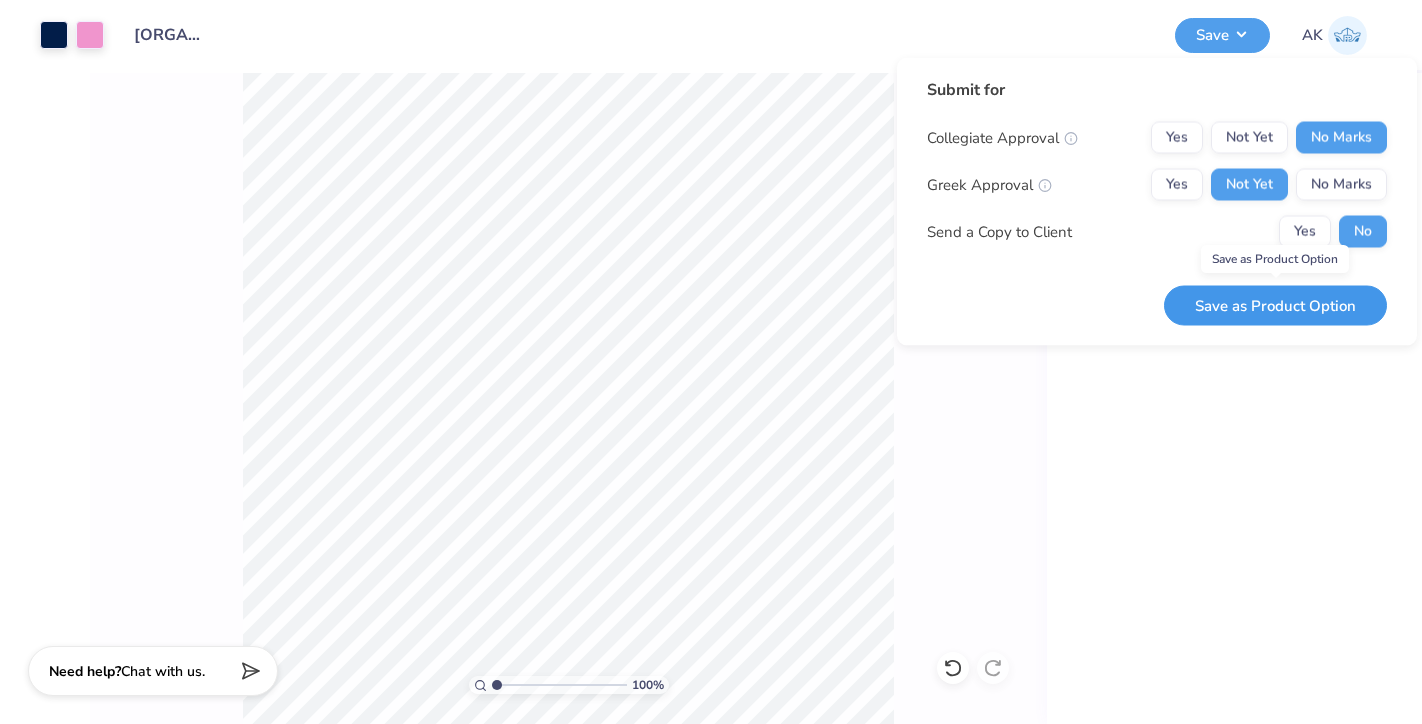 click on "Save as Product Option" at bounding box center [1275, 305] 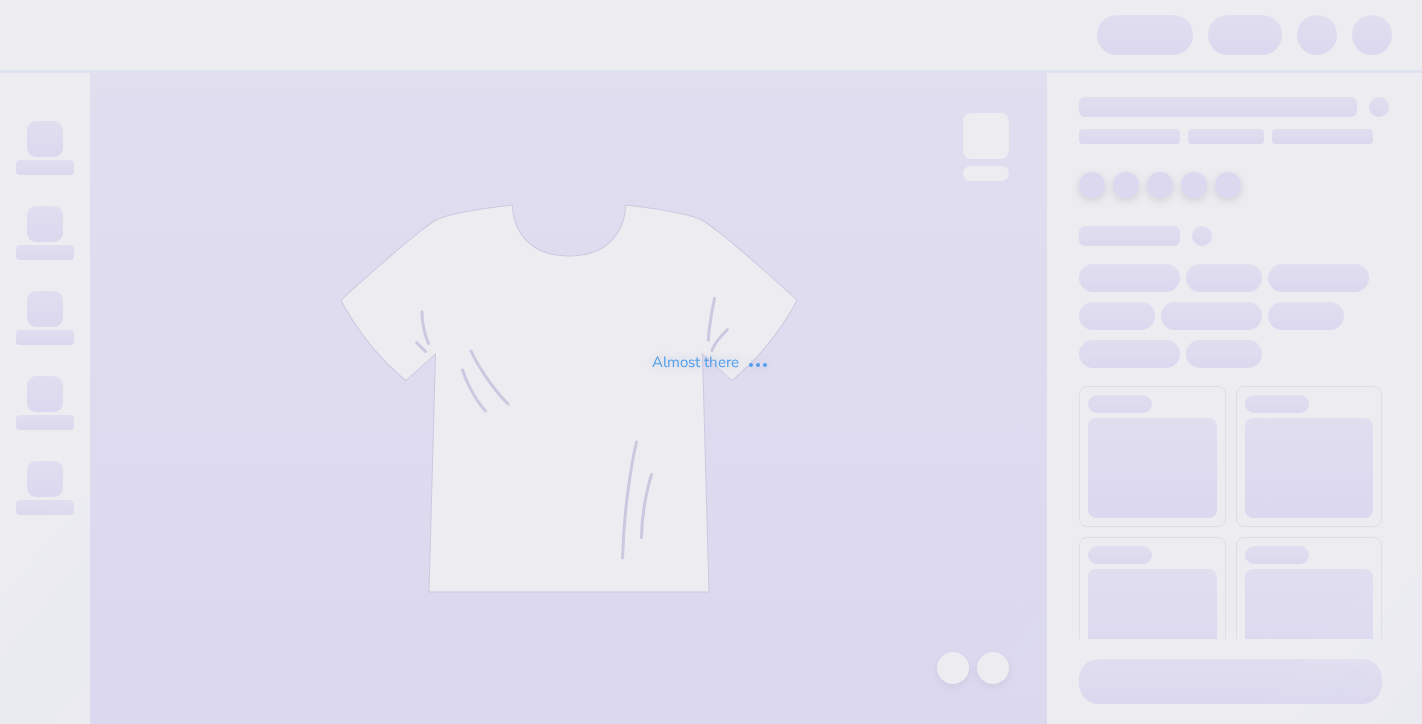 scroll, scrollTop: 0, scrollLeft: 0, axis: both 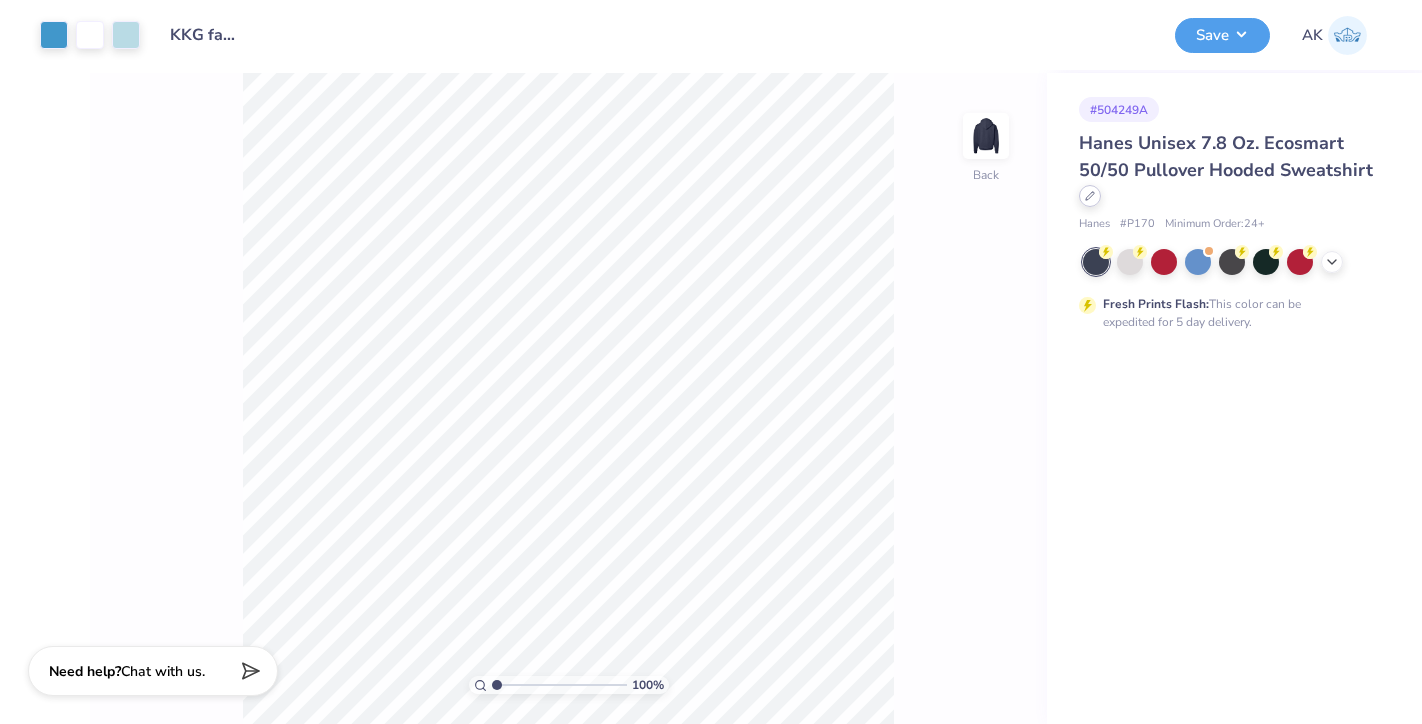 click at bounding box center [1090, 196] 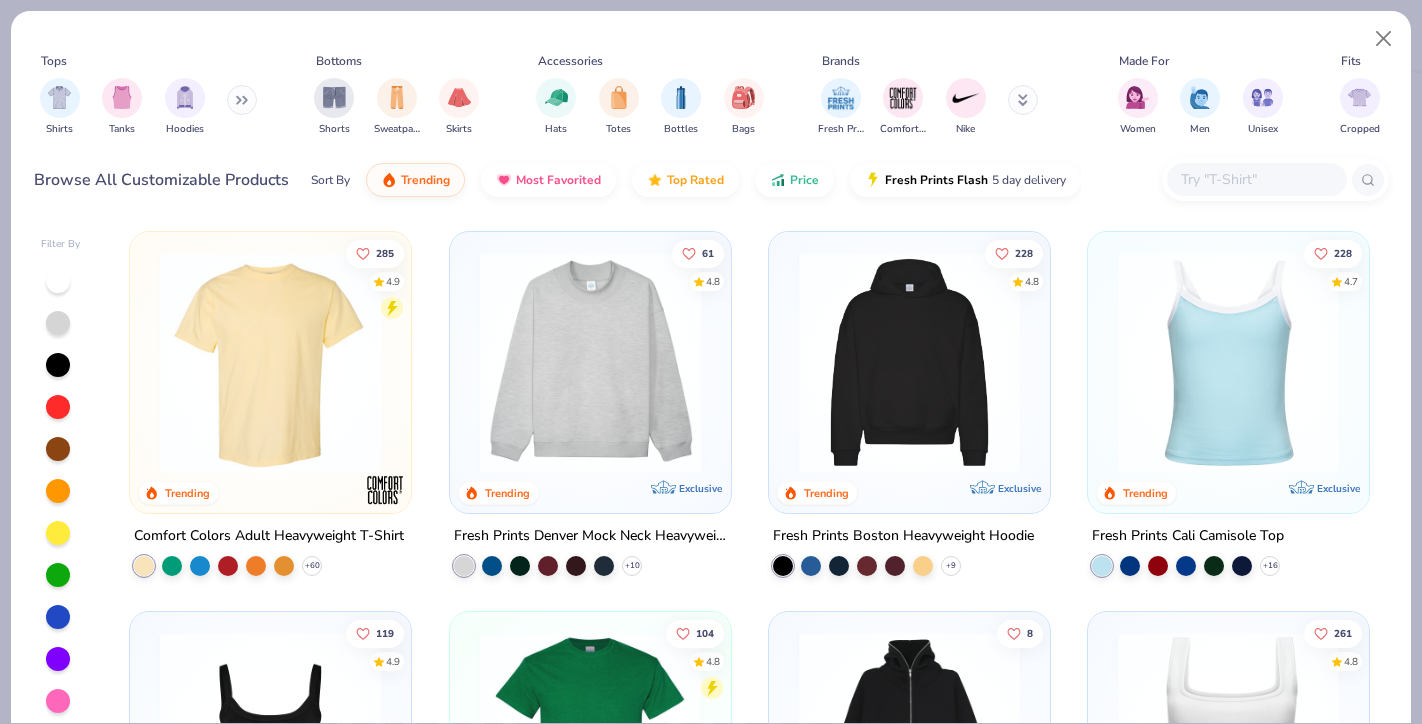 click at bounding box center [1256, 179] 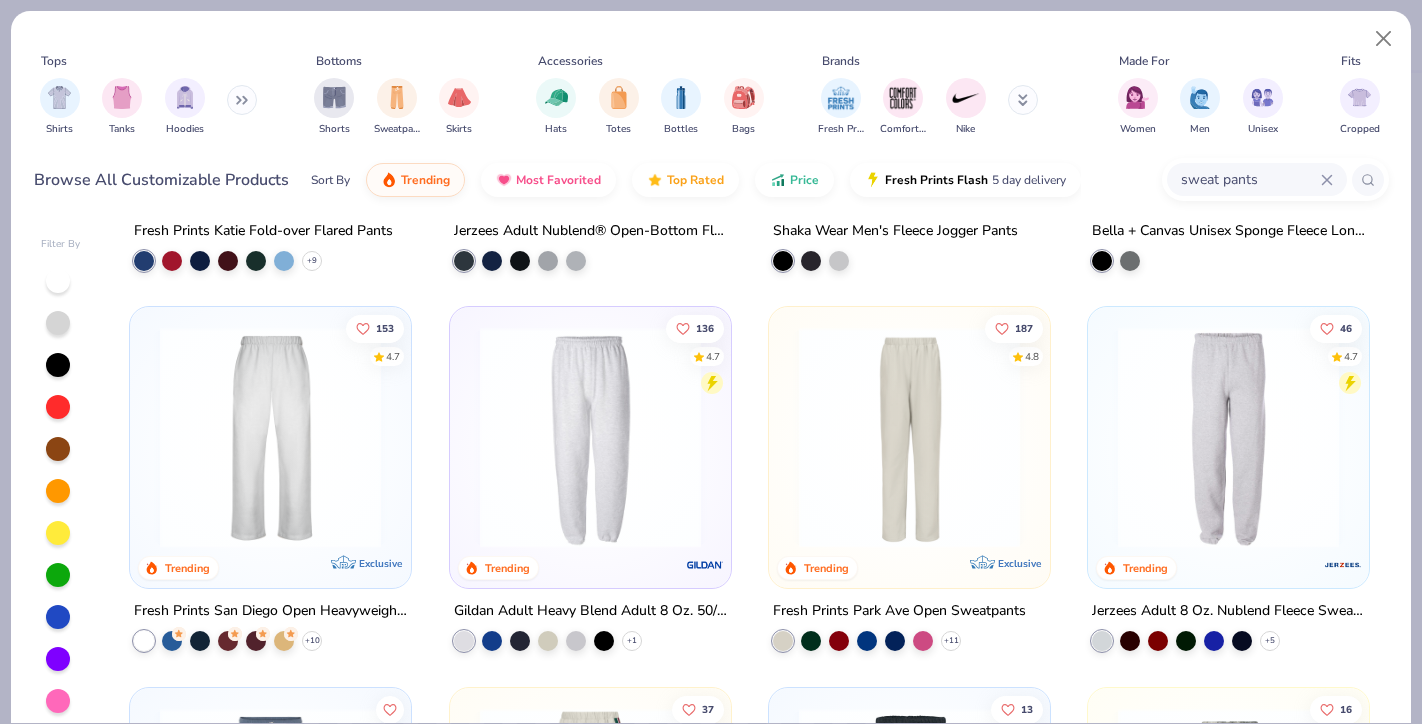 scroll, scrollTop: 316, scrollLeft: 0, axis: vertical 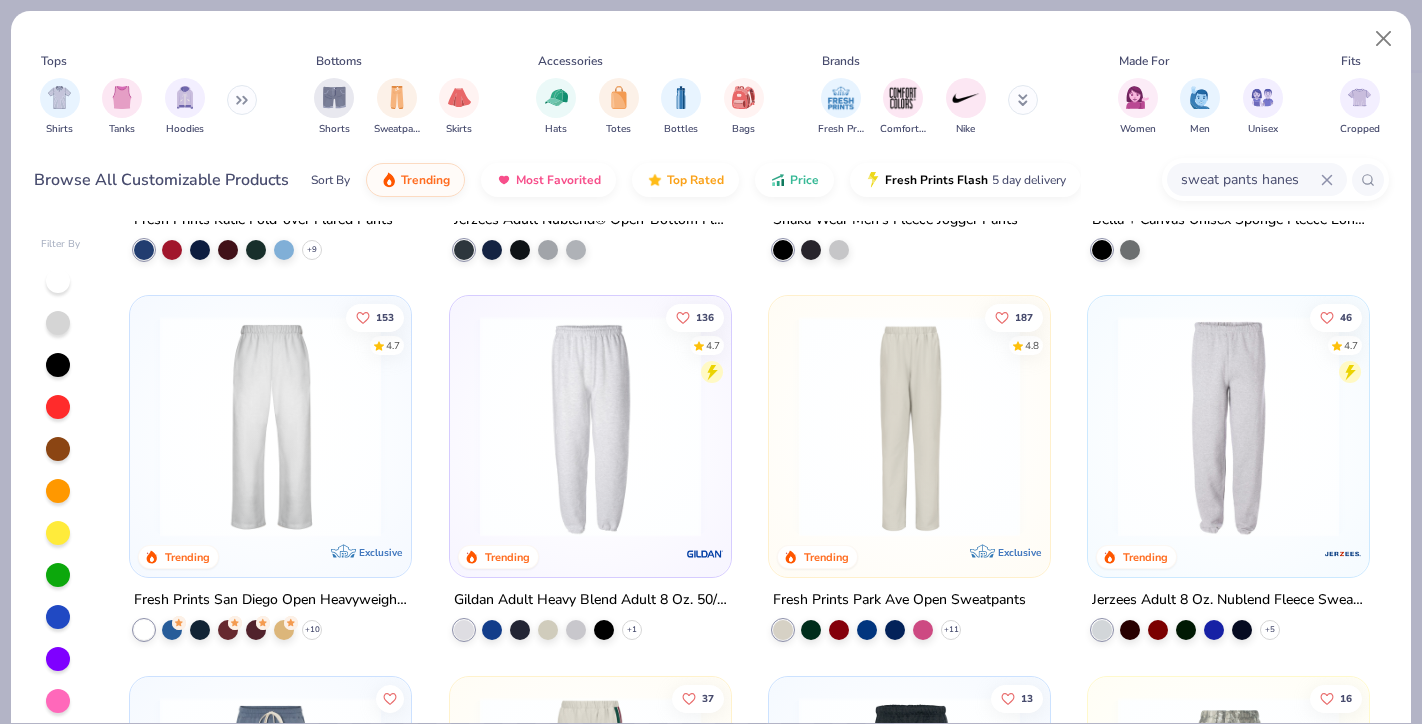 type on "sweat pants hanes" 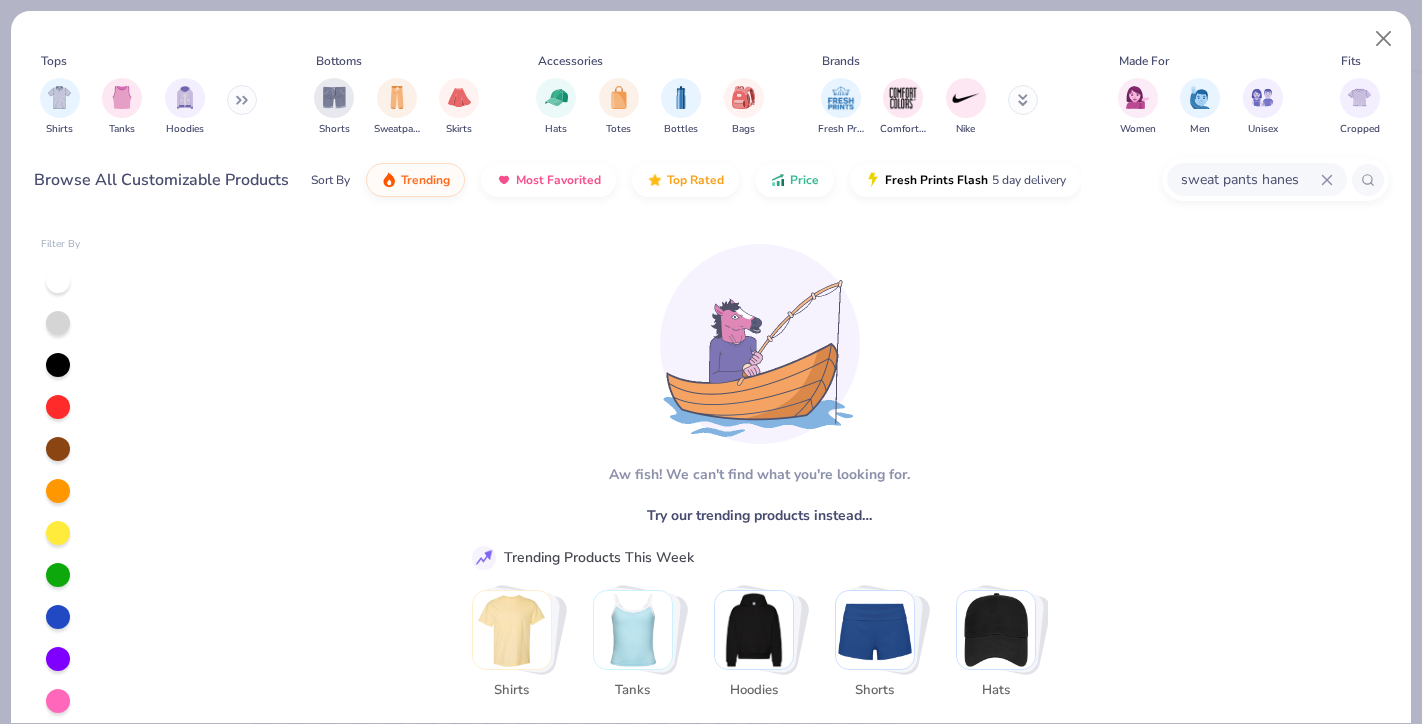 click 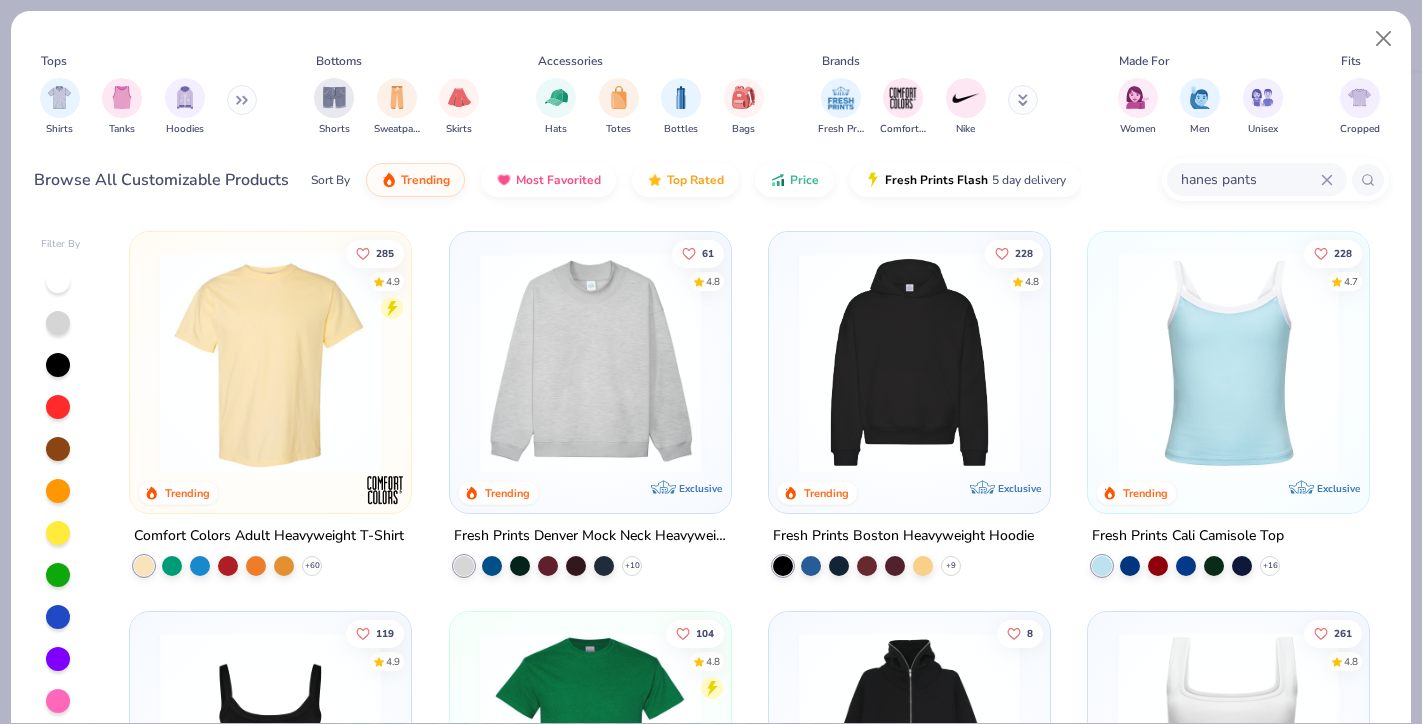 type on "hanes pants" 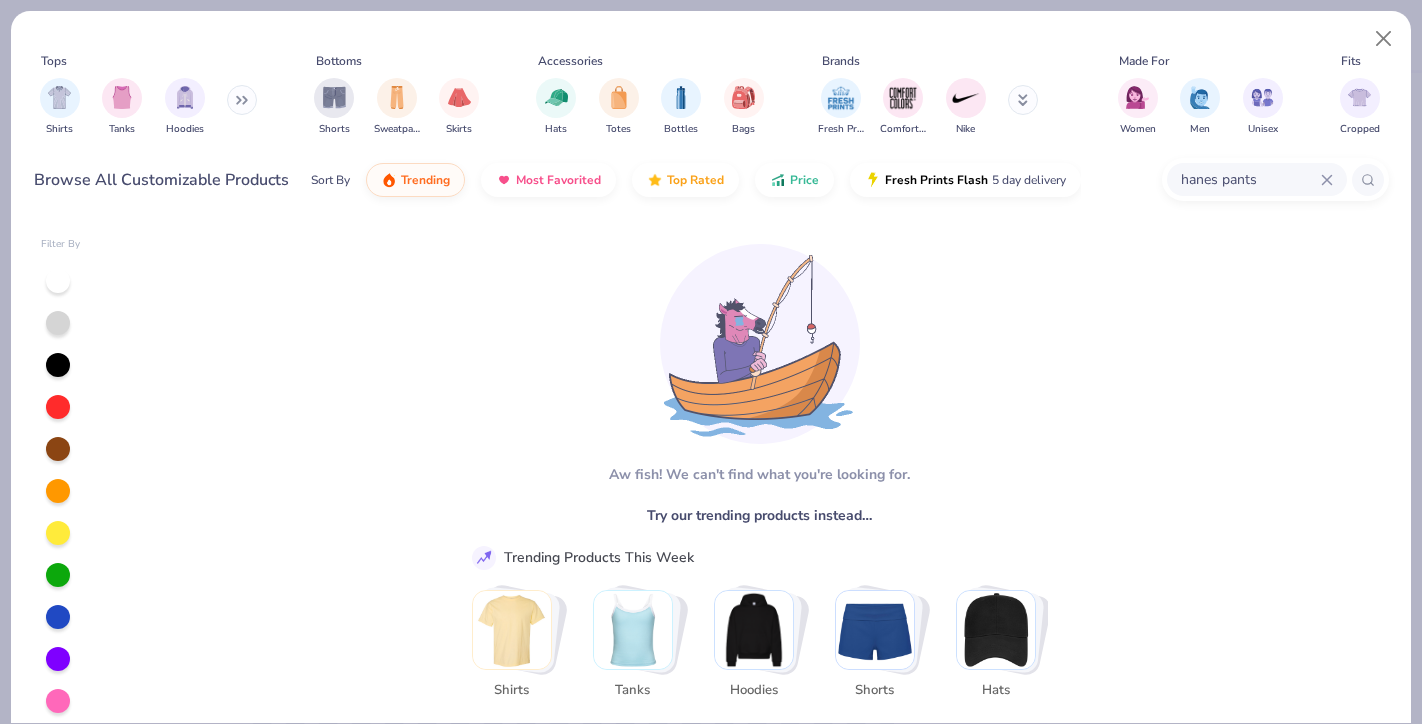 click 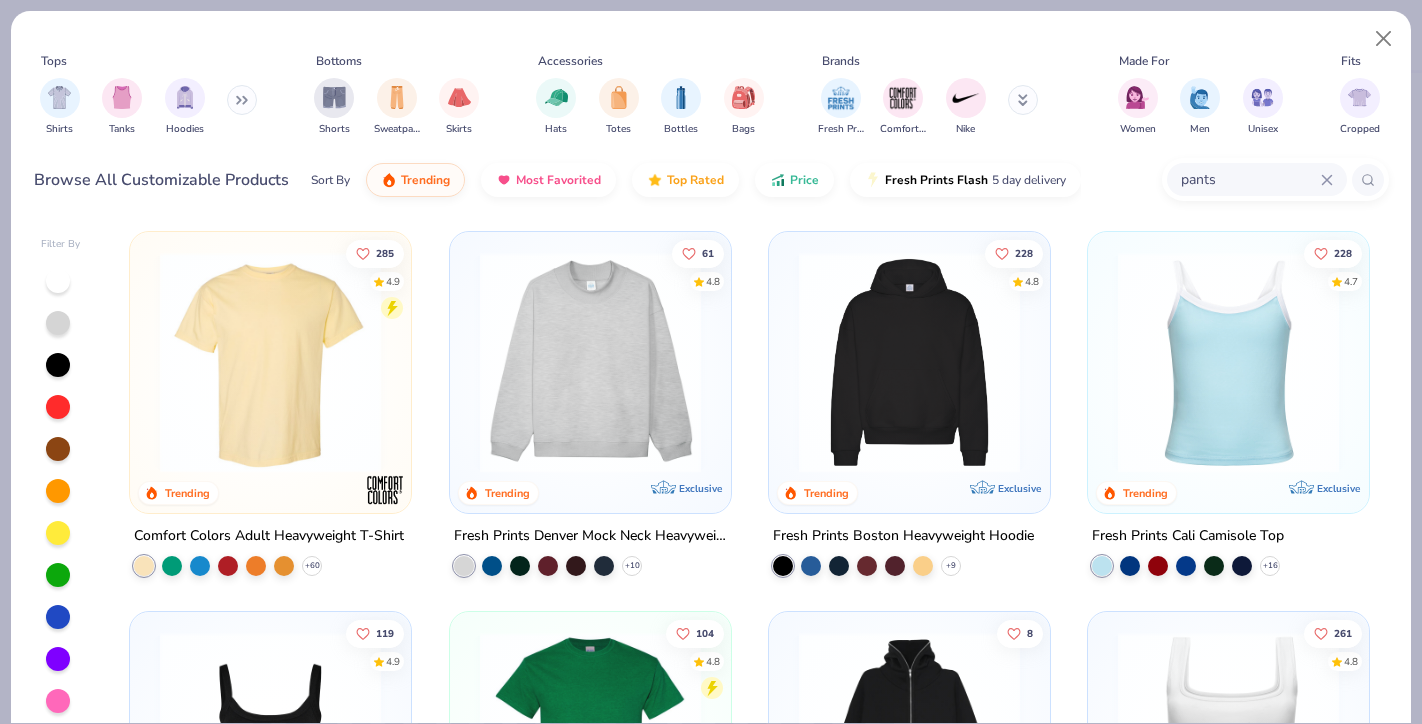 type on "pants" 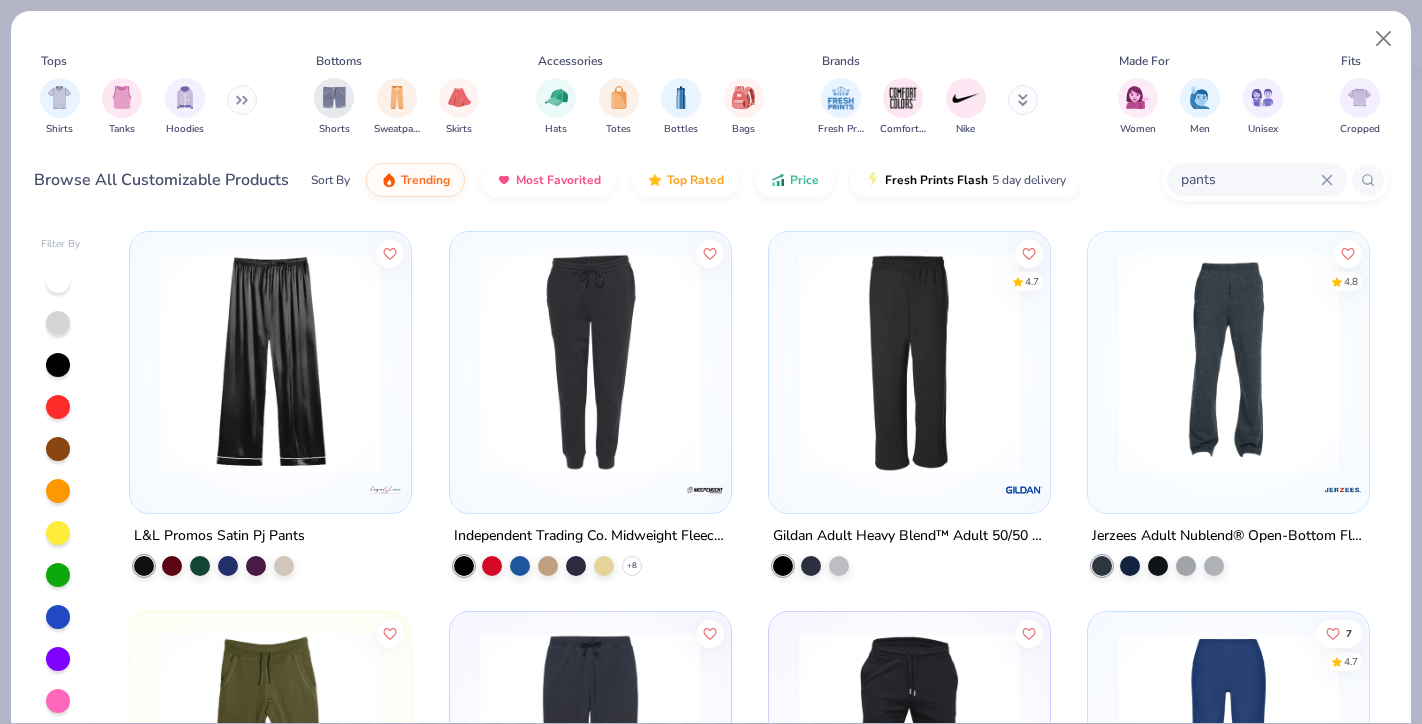 click at bounding box center [909, 362] 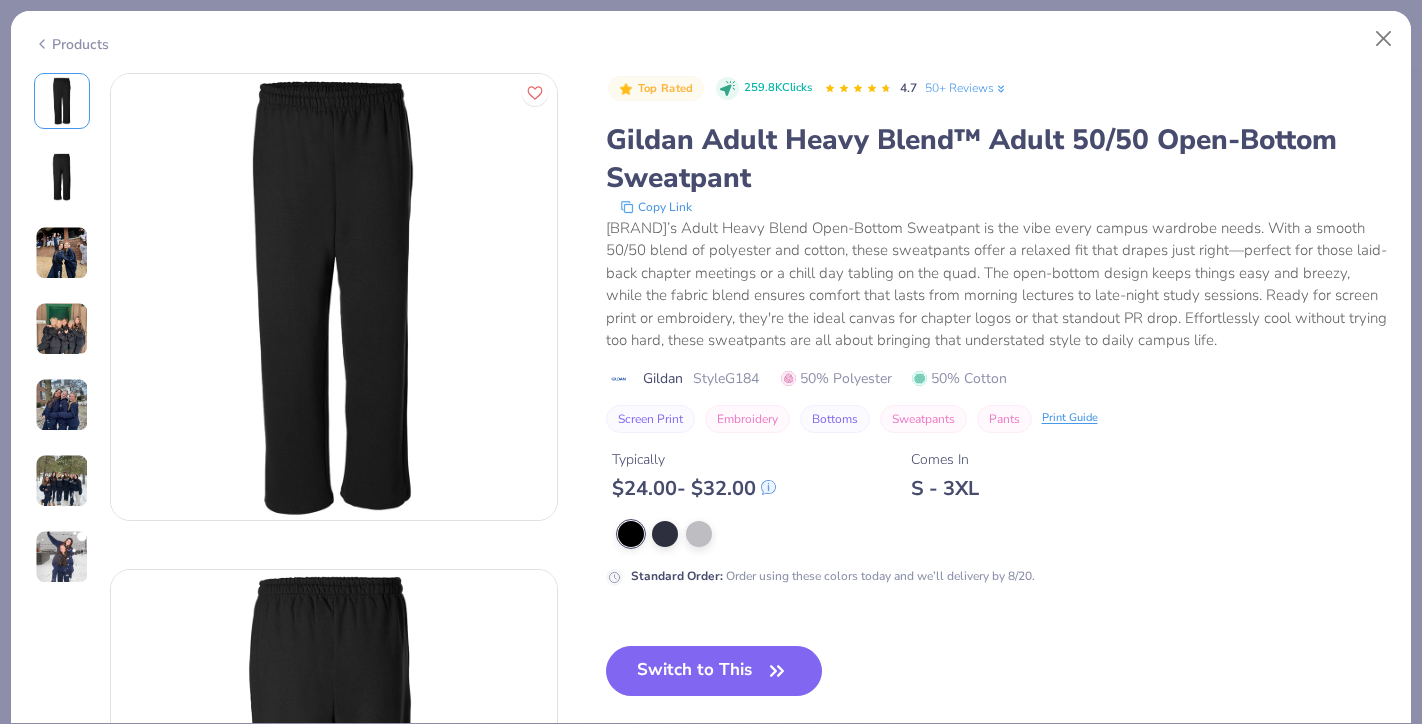 click on "Standard Order :   Order using these colors today and we’ll delivery by 8/20." at bounding box center (997, 553) 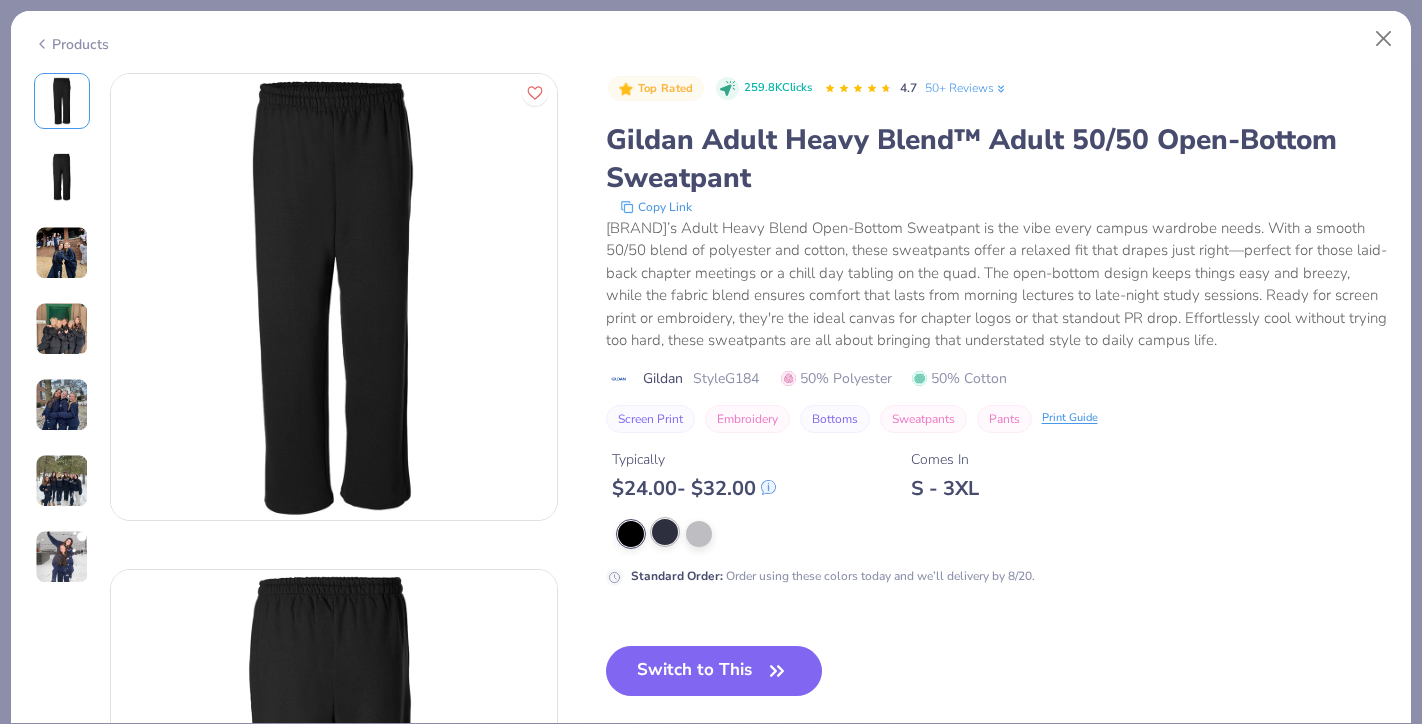 click at bounding box center (665, 532) 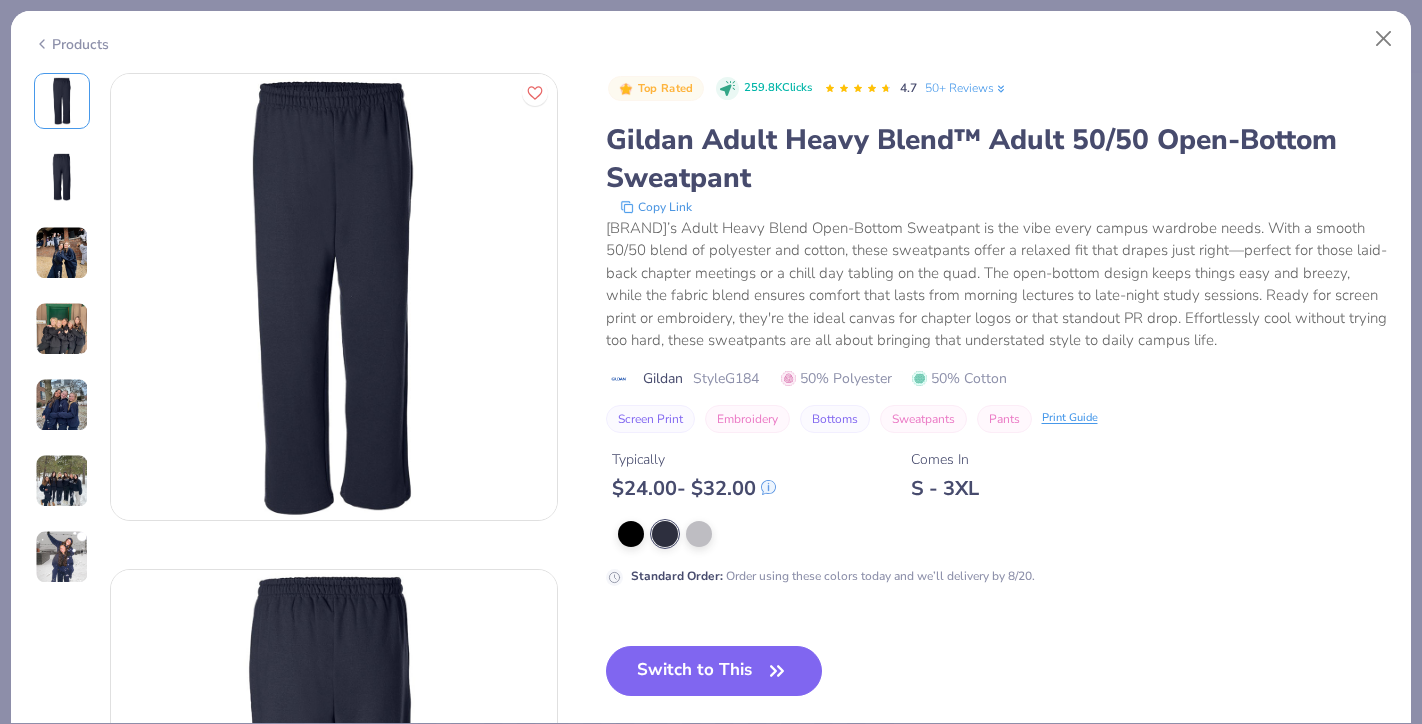 click at bounding box center [62, 253] 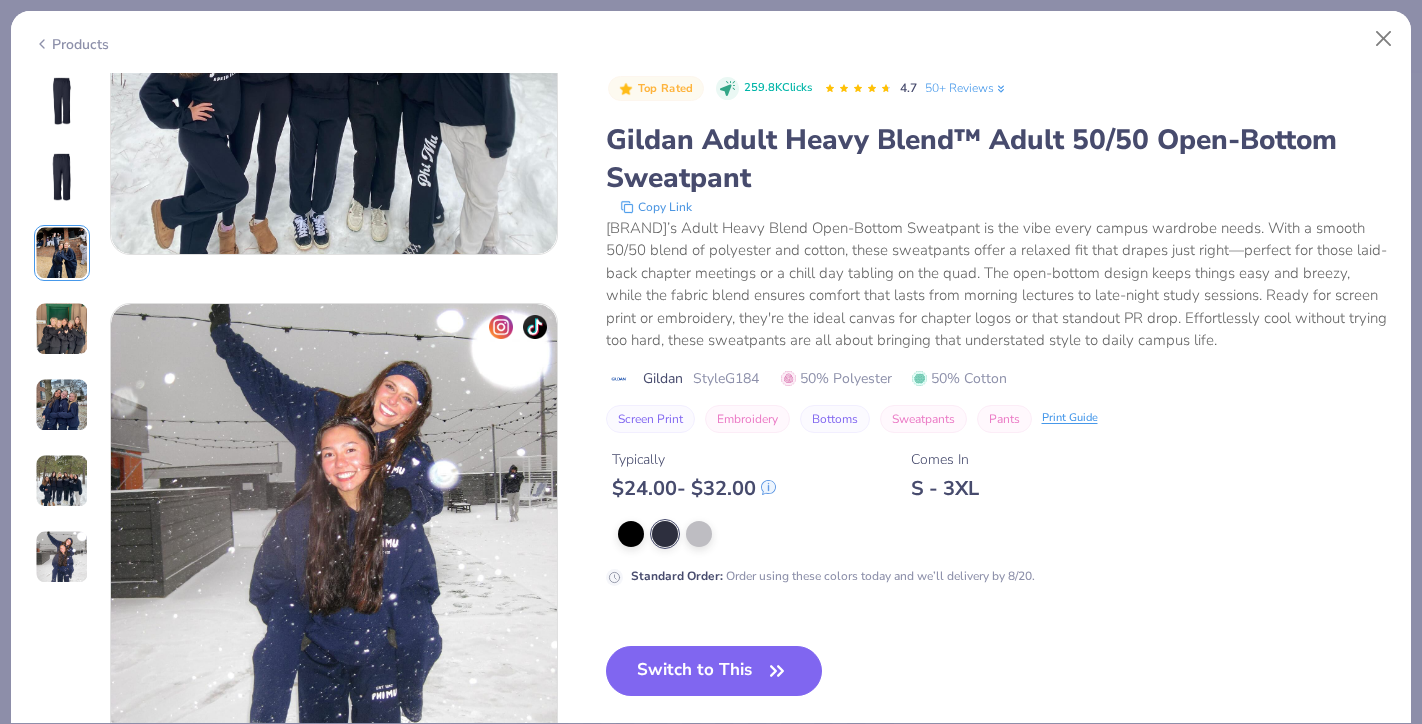 scroll, scrollTop: 2740, scrollLeft: 0, axis: vertical 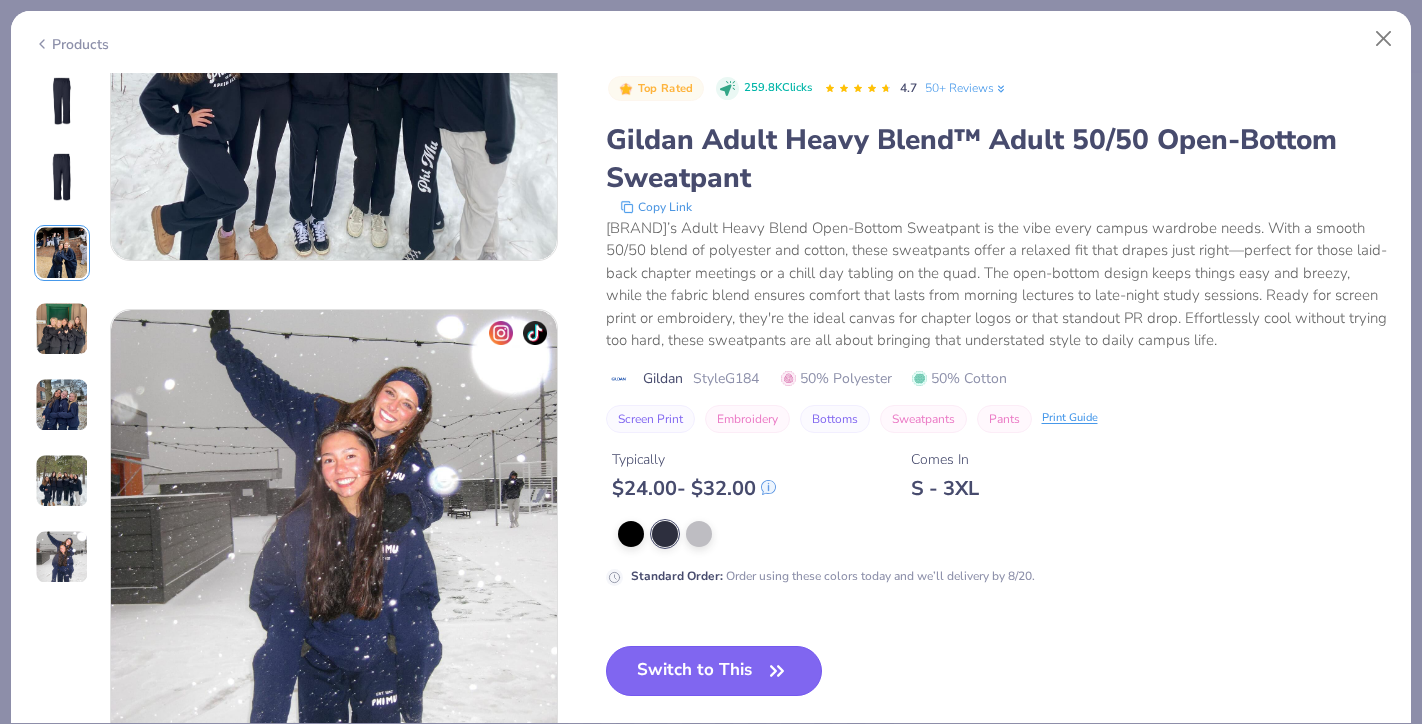 click 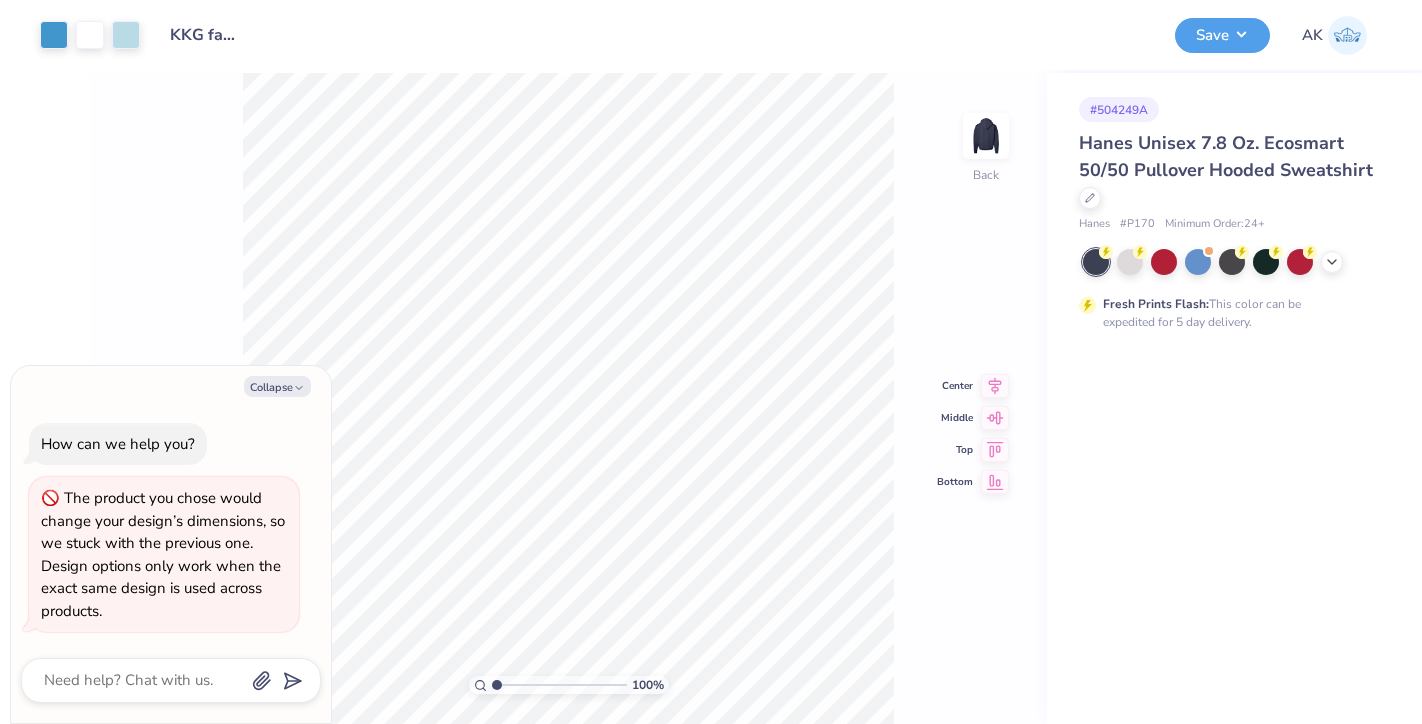 click on "100  % Back Center Middle Top Bottom" at bounding box center (568, 398) 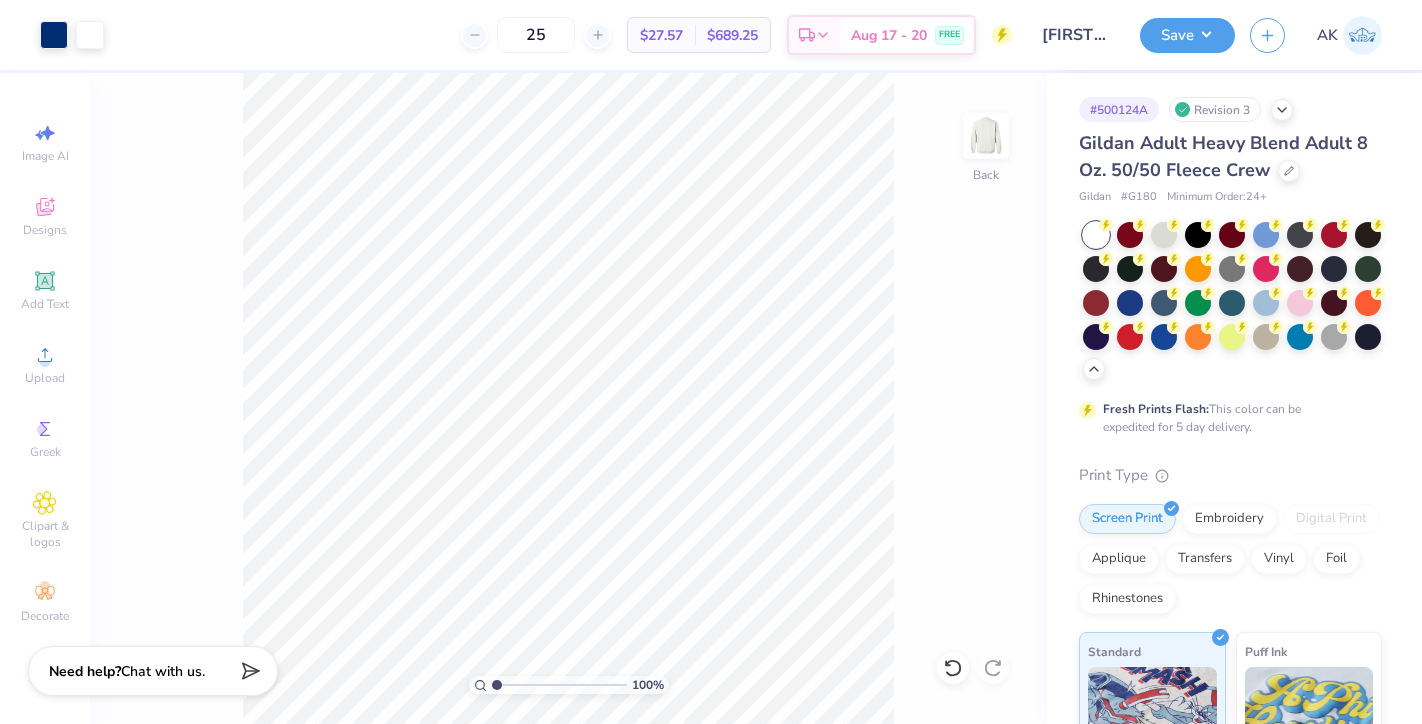 scroll, scrollTop: 0, scrollLeft: 0, axis: both 